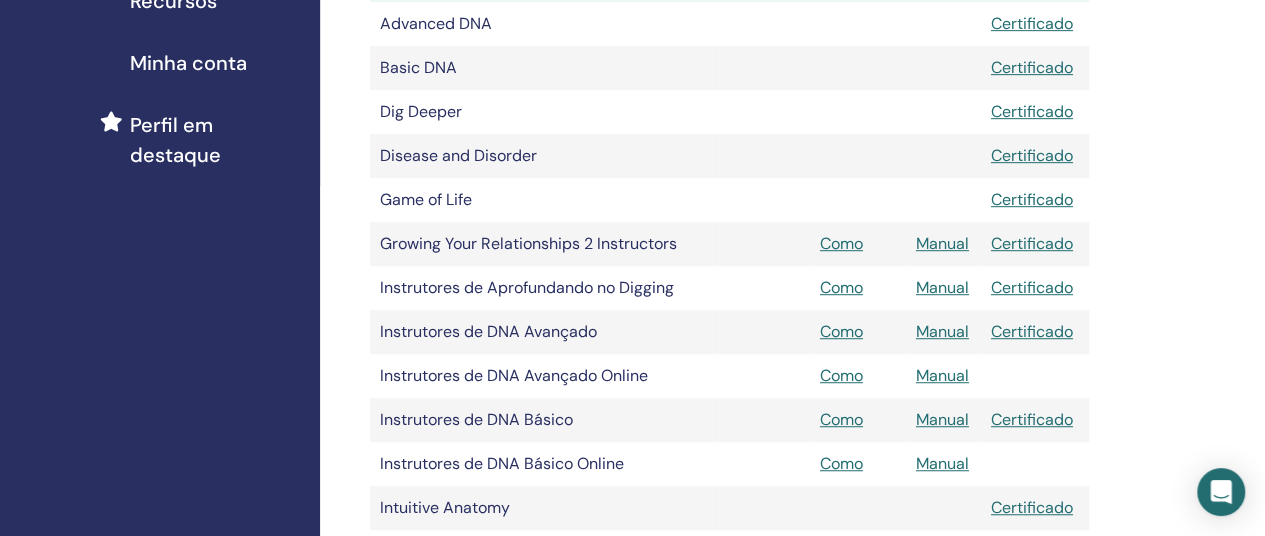 scroll, scrollTop: 0, scrollLeft: 0, axis: both 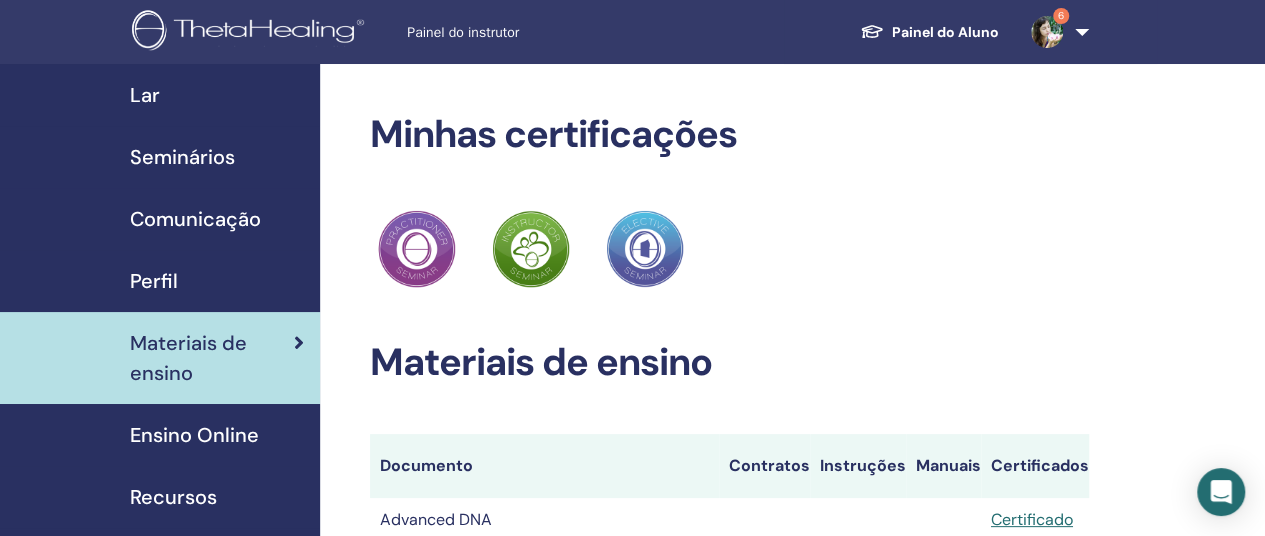 click at bounding box center (1047, 32) 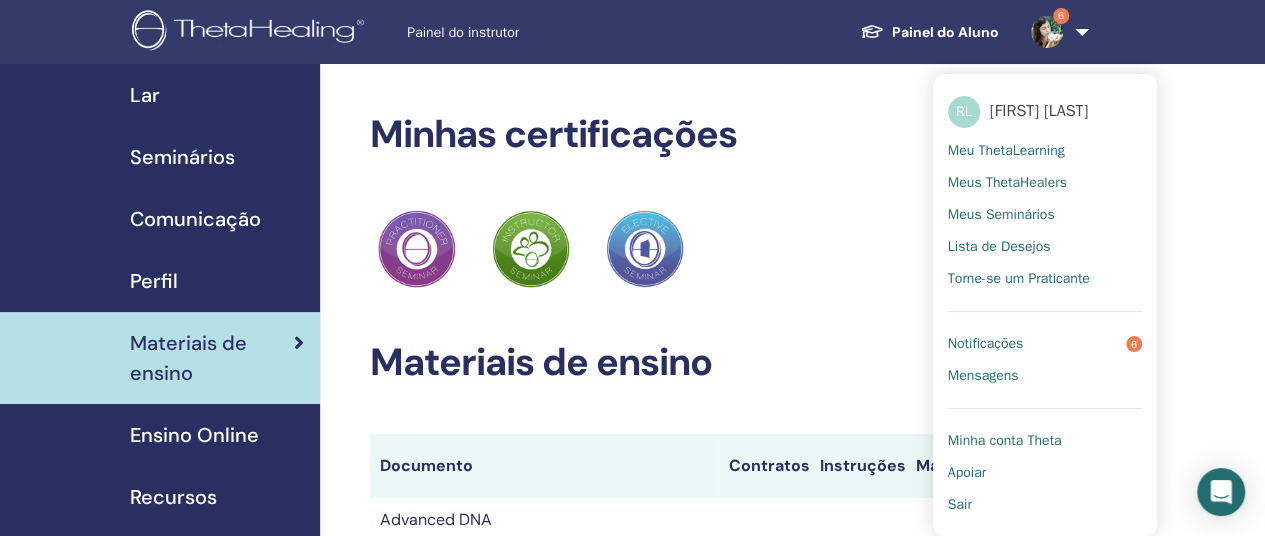 click on "Meus Seminários" at bounding box center (1001, 215) 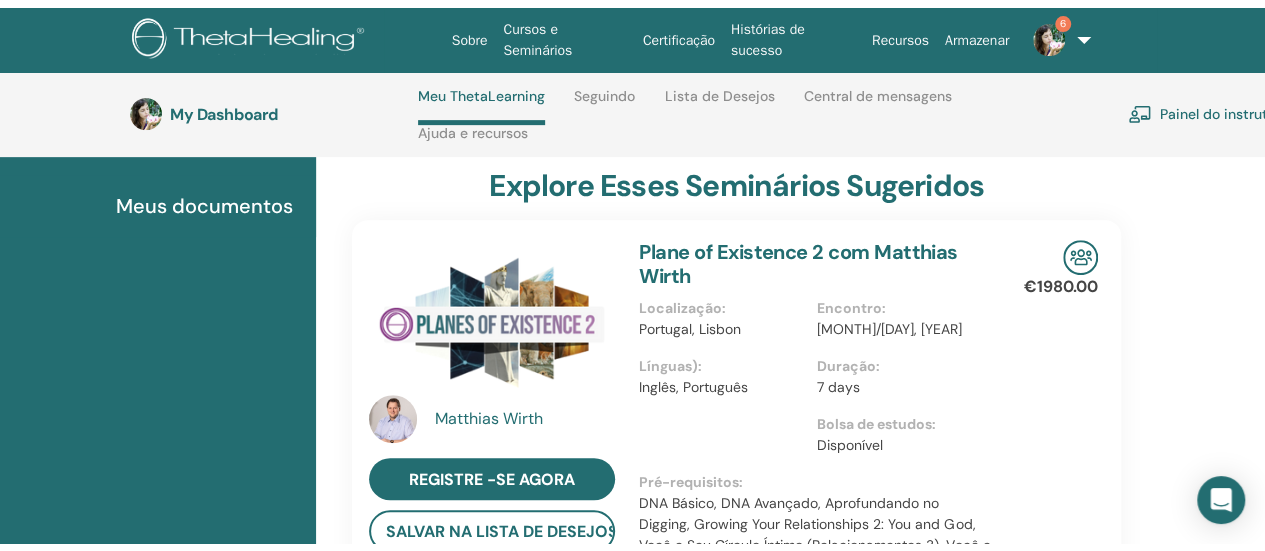 scroll, scrollTop: 0, scrollLeft: 0, axis: both 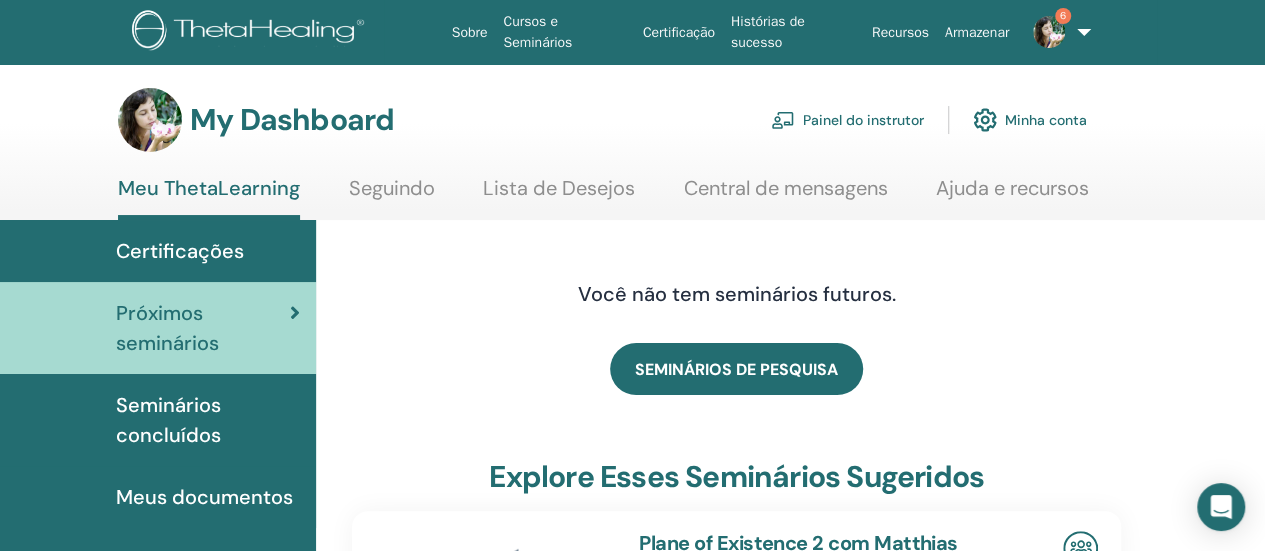 click on "Painel do instrutor" at bounding box center (847, 120) 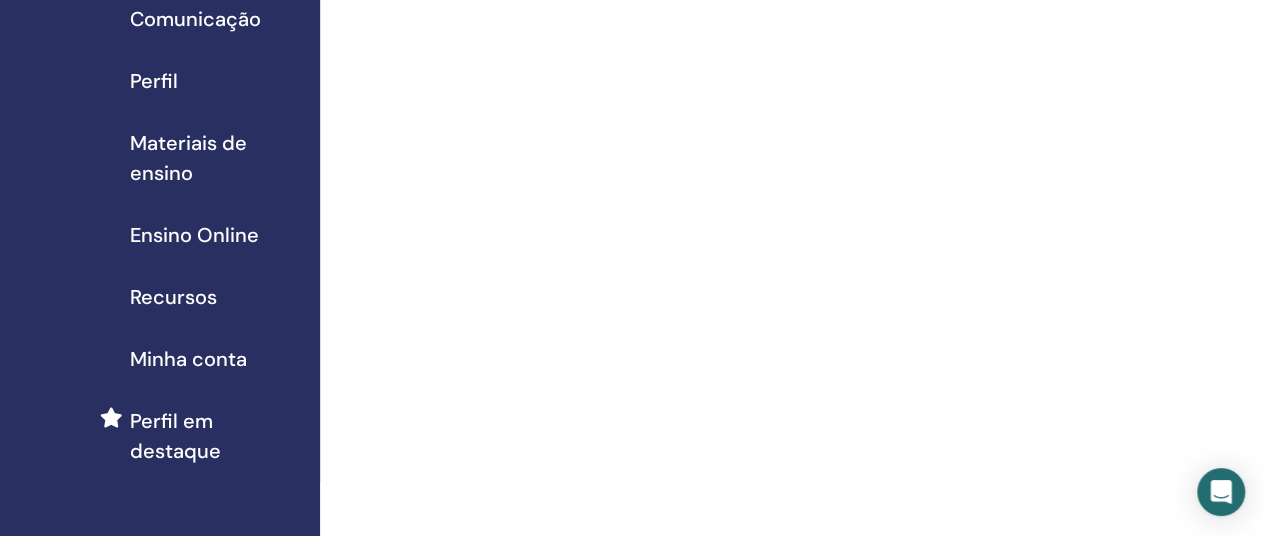 scroll, scrollTop: 0, scrollLeft: 0, axis: both 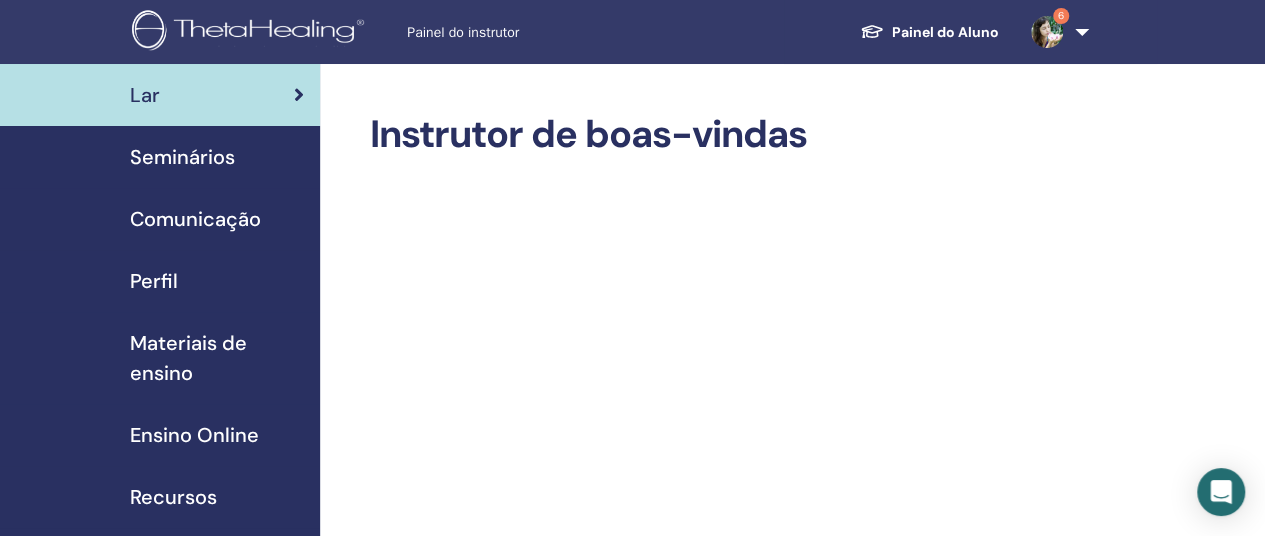 click on "Seminários" at bounding box center [182, 157] 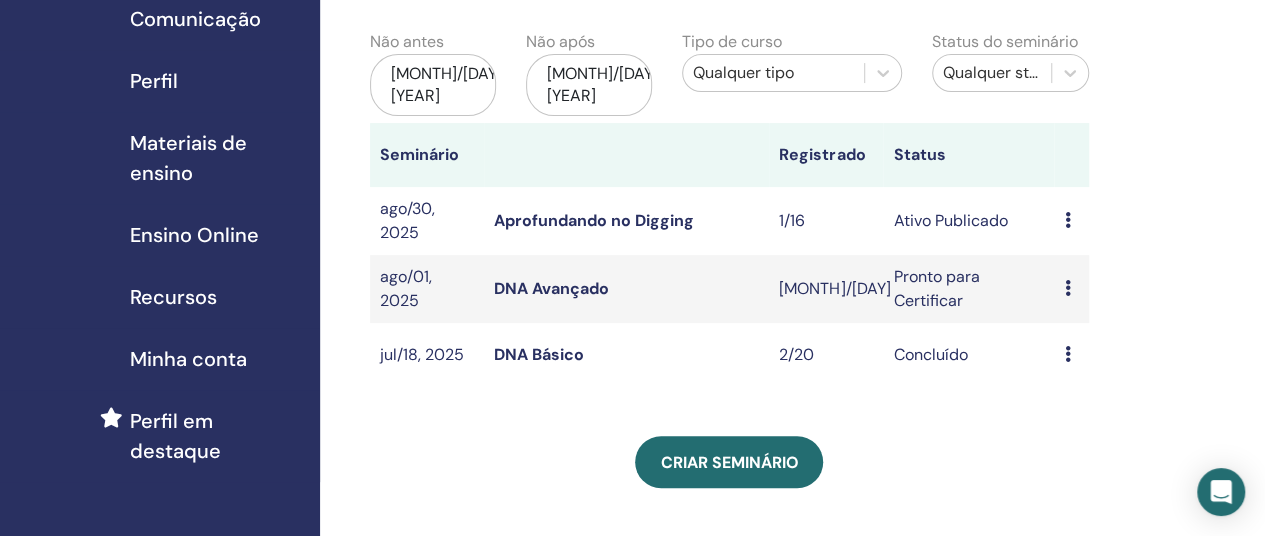 scroll, scrollTop: 300, scrollLeft: 0, axis: vertical 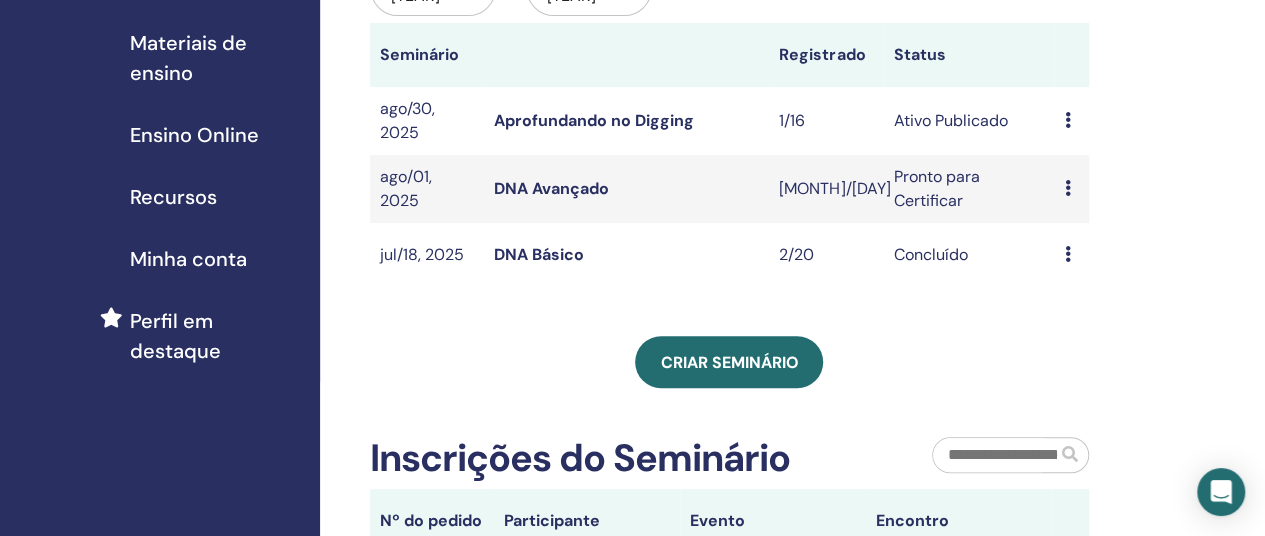 click at bounding box center (1067, 254) 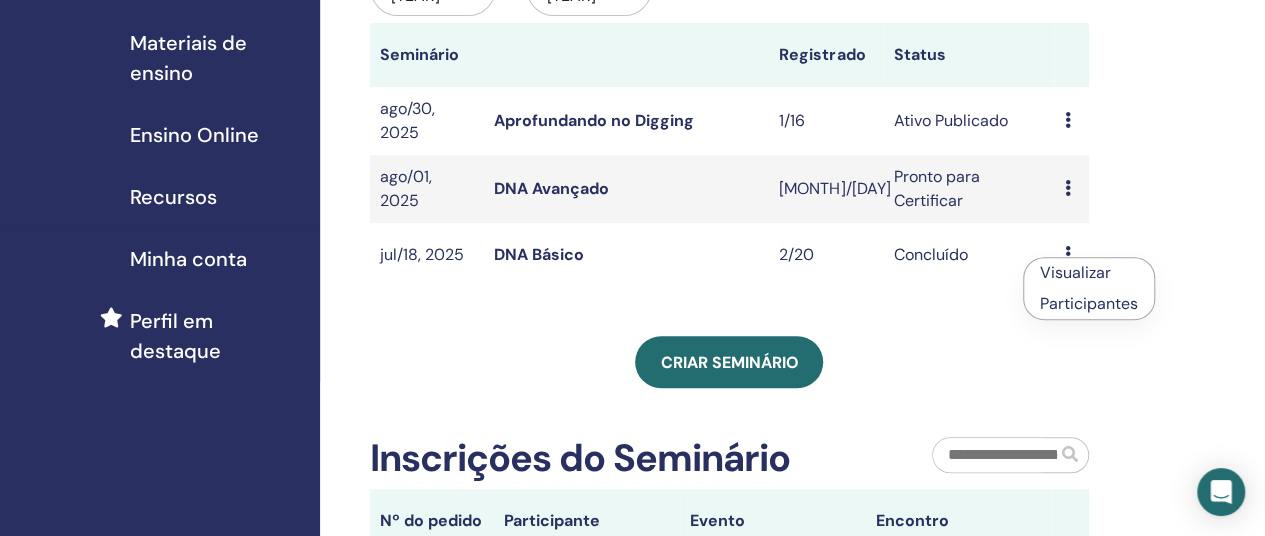 click on "Criar seminário" at bounding box center (729, 362) 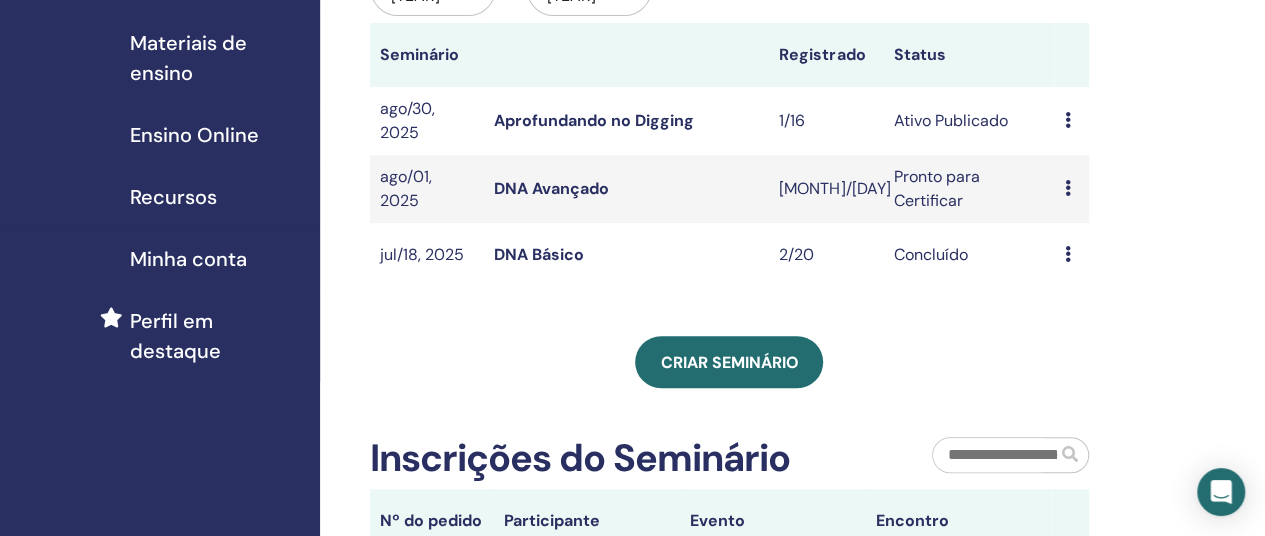 click on "DNA Avançado" at bounding box center (551, 188) 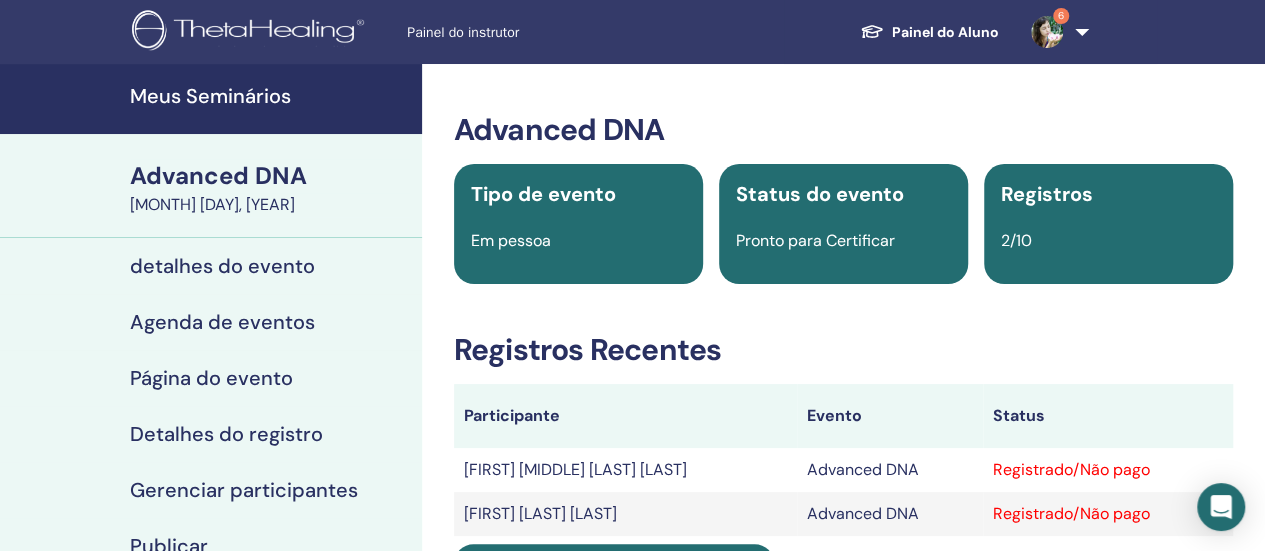 scroll, scrollTop: 200, scrollLeft: 0, axis: vertical 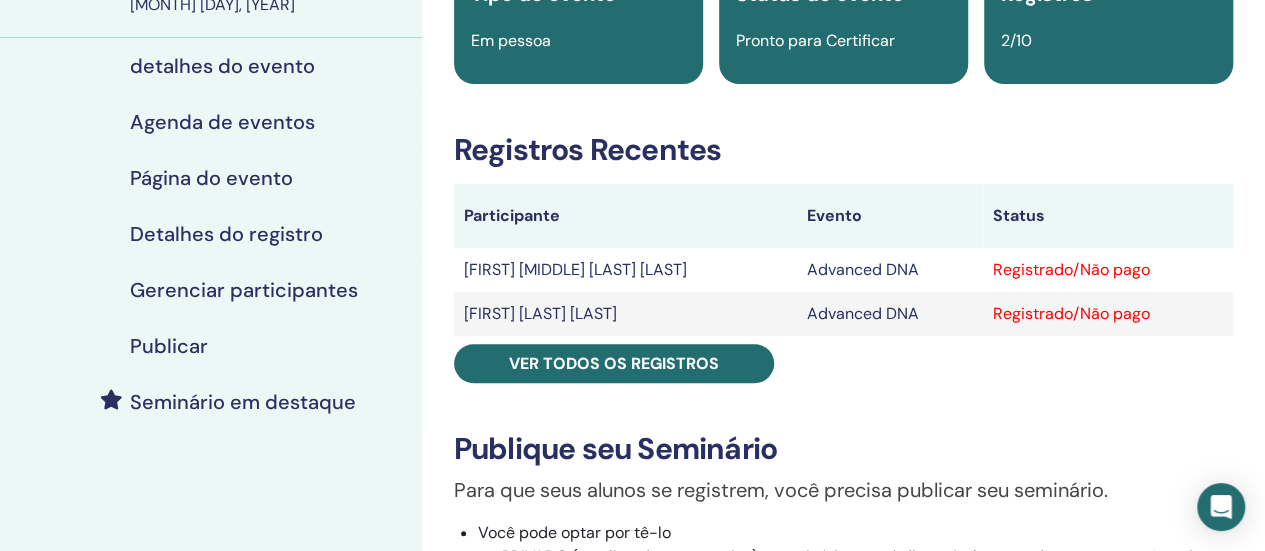 click on "detalhes do evento" at bounding box center (222, 66) 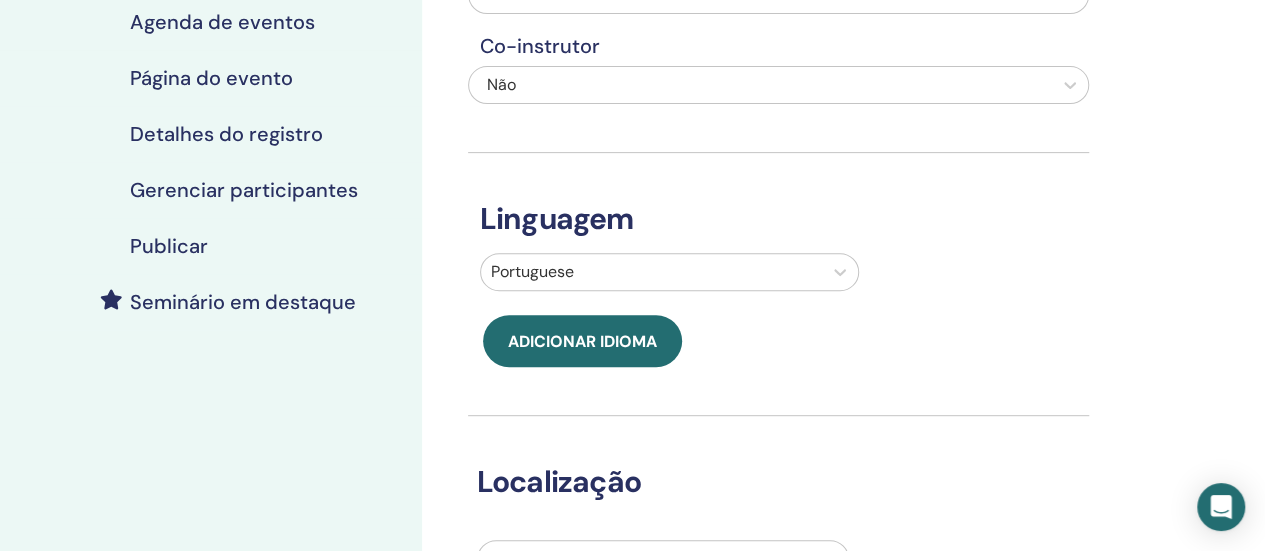 scroll, scrollTop: 700, scrollLeft: 0, axis: vertical 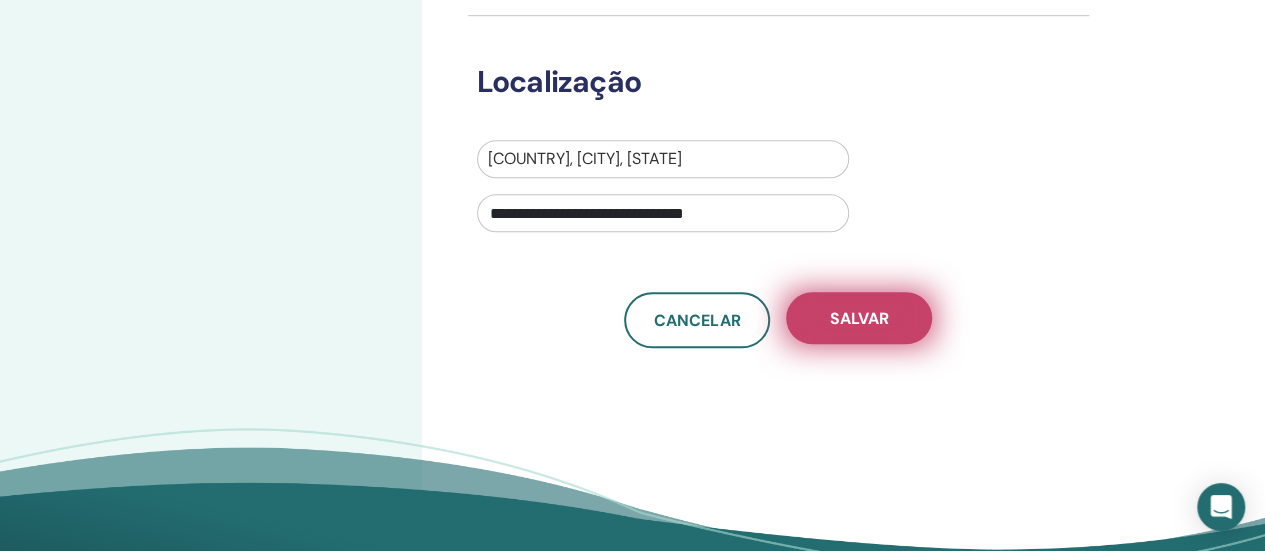 click on "Salvar" at bounding box center (859, 318) 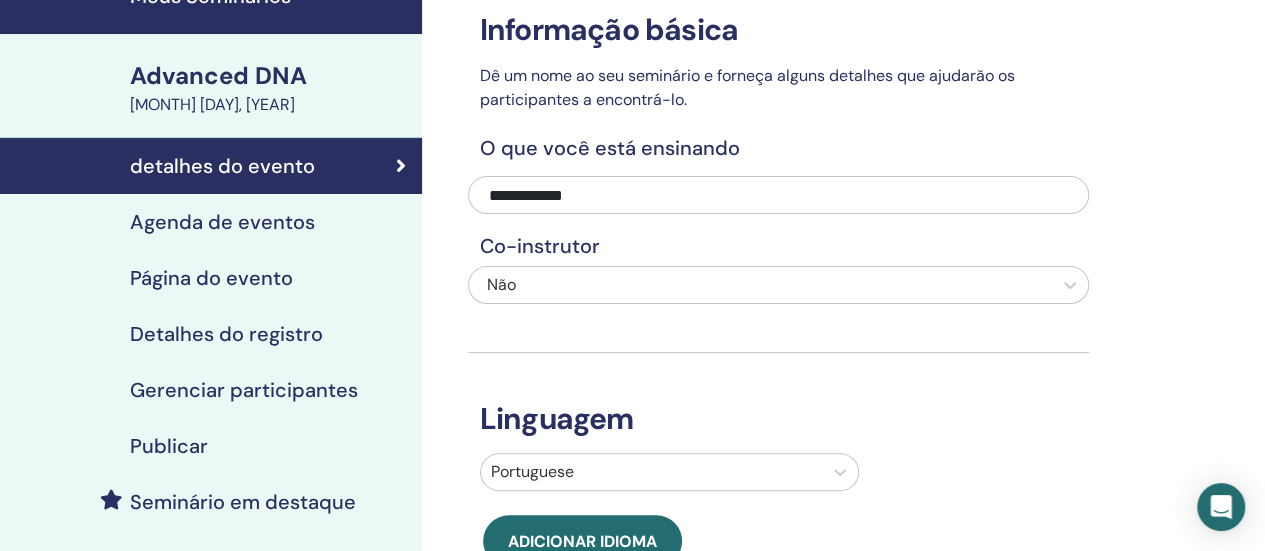 scroll, scrollTop: 0, scrollLeft: 0, axis: both 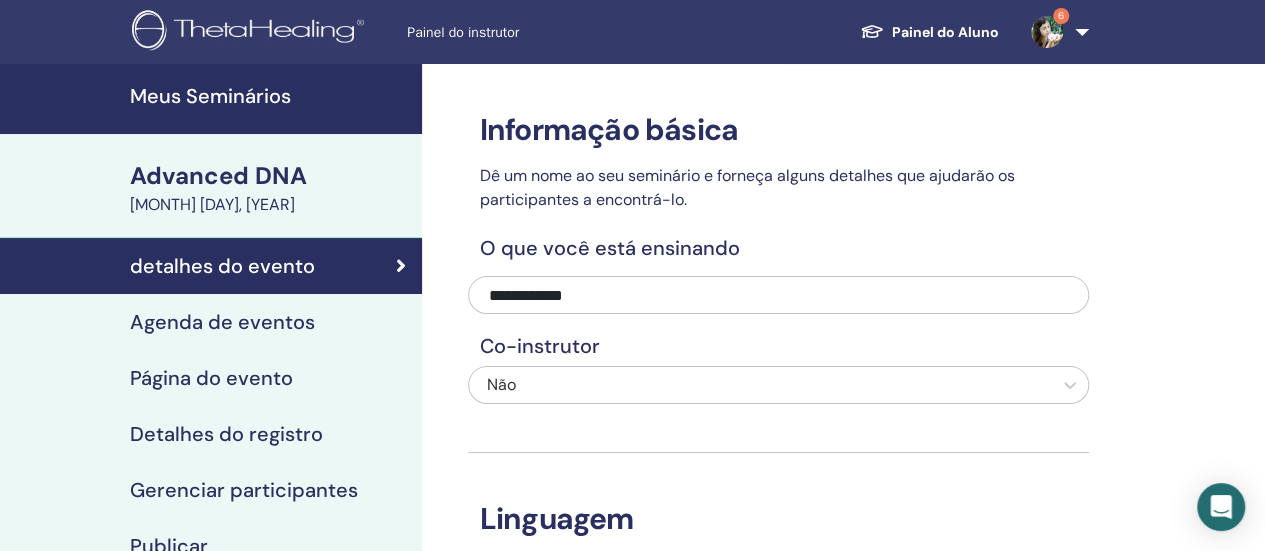 click on "detalhes do evento" at bounding box center (211, 266) 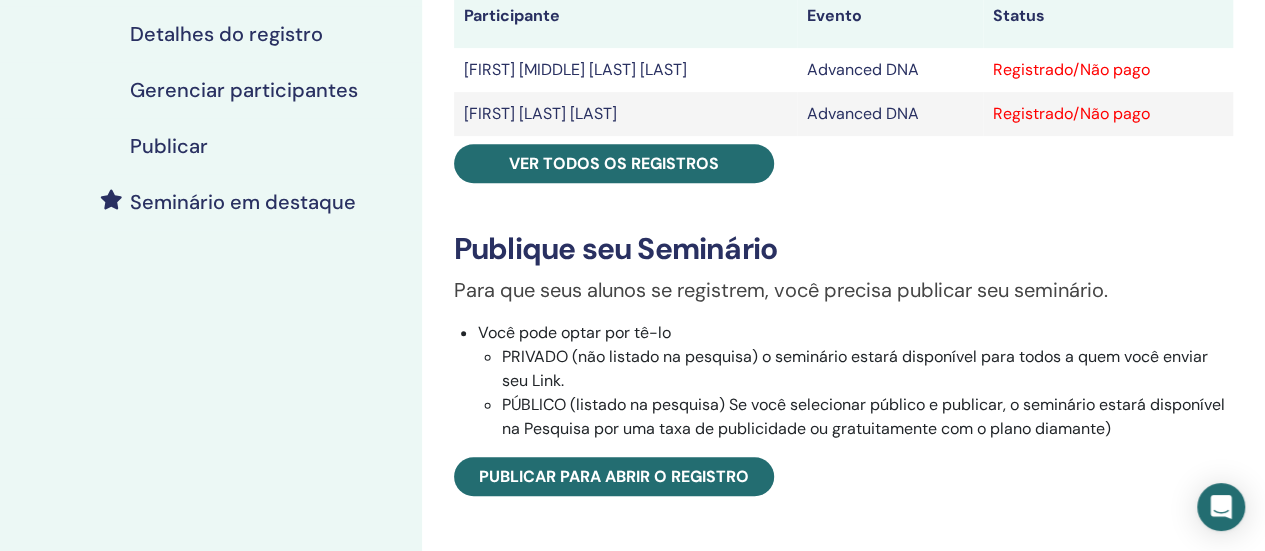 scroll, scrollTop: 200, scrollLeft: 0, axis: vertical 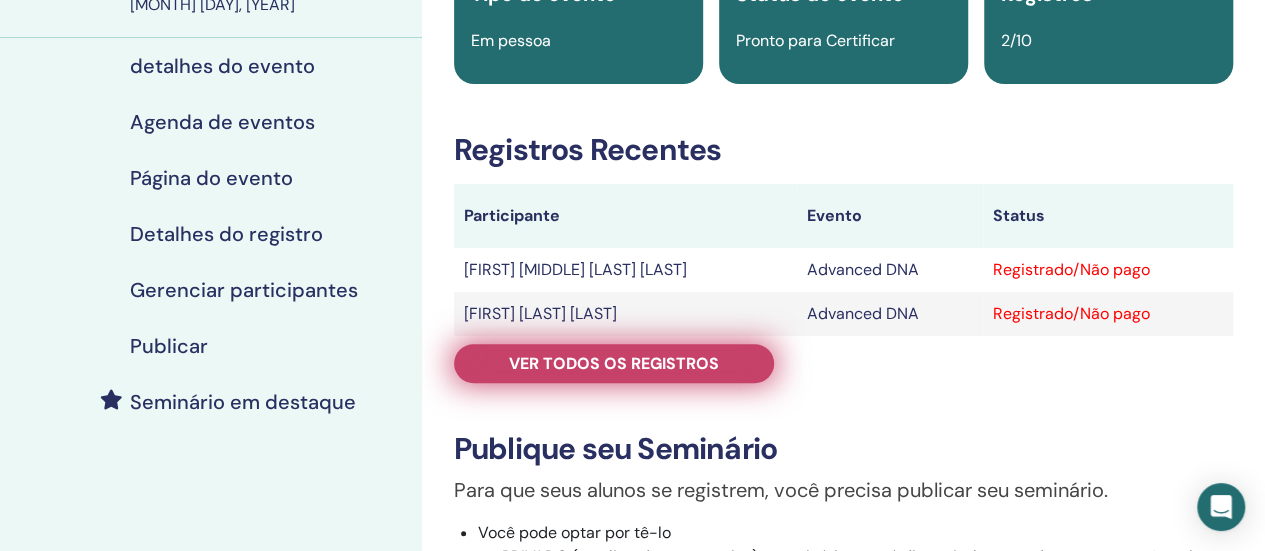 click on "Ver todos os registros" at bounding box center (614, 363) 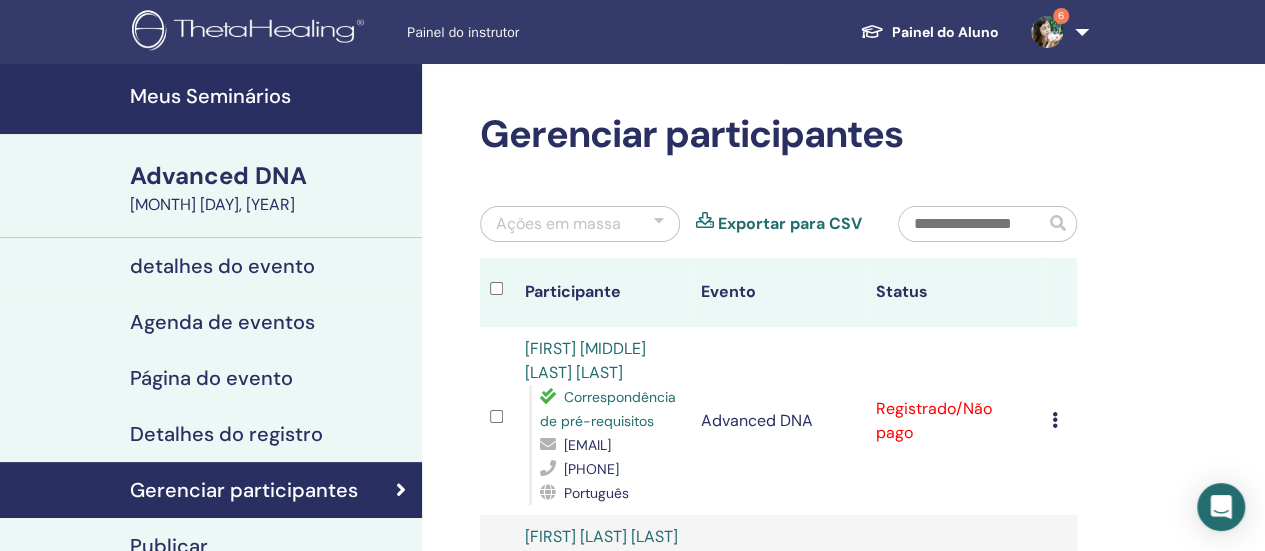 scroll, scrollTop: 200, scrollLeft: 0, axis: vertical 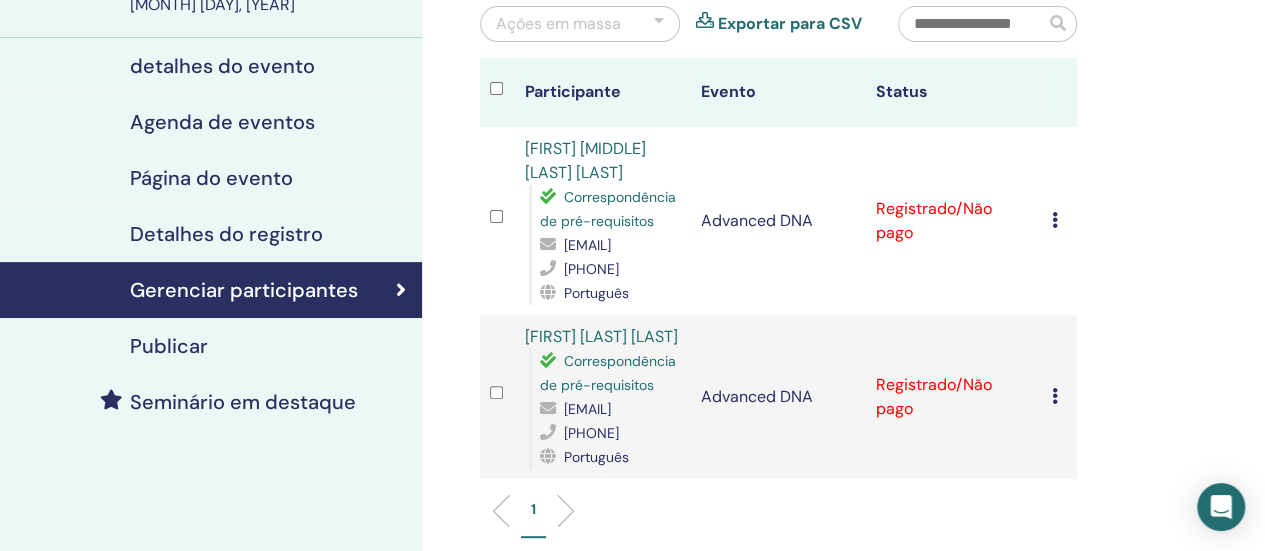 click at bounding box center [1055, 220] 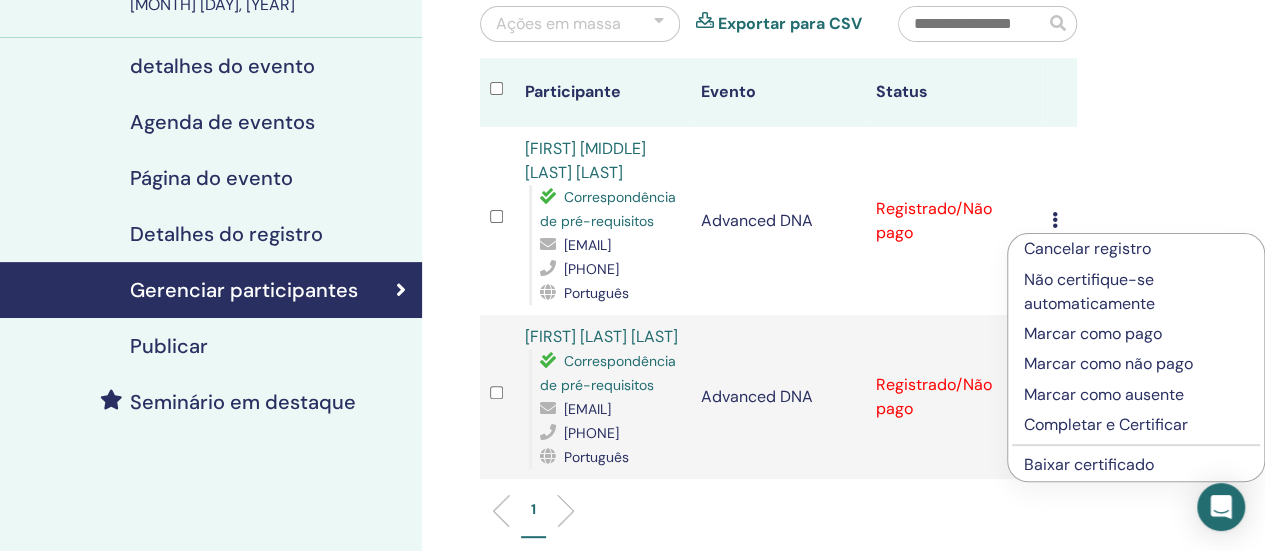 click on "Marcar como pago" at bounding box center [1136, 334] 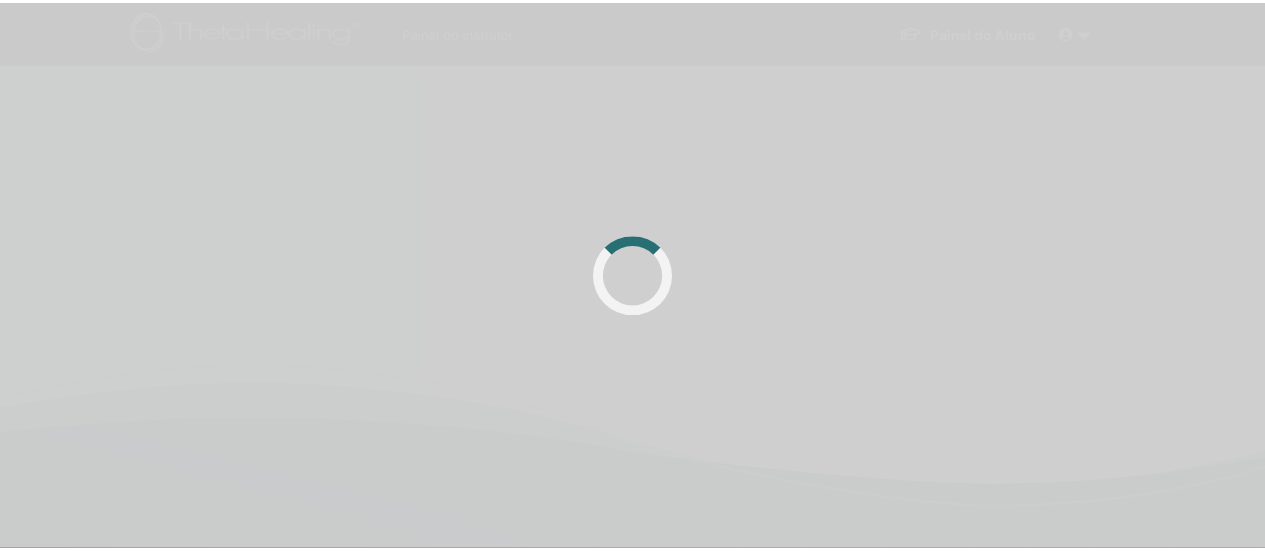 scroll, scrollTop: 200, scrollLeft: 0, axis: vertical 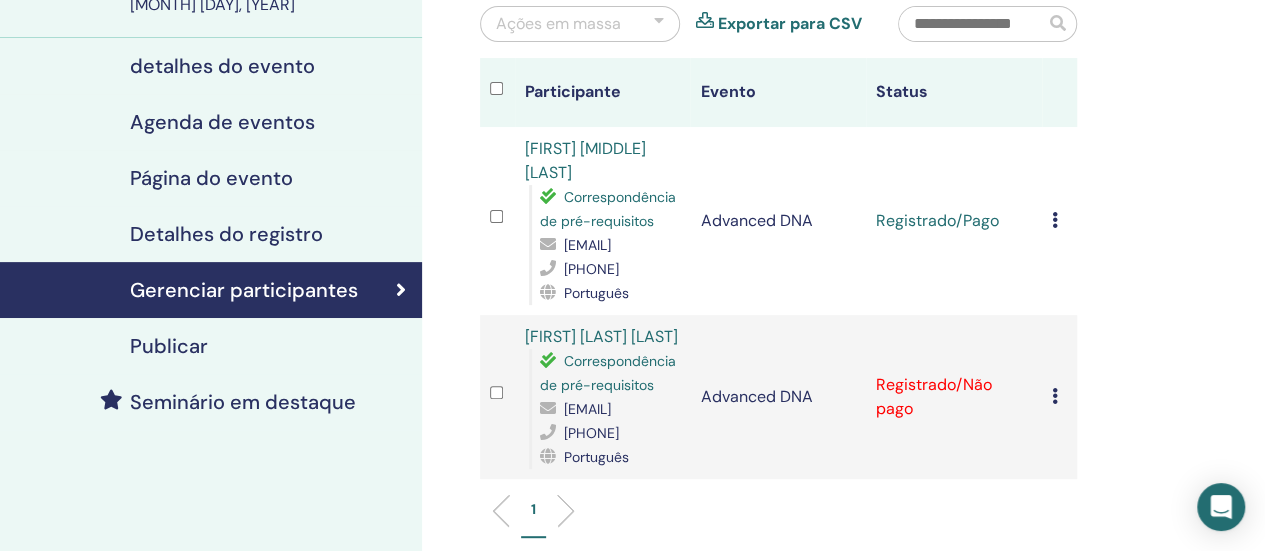 click at bounding box center (1055, 220) 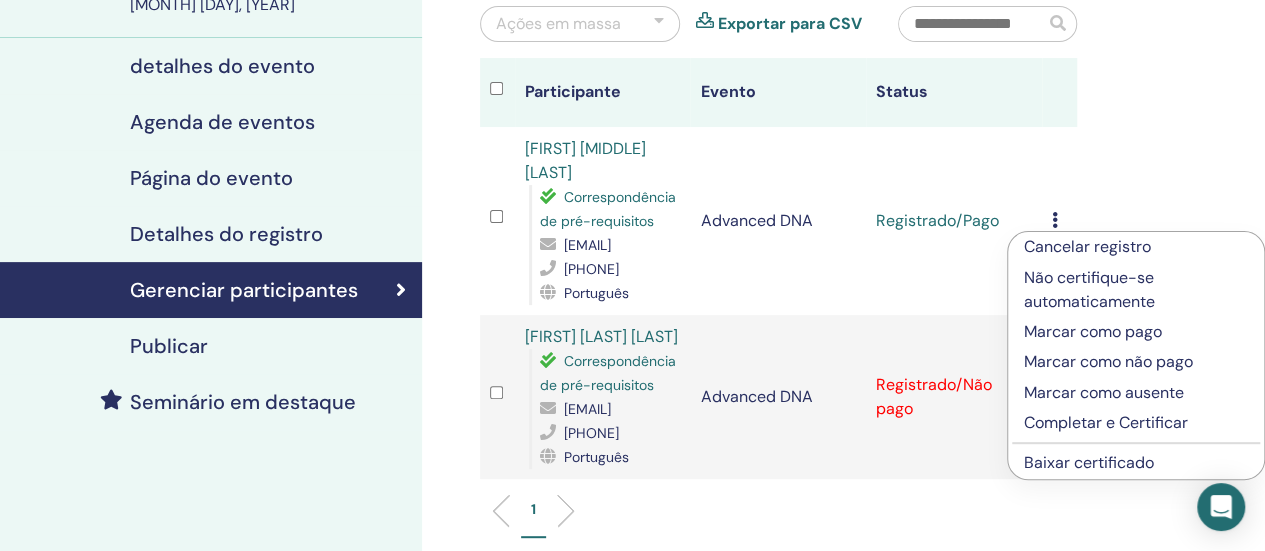 click on "Completar e Certificar" at bounding box center (1136, 423) 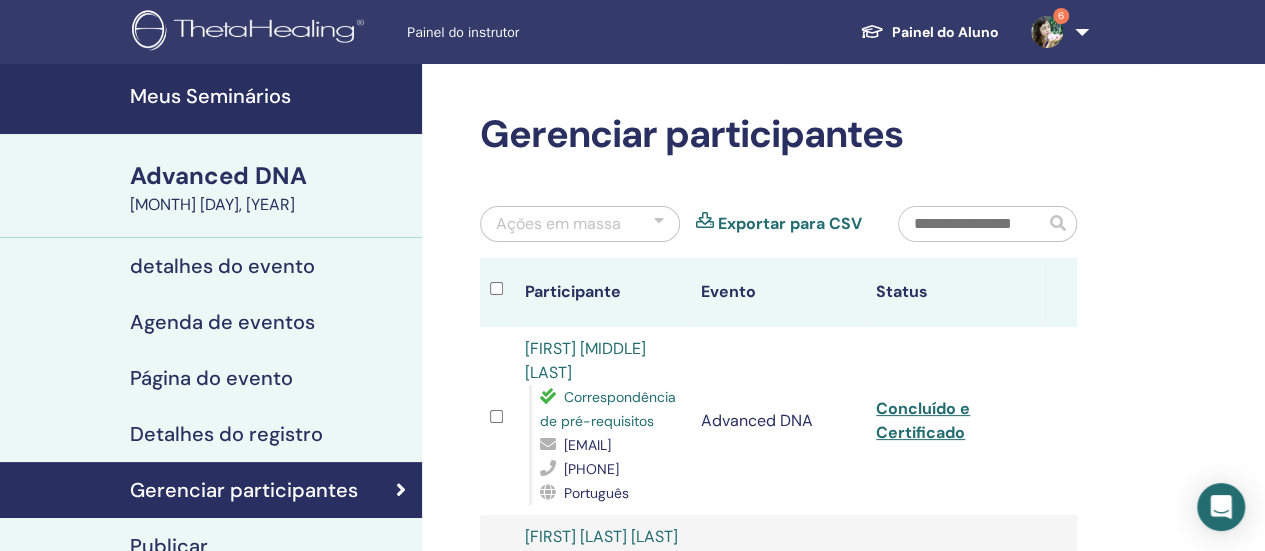 scroll, scrollTop: 400, scrollLeft: 0, axis: vertical 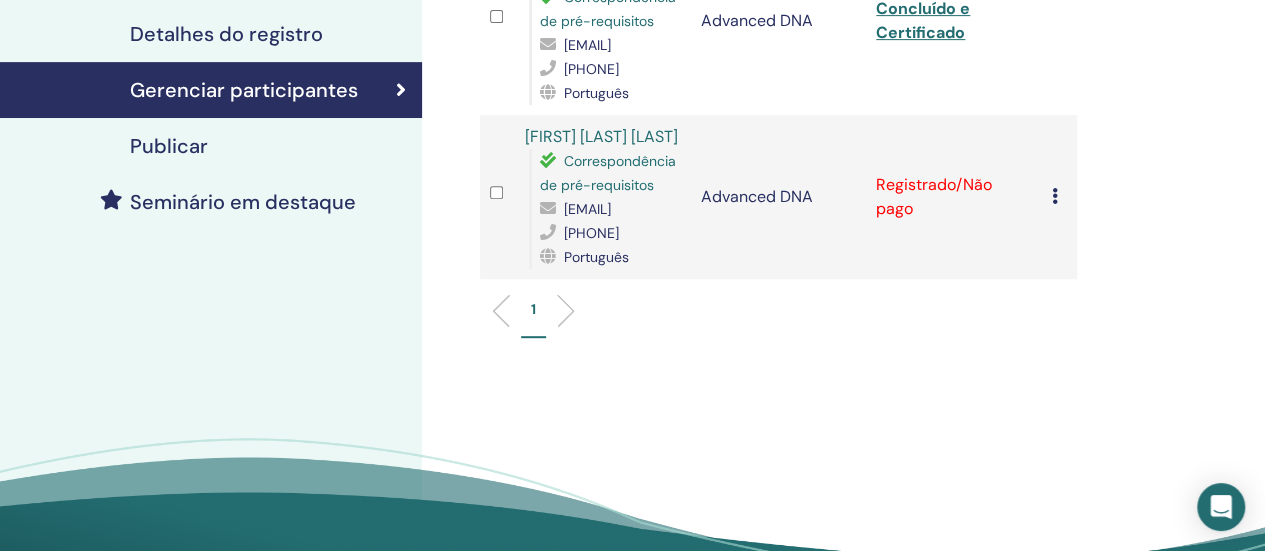 click at bounding box center [1055, 196] 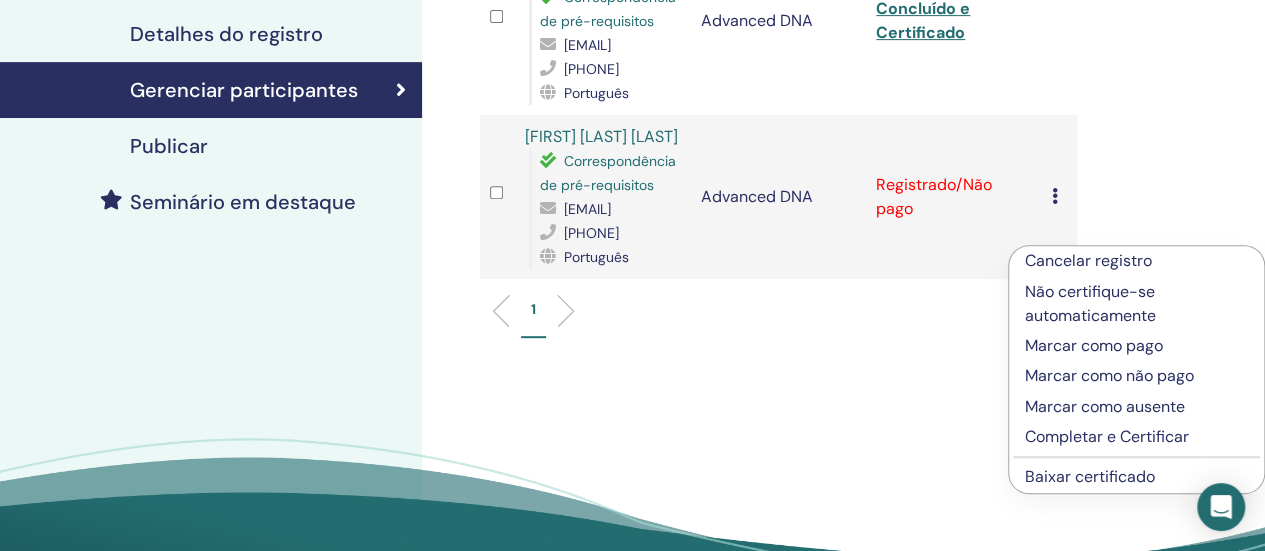 click on "Cancelar registro" at bounding box center [1136, 261] 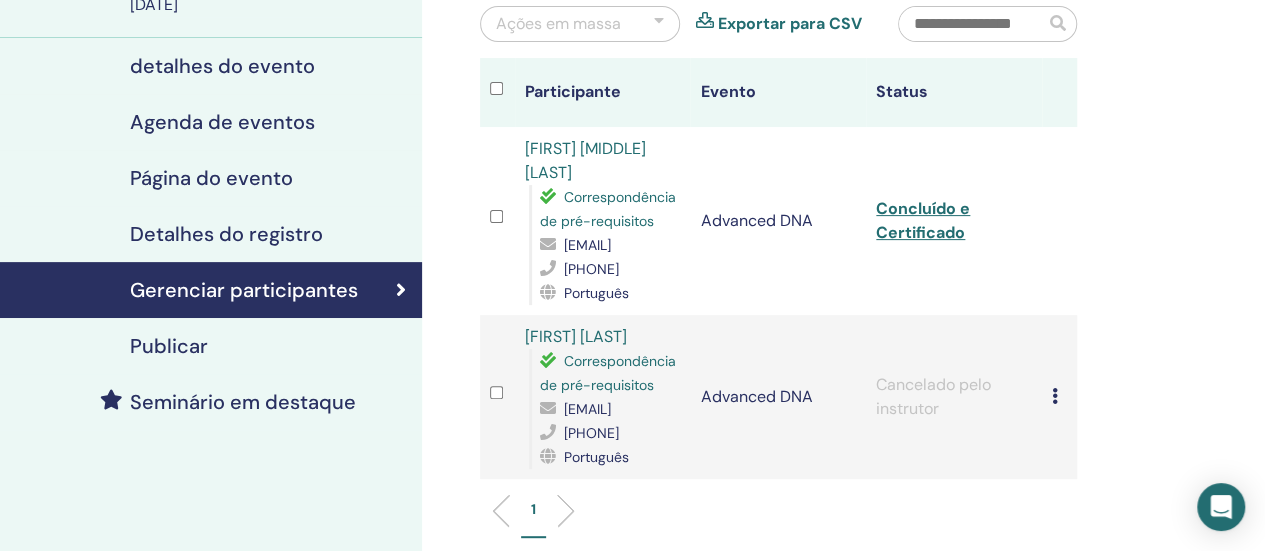 scroll, scrollTop: 100, scrollLeft: 0, axis: vertical 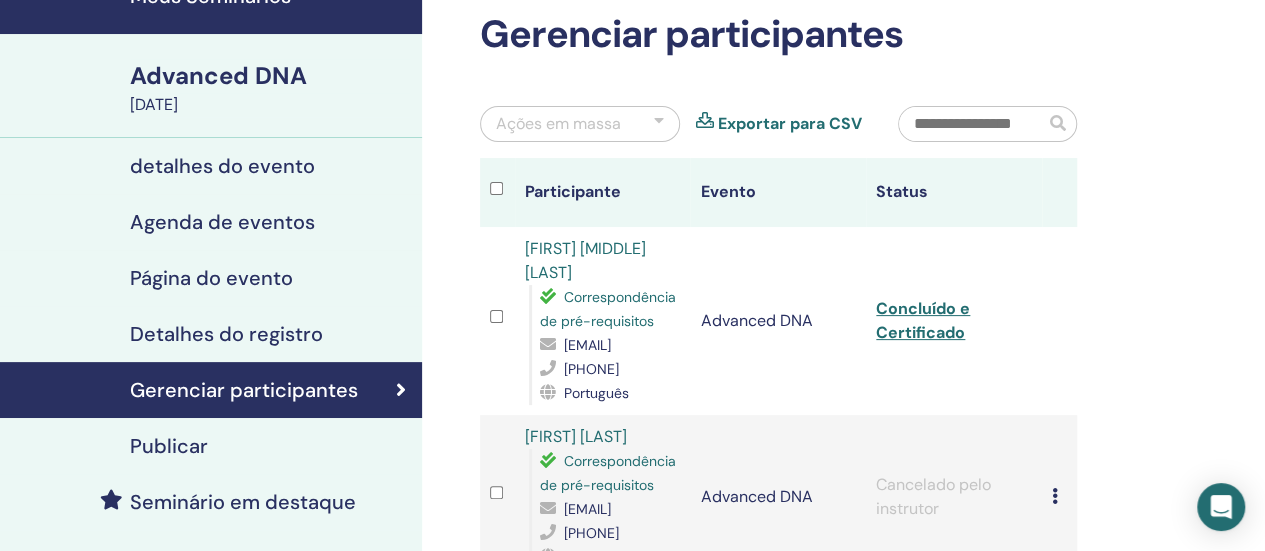 click on "detalhes do evento" at bounding box center [222, 166] 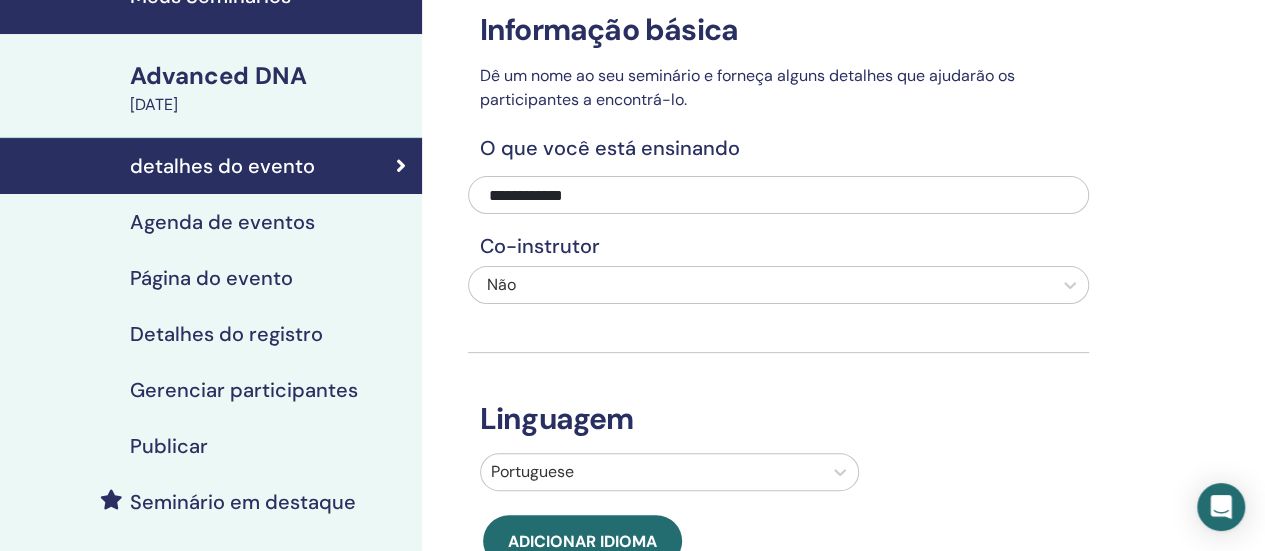 scroll, scrollTop: 0, scrollLeft: 0, axis: both 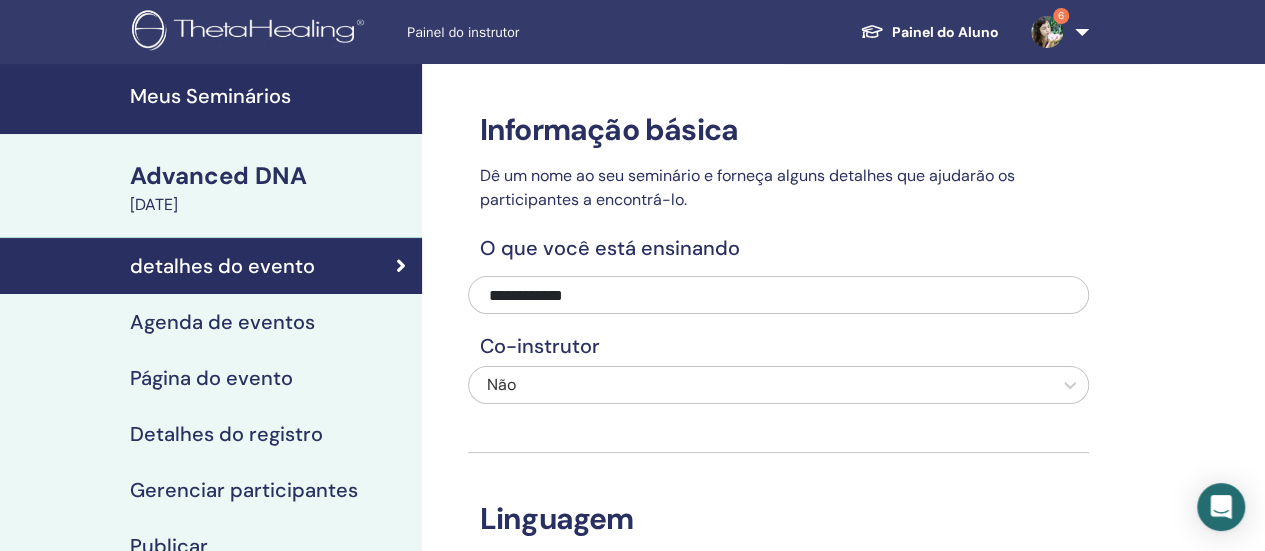 click on "Advanced DNA" at bounding box center [270, 176] 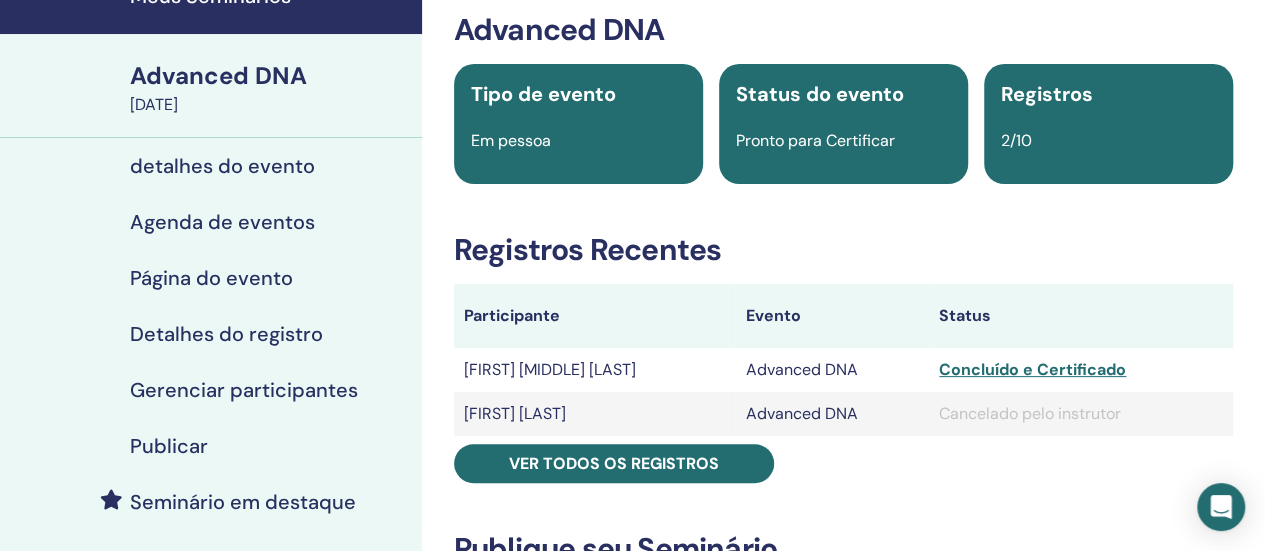 scroll, scrollTop: 0, scrollLeft: 0, axis: both 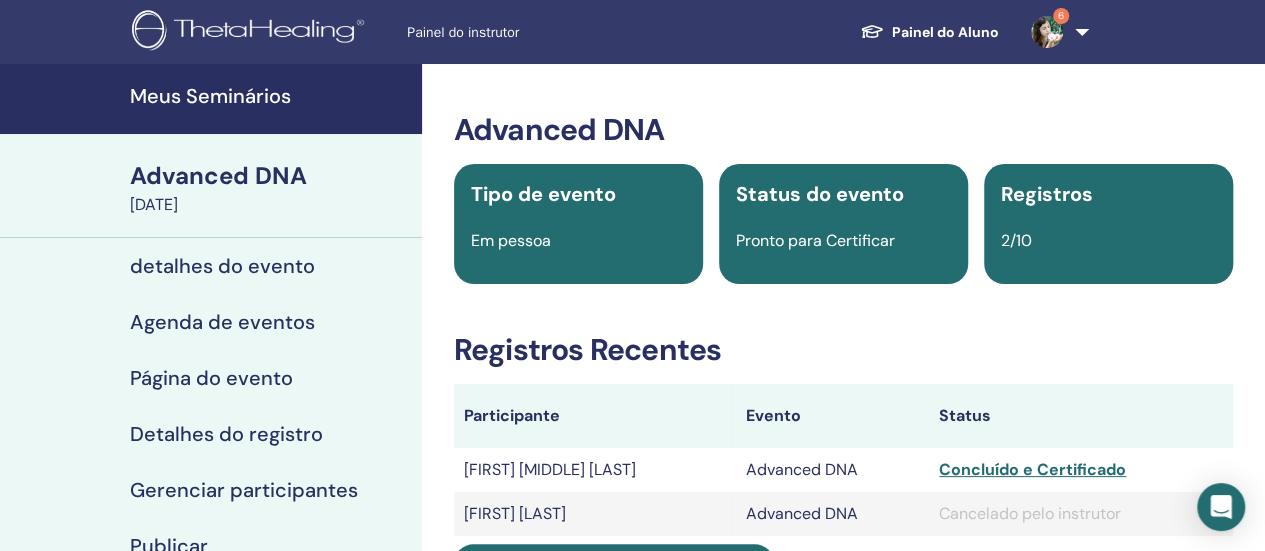 click on "Meus Seminários" at bounding box center (270, 96) 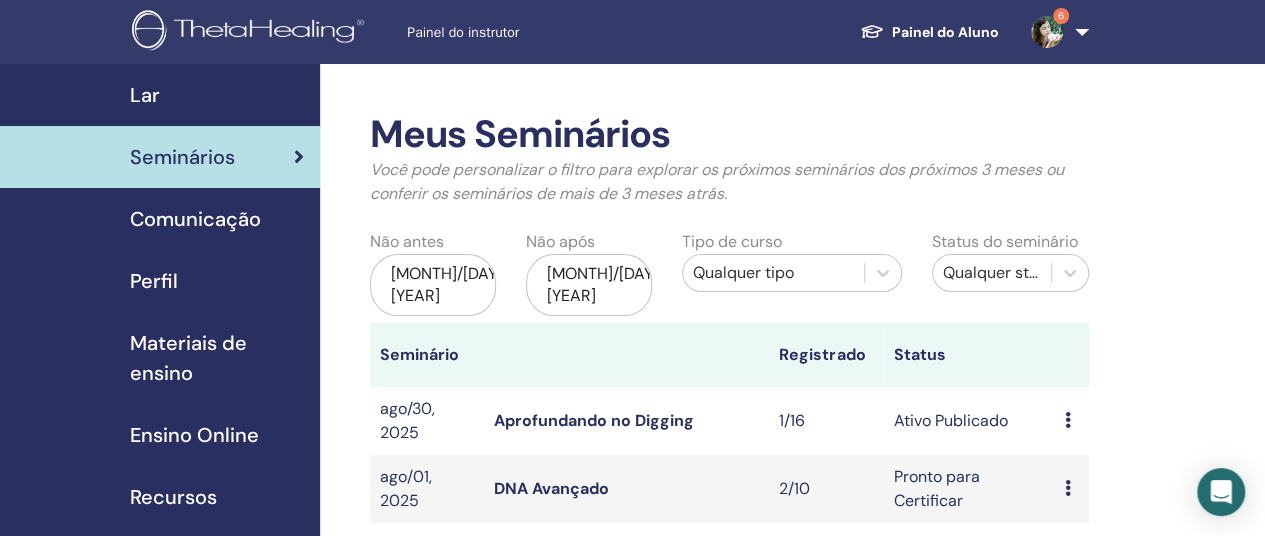 scroll, scrollTop: 200, scrollLeft: 0, axis: vertical 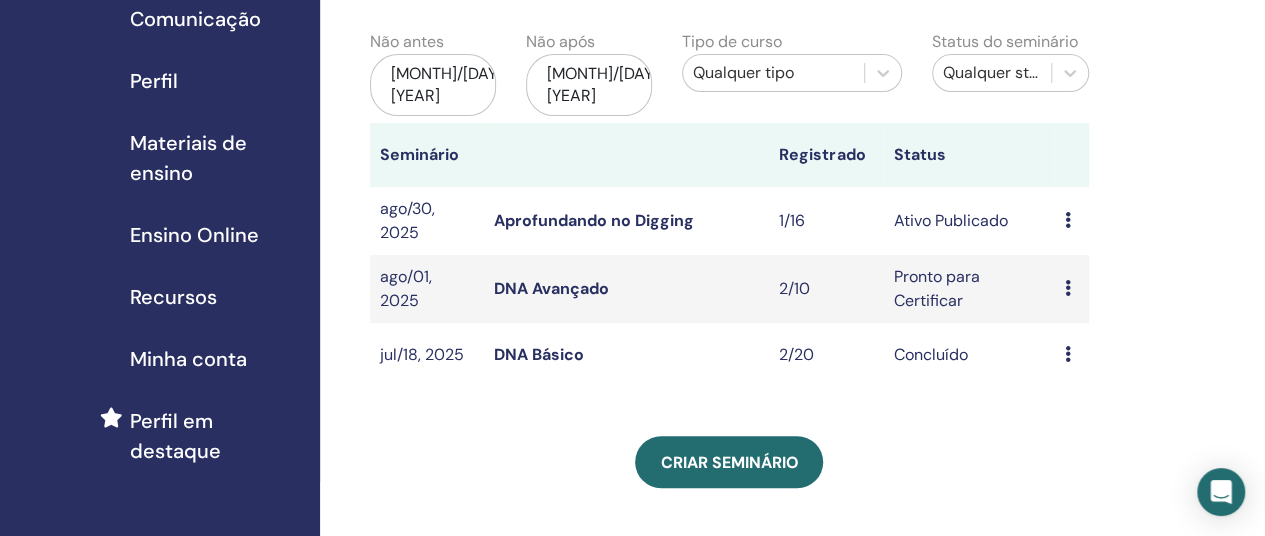 click at bounding box center [1067, 220] 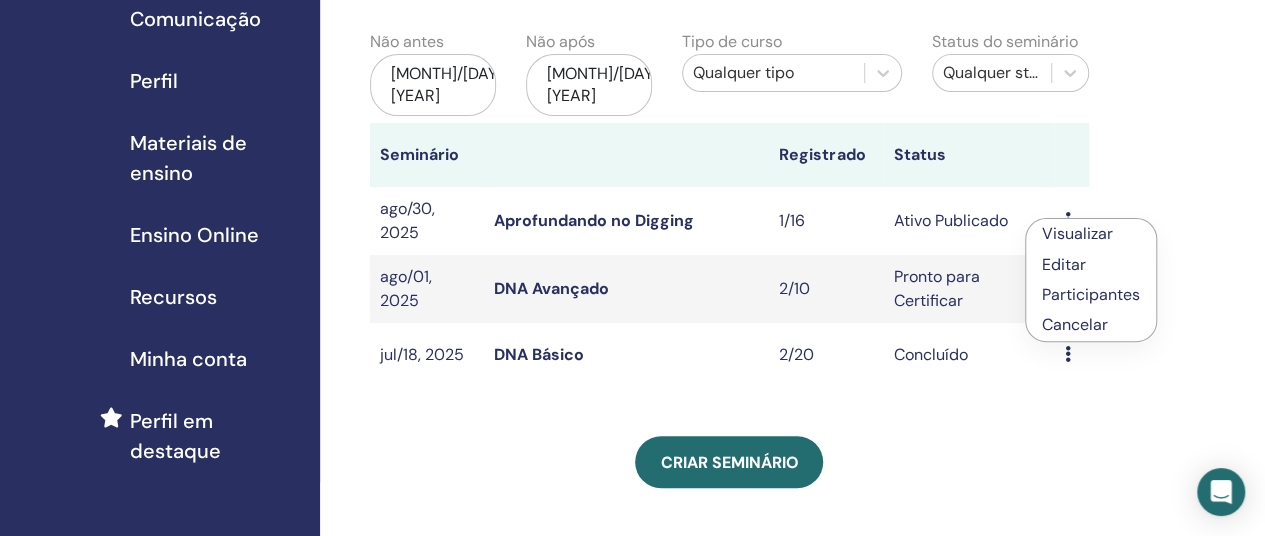 click on "Visualizar" at bounding box center [1077, 233] 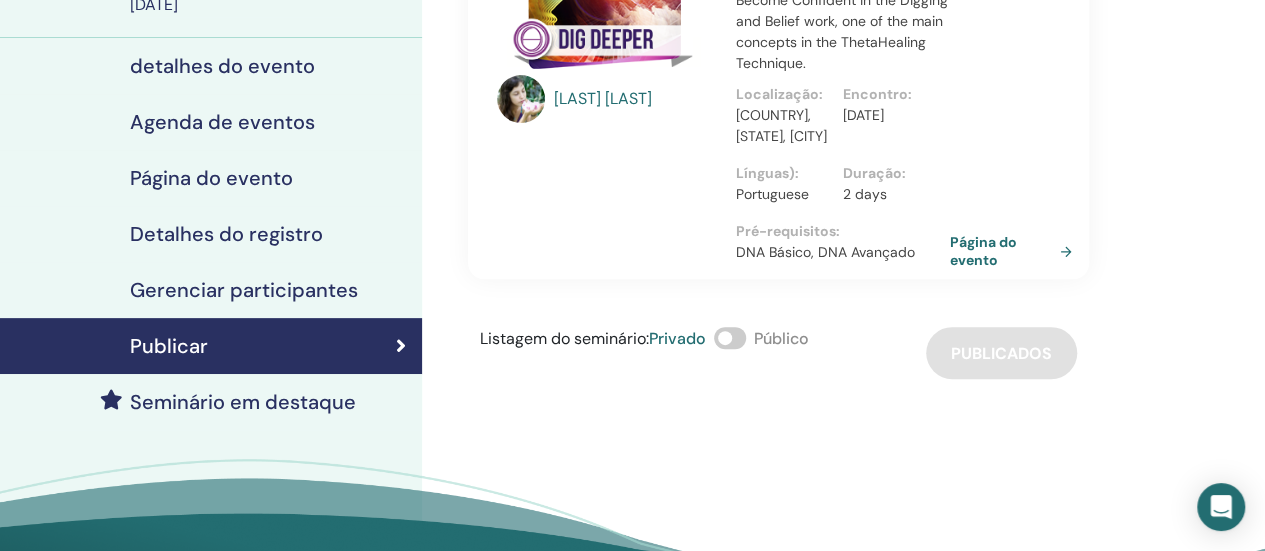scroll, scrollTop: 0, scrollLeft: 0, axis: both 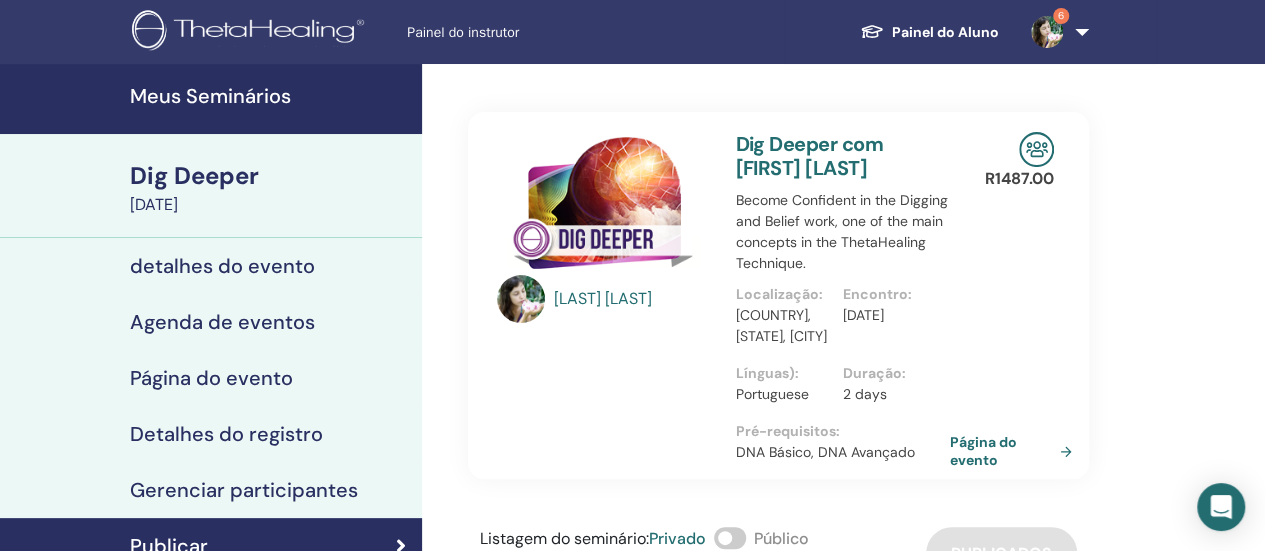 click on "detalhes do evento" at bounding box center [222, 266] 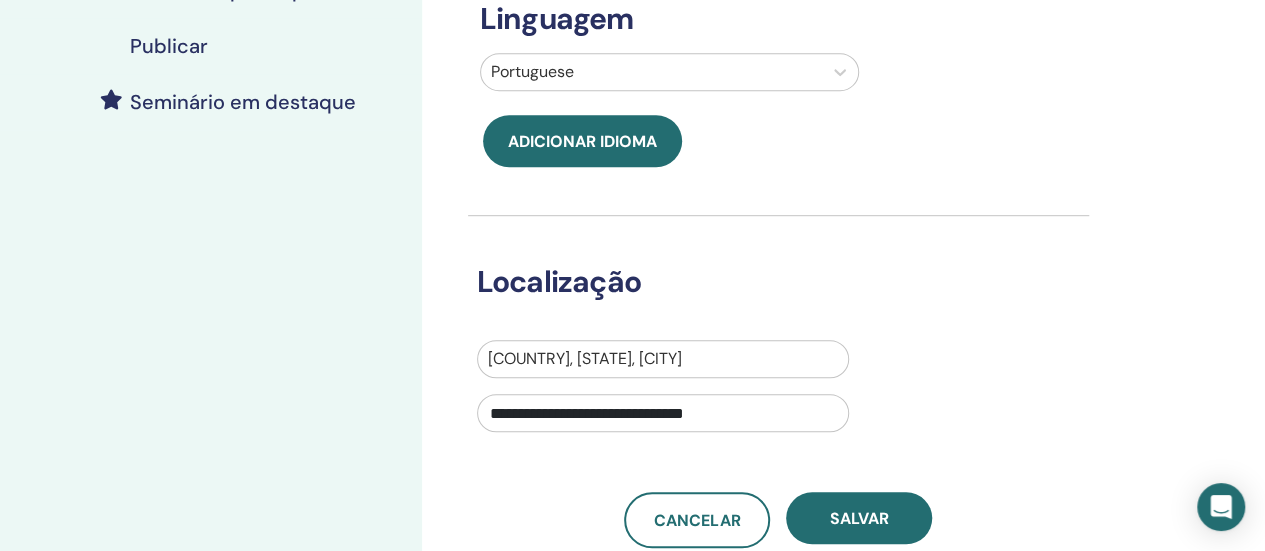 scroll, scrollTop: 800, scrollLeft: 0, axis: vertical 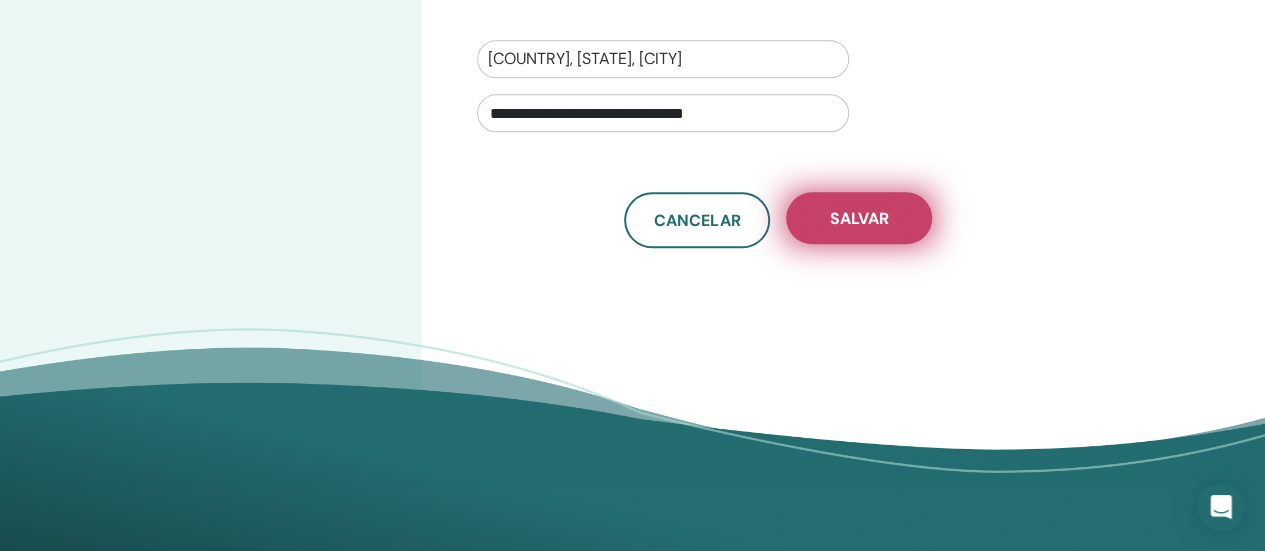 click on "Salvar" at bounding box center [859, 218] 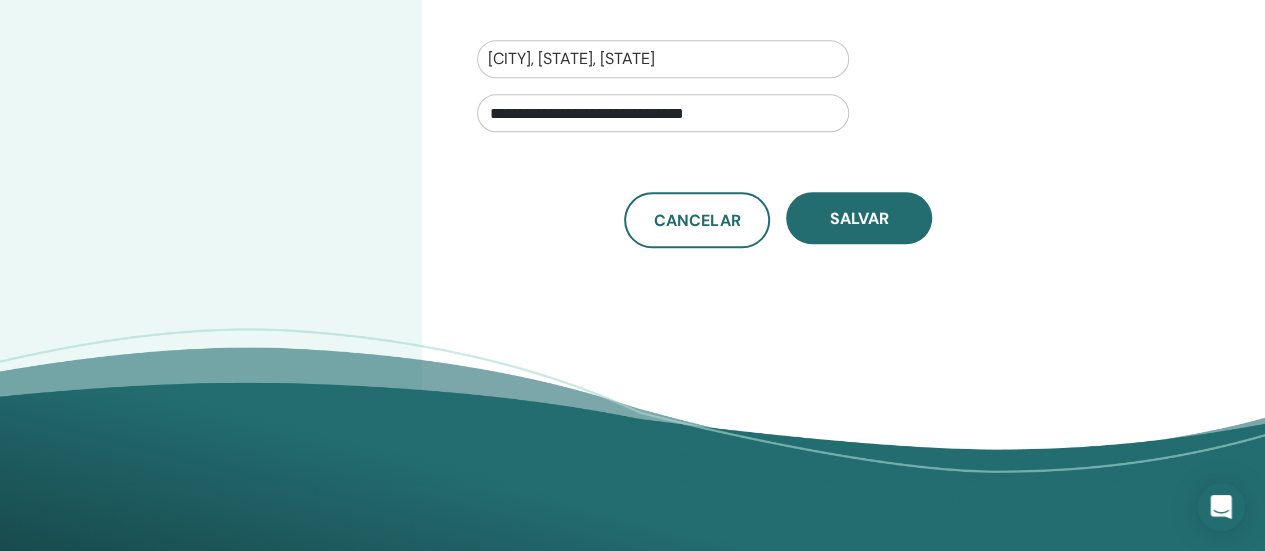 scroll, scrollTop: 200, scrollLeft: 0, axis: vertical 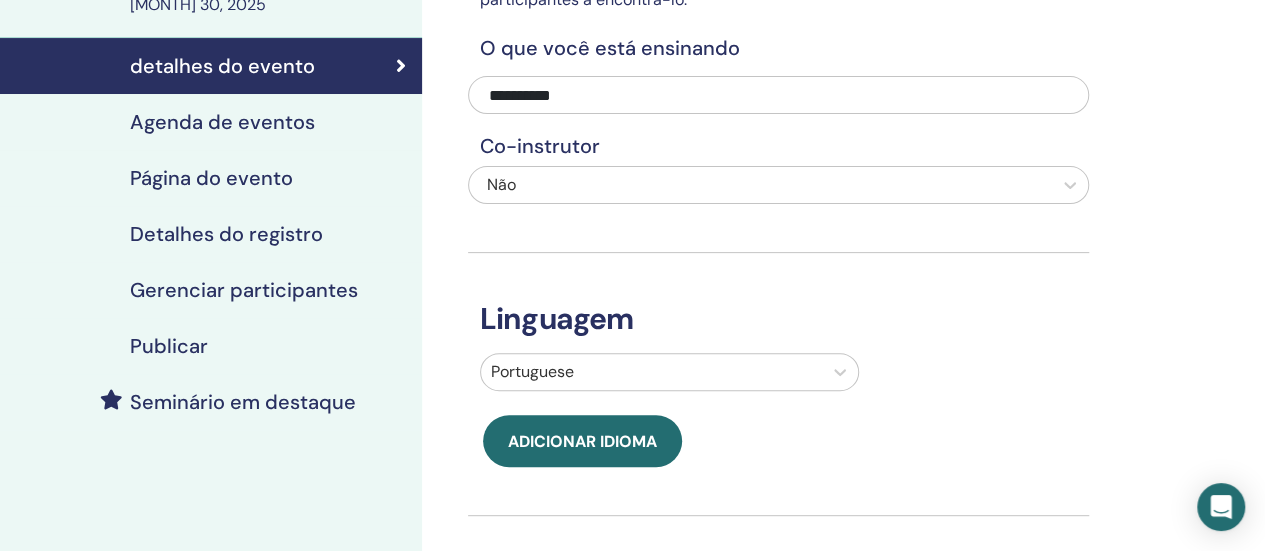 click on "Detalhes do registro" at bounding box center (226, 234) 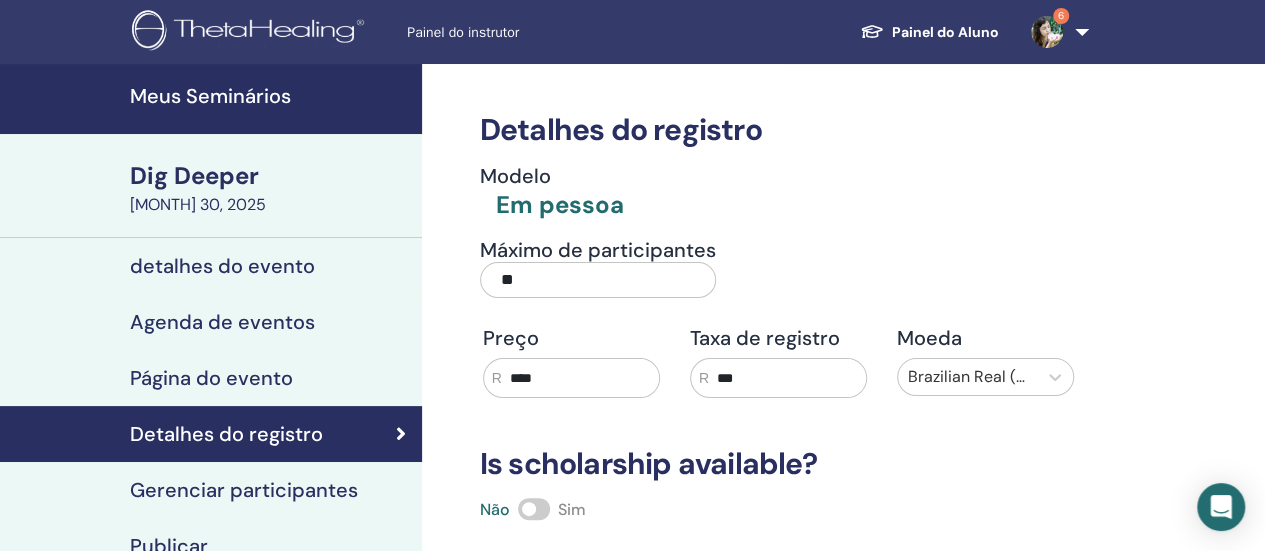 scroll, scrollTop: 400, scrollLeft: 0, axis: vertical 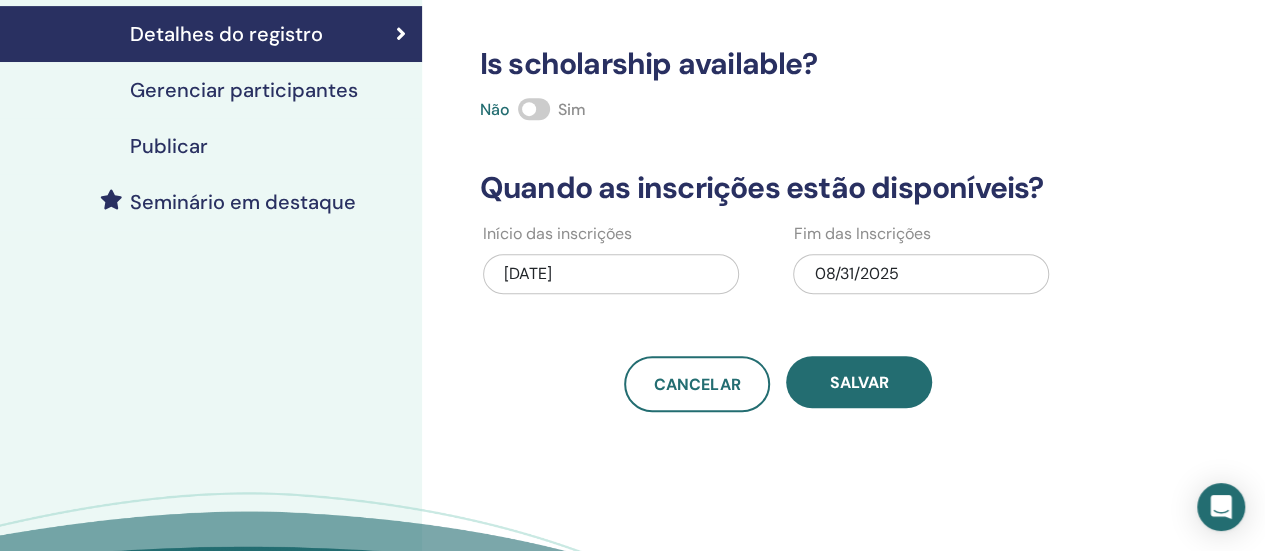 click on "08/31/2025" at bounding box center (921, 274) 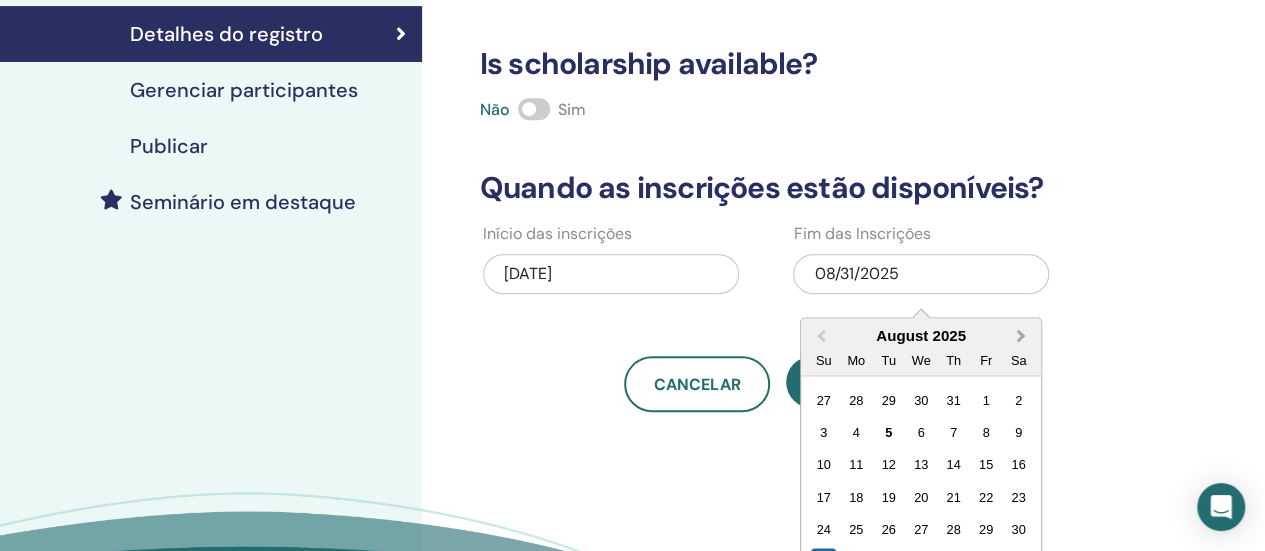 click on "Next Month" at bounding box center (1021, 335) 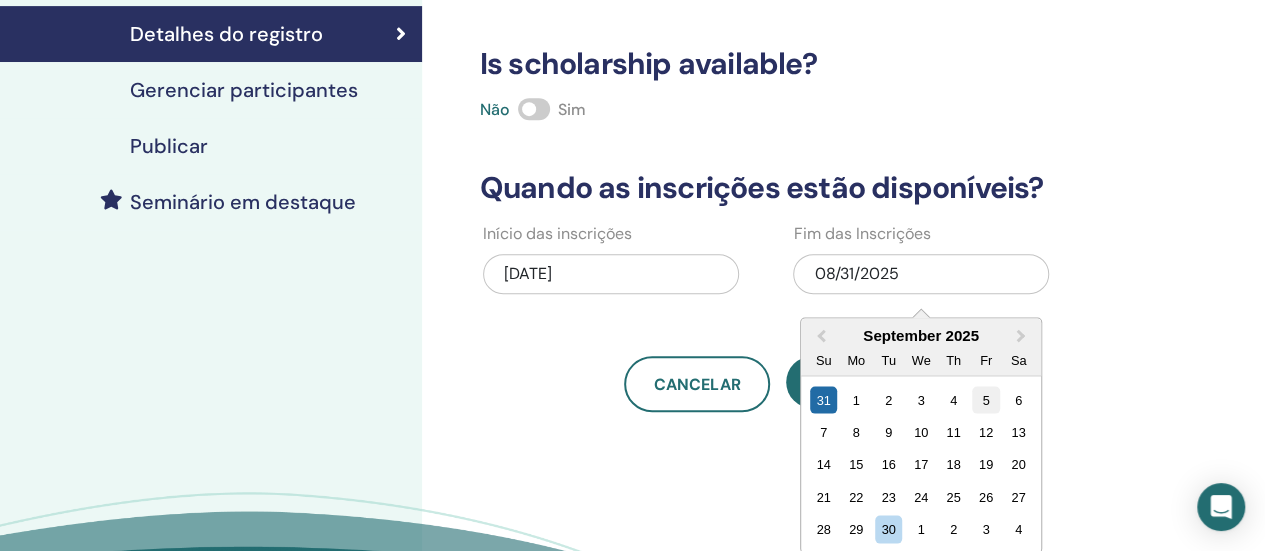 click on "5" at bounding box center (986, 399) 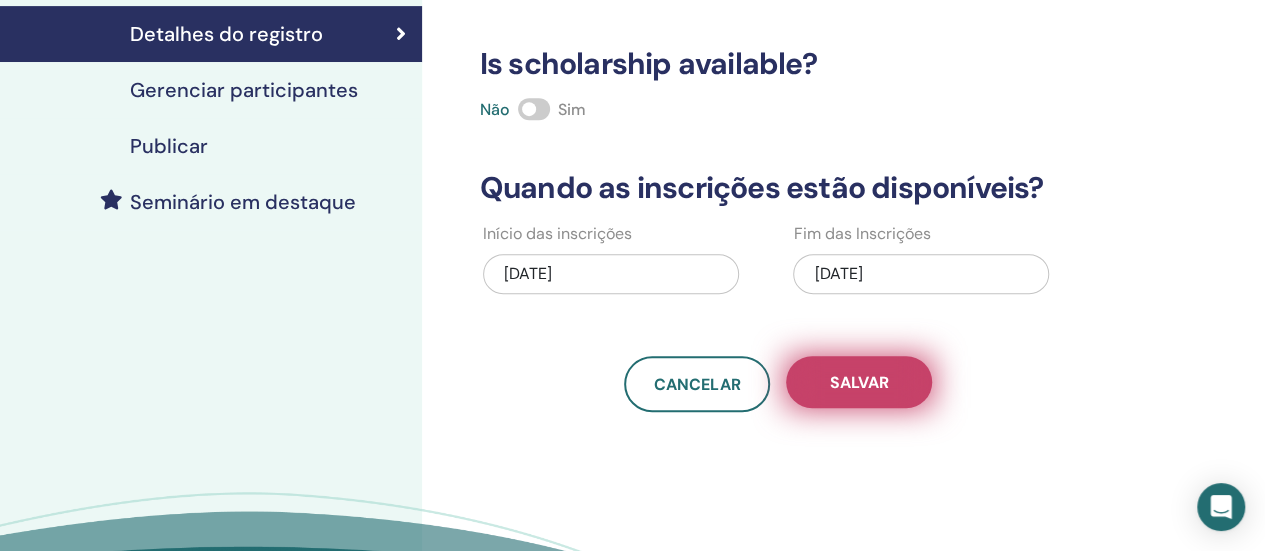 click on "Salvar" at bounding box center (859, 382) 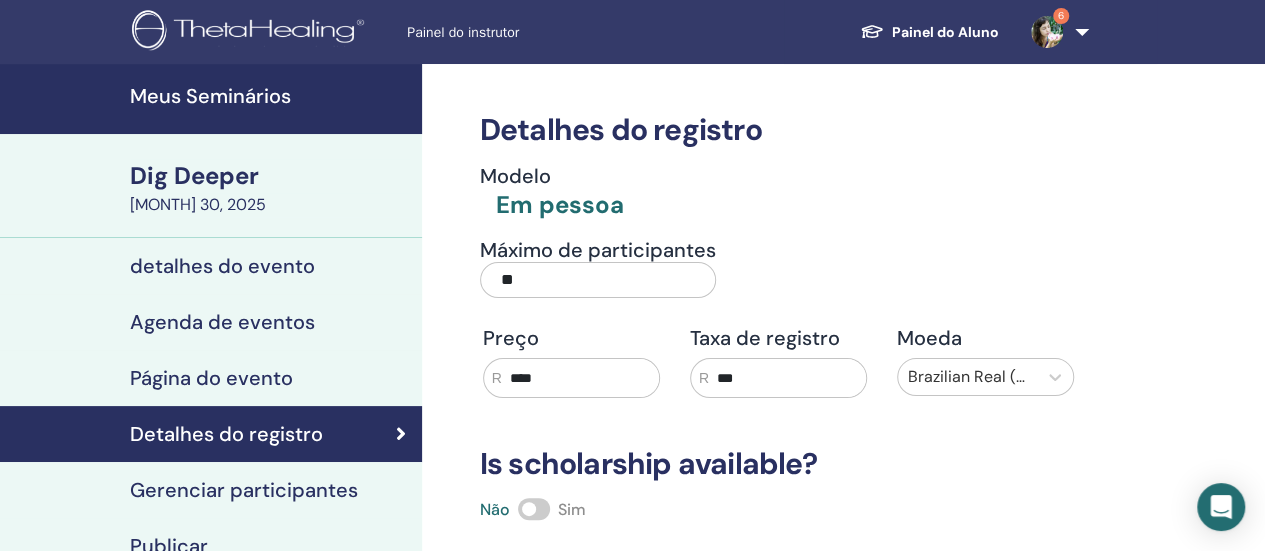 scroll, scrollTop: 100, scrollLeft: 0, axis: vertical 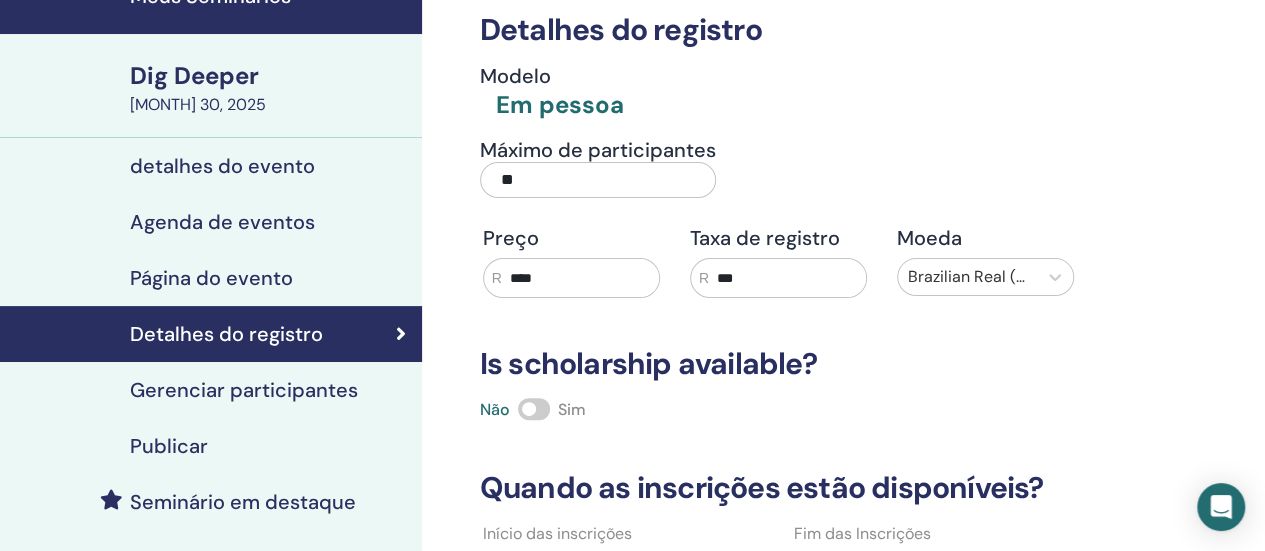 click on "Gerenciar participantes" at bounding box center (244, 390) 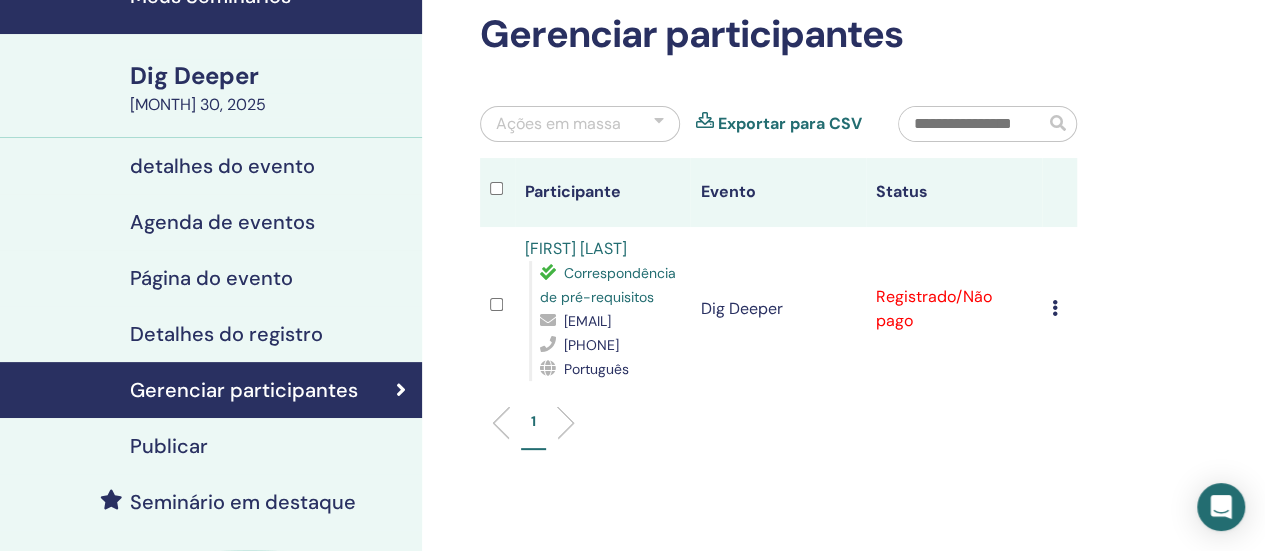 click on "Detalhes do registro" at bounding box center (226, 334) 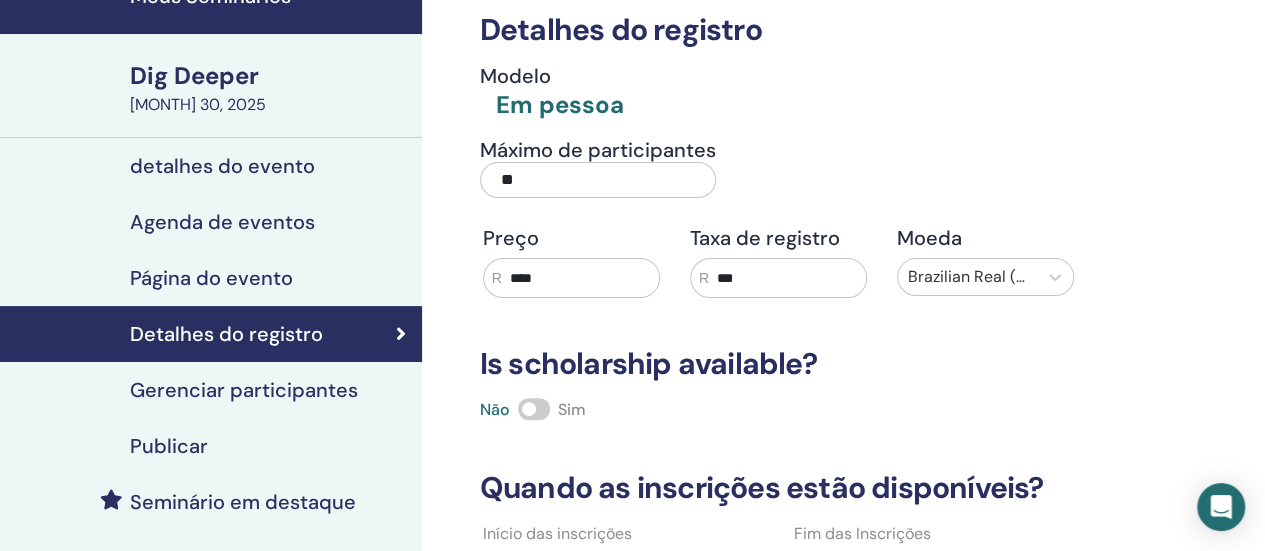 click on "Página do evento" at bounding box center (211, 278) 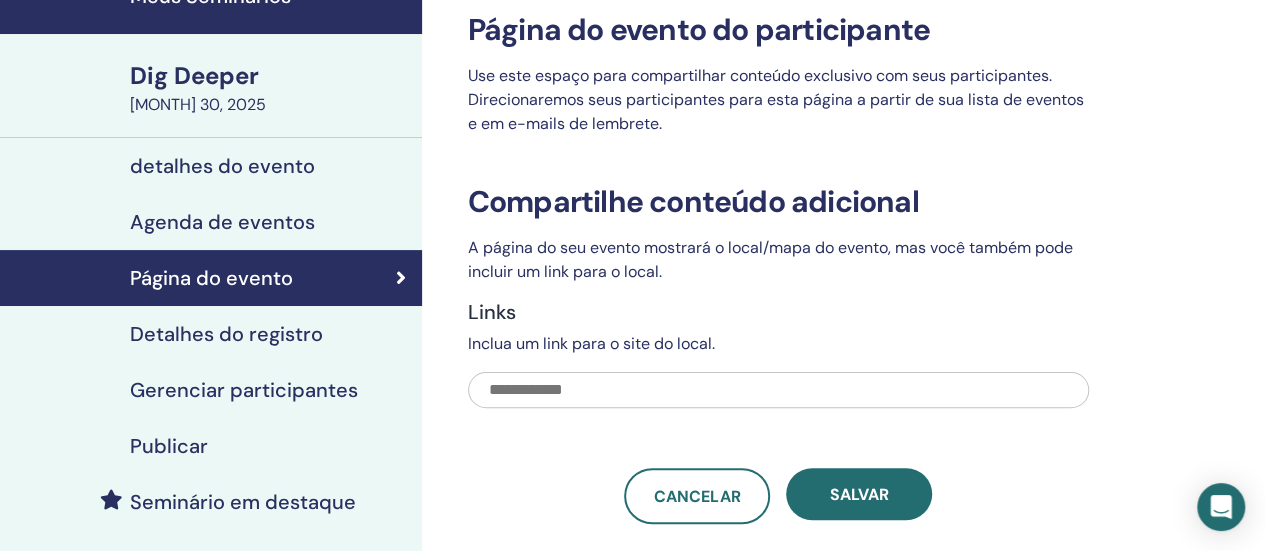 click on "detalhes do evento" at bounding box center (222, 166) 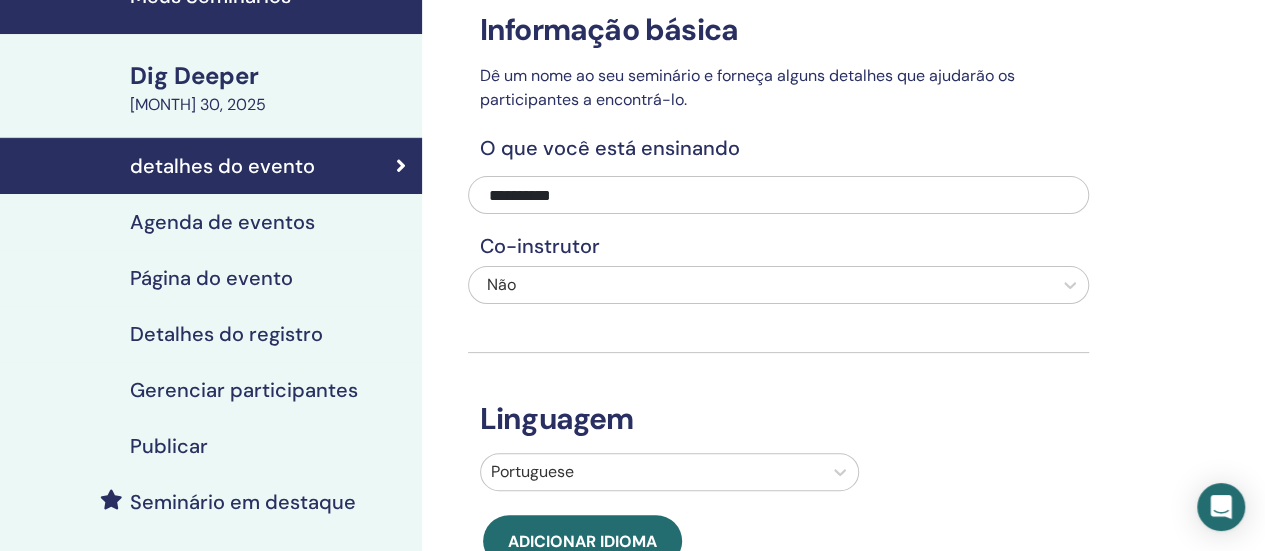 click on "Detalhes do registro" at bounding box center (226, 334) 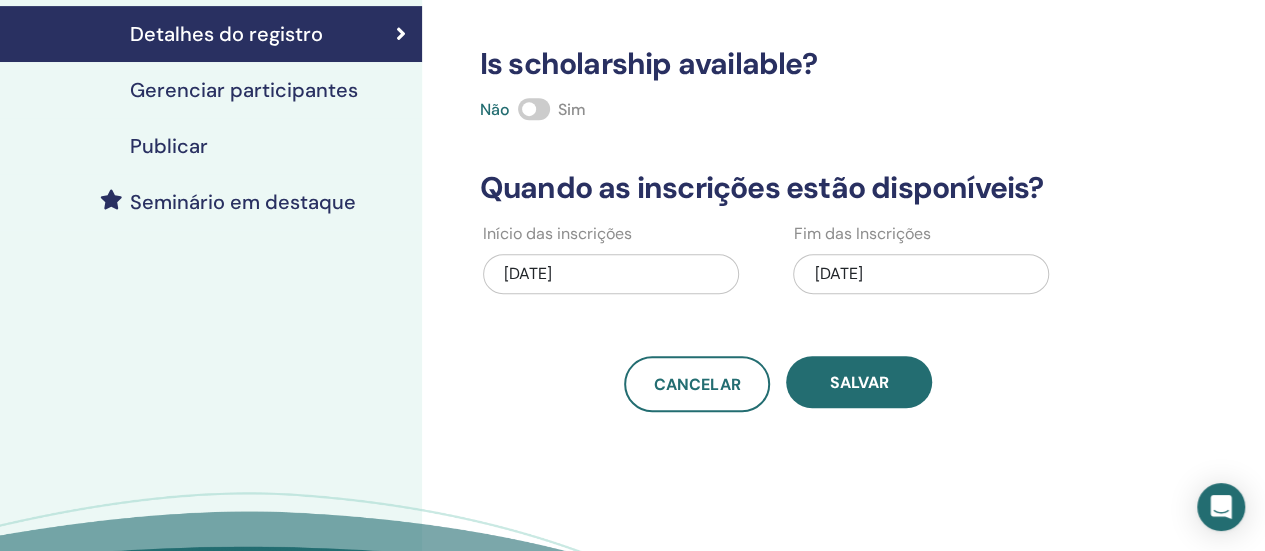 scroll, scrollTop: 0, scrollLeft: 0, axis: both 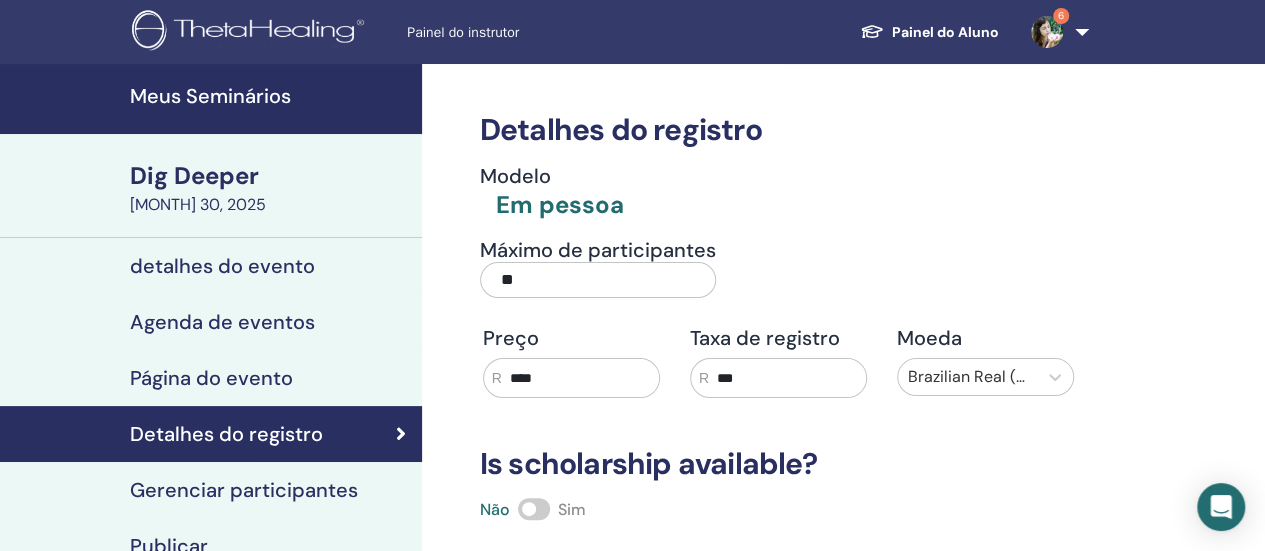 click on "Dig Deeper" at bounding box center (270, 176) 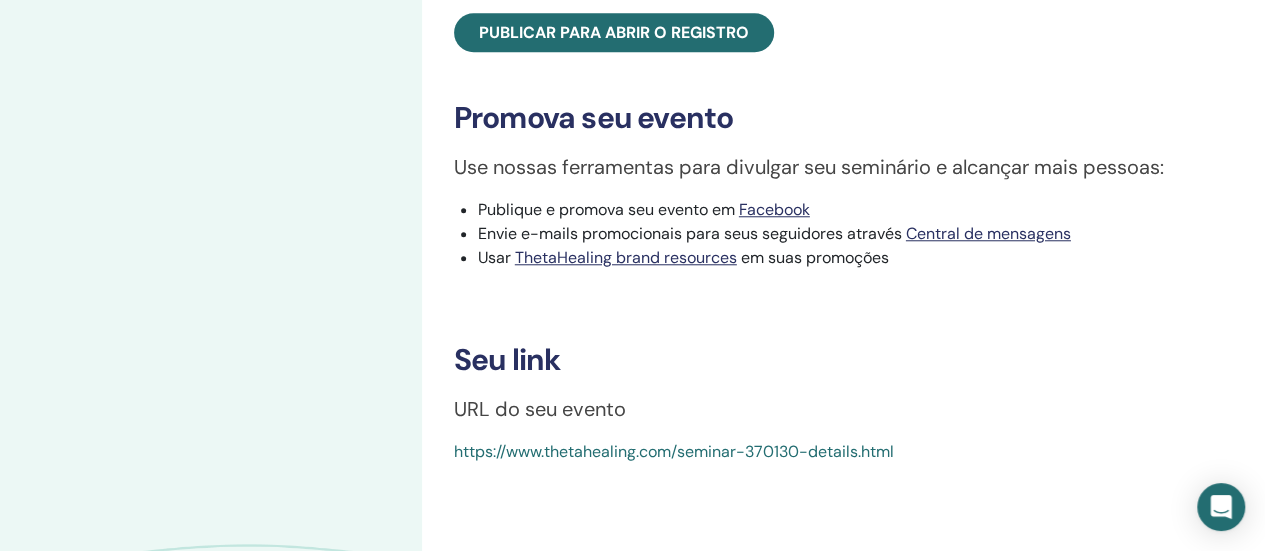 scroll, scrollTop: 1000, scrollLeft: 0, axis: vertical 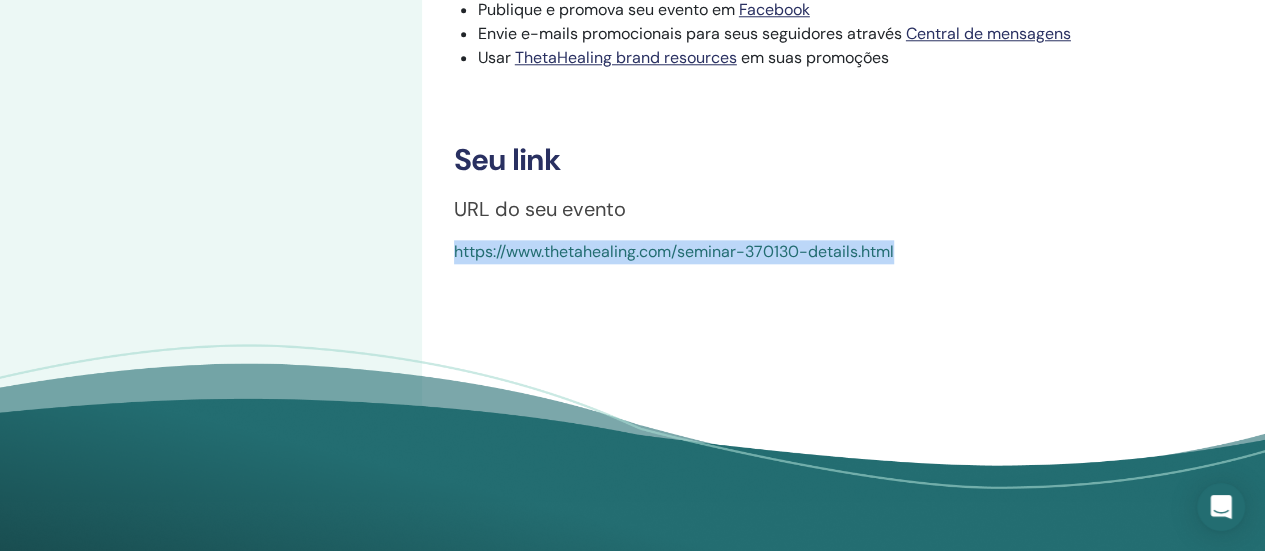drag, startPoint x: 450, startPoint y: 261, endPoint x: 972, endPoint y: 303, distance: 523.68695 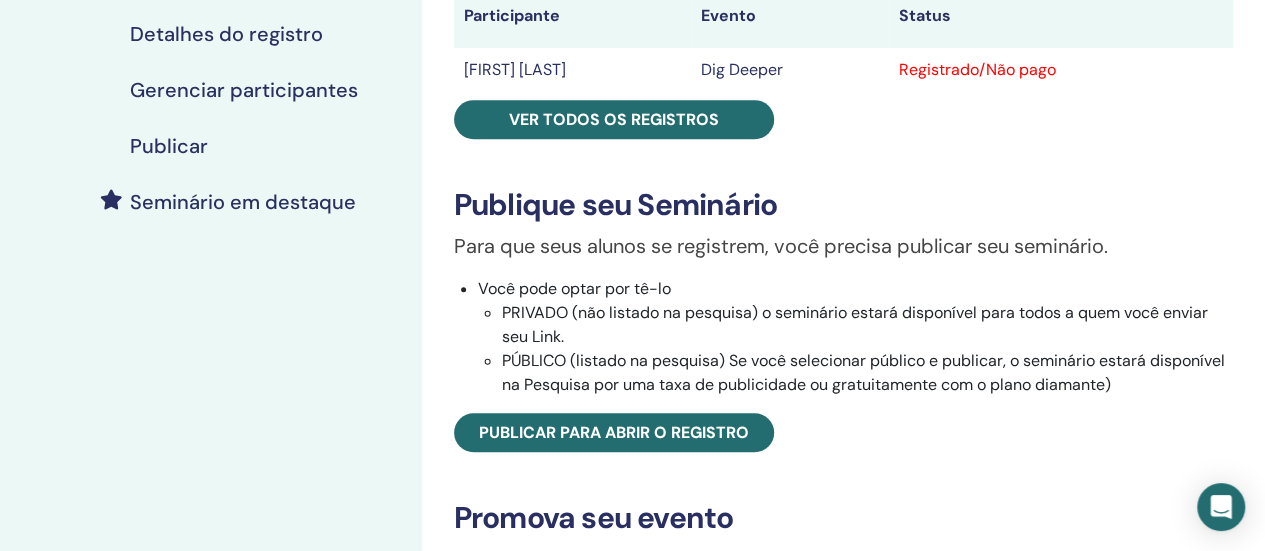 scroll, scrollTop: 0, scrollLeft: 0, axis: both 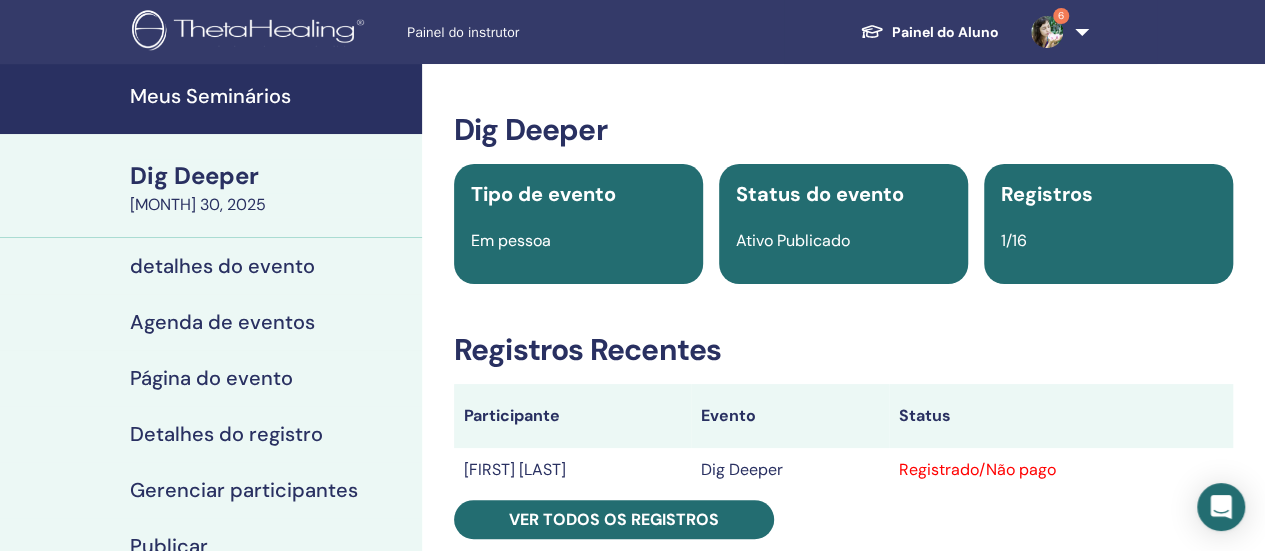 click on "Meus Seminários" at bounding box center (270, 96) 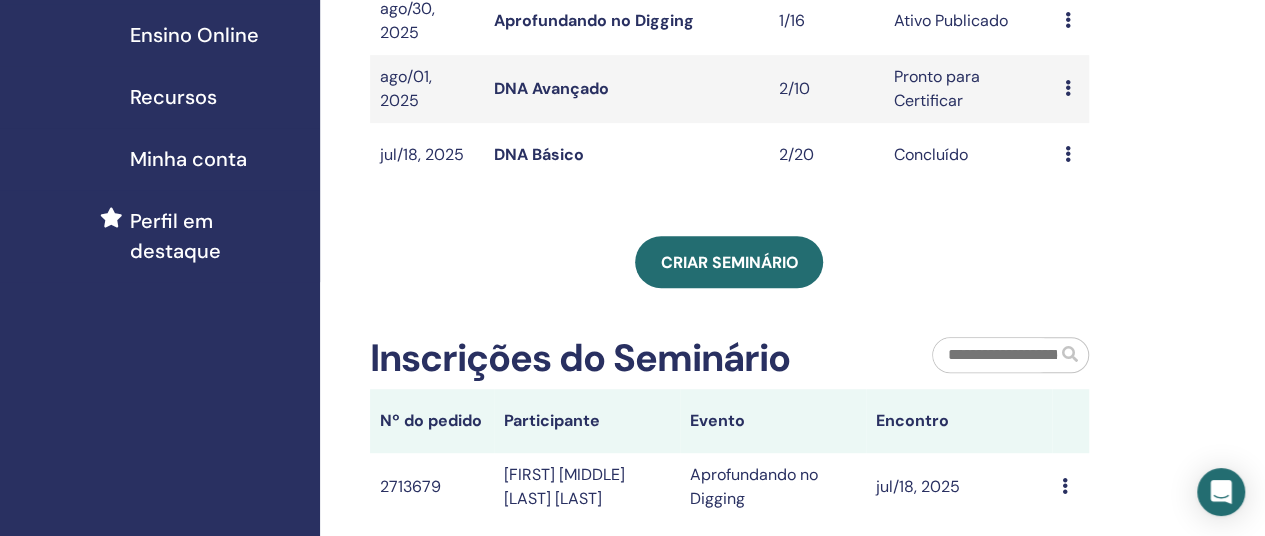 scroll, scrollTop: 300, scrollLeft: 0, axis: vertical 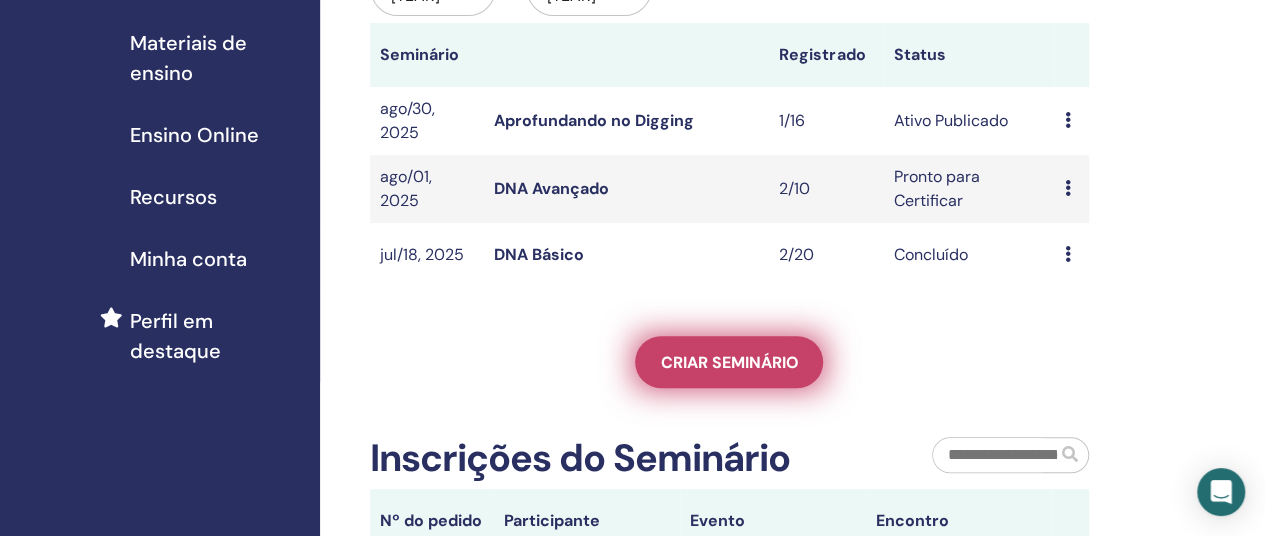 click on "Criar seminário" at bounding box center (729, 362) 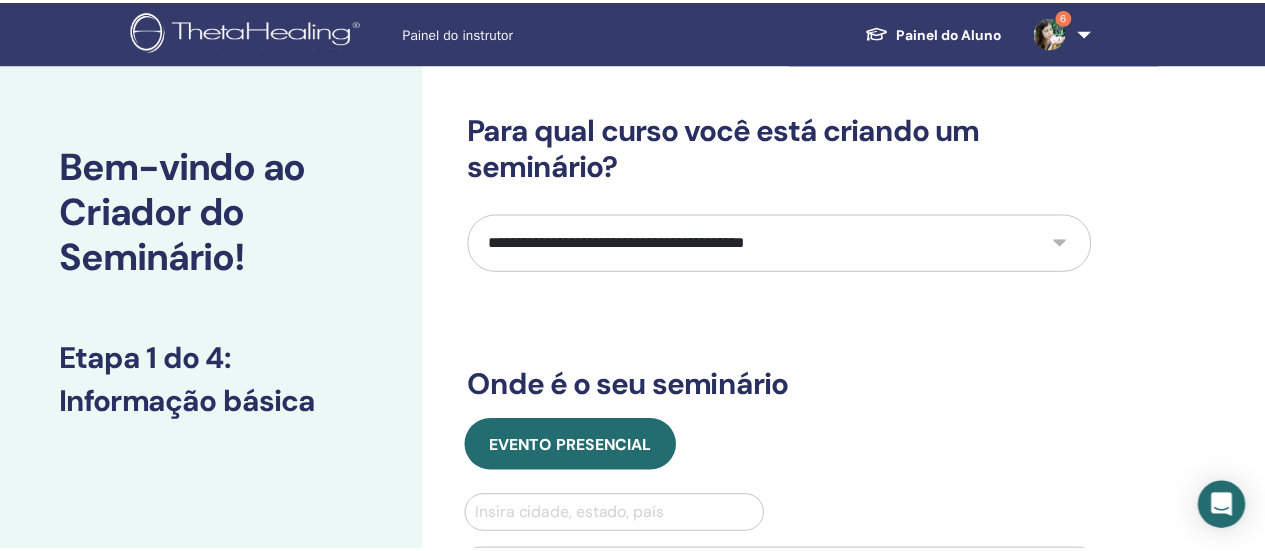 scroll, scrollTop: 0, scrollLeft: 0, axis: both 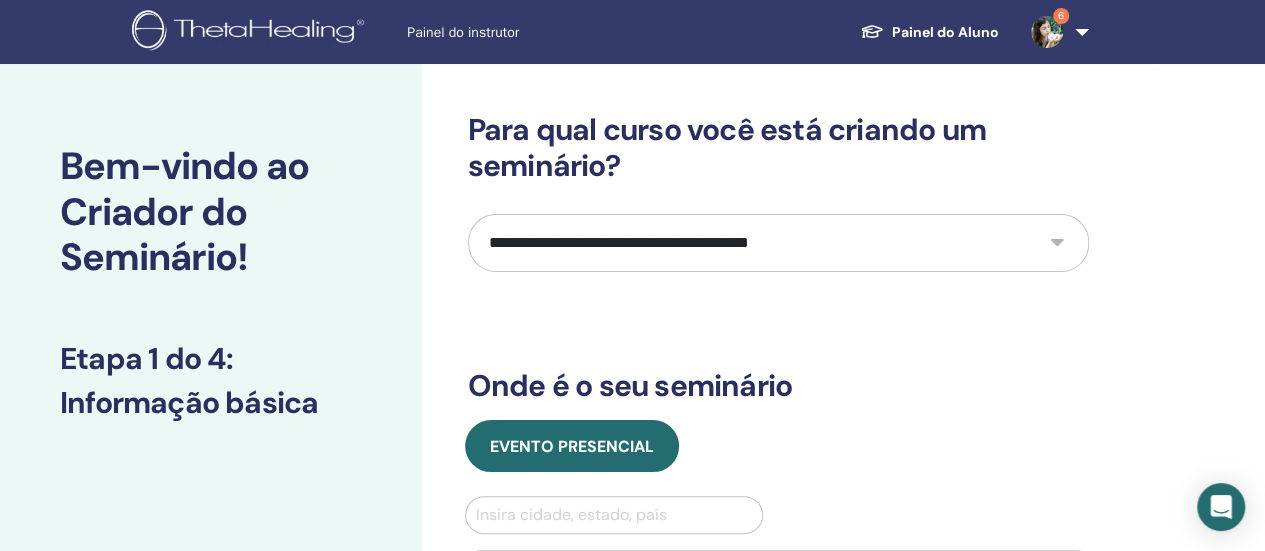 click on "**********" at bounding box center [778, 243] 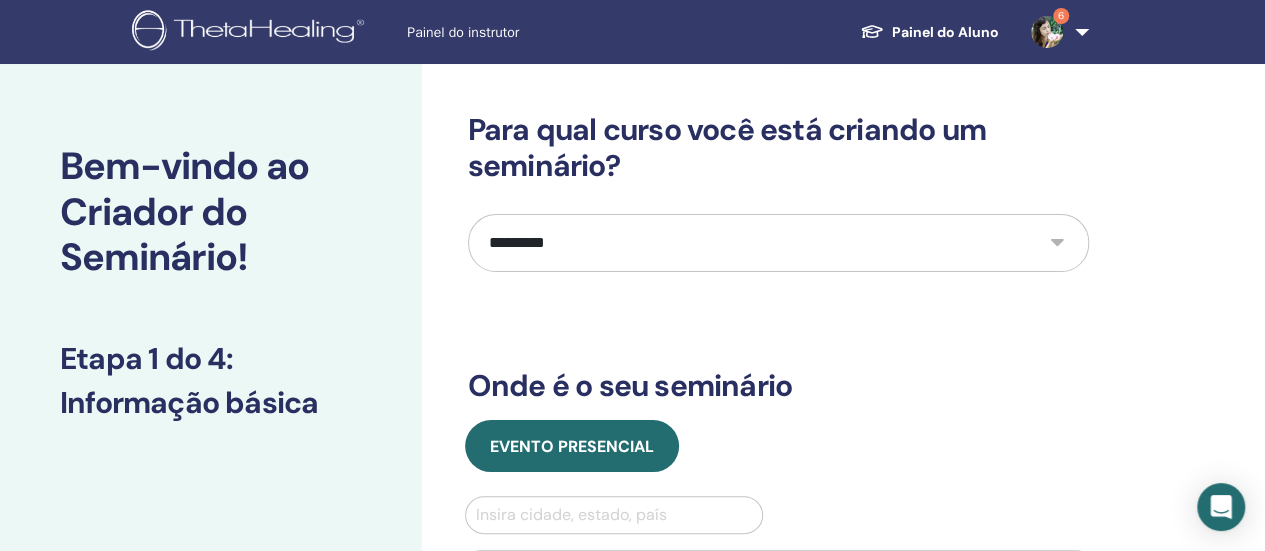 click on "**********" at bounding box center (778, 243) 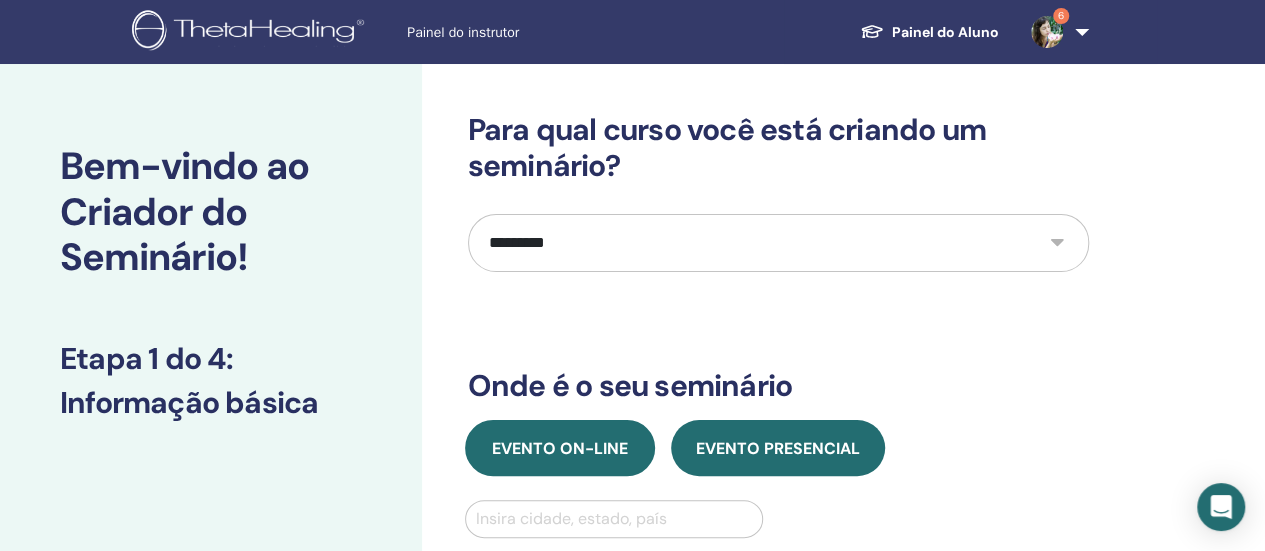 scroll, scrollTop: 300, scrollLeft: 0, axis: vertical 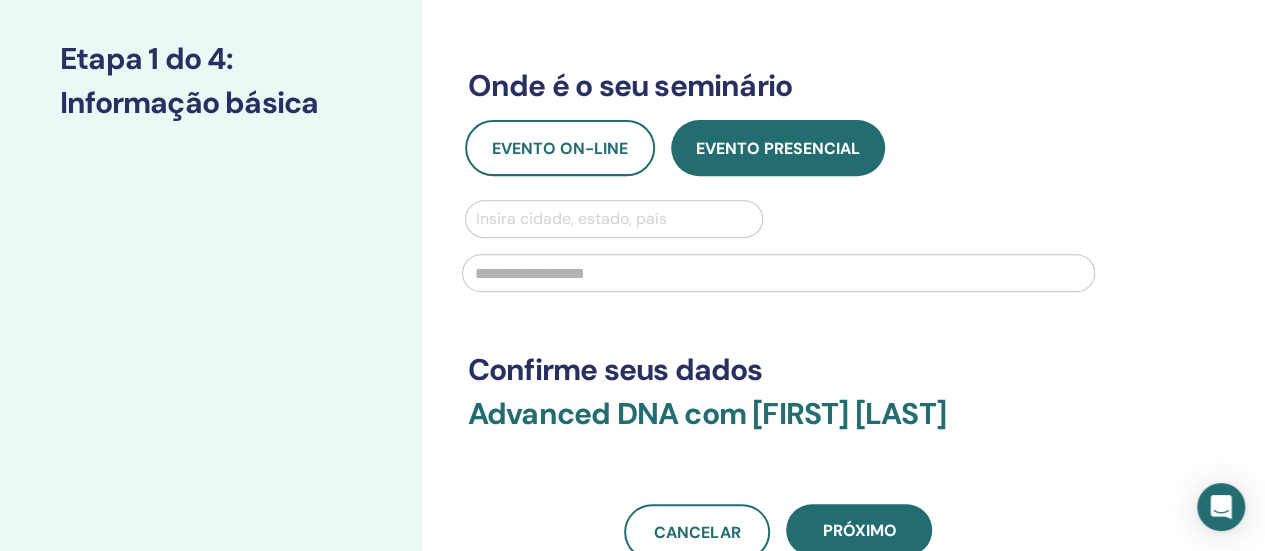click at bounding box center (614, 219) 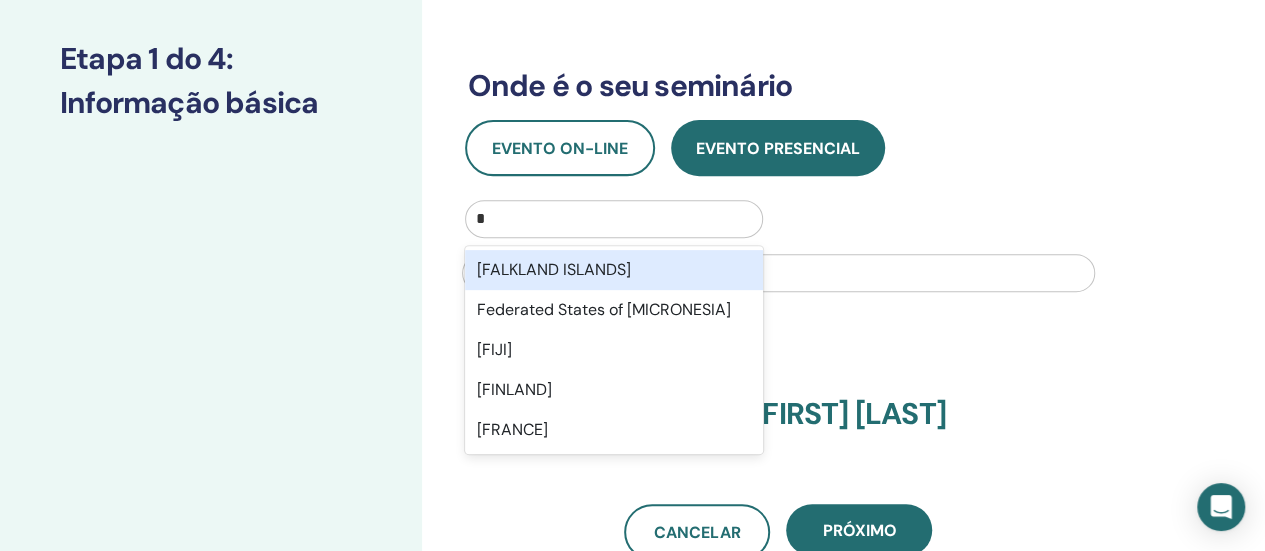 type on "*" 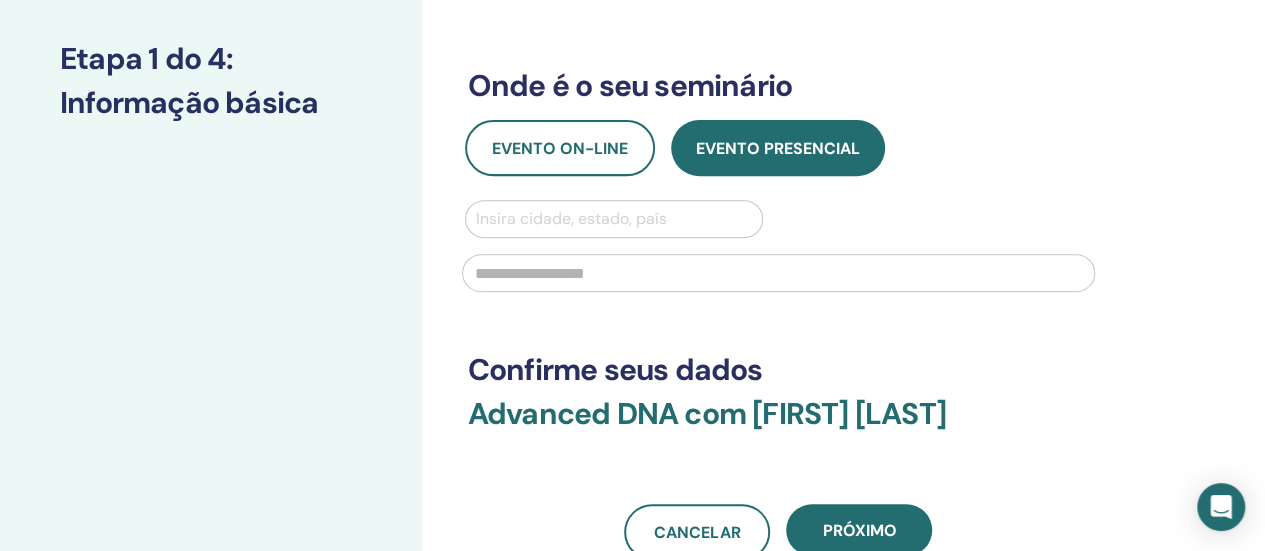 click at bounding box center [614, 219] 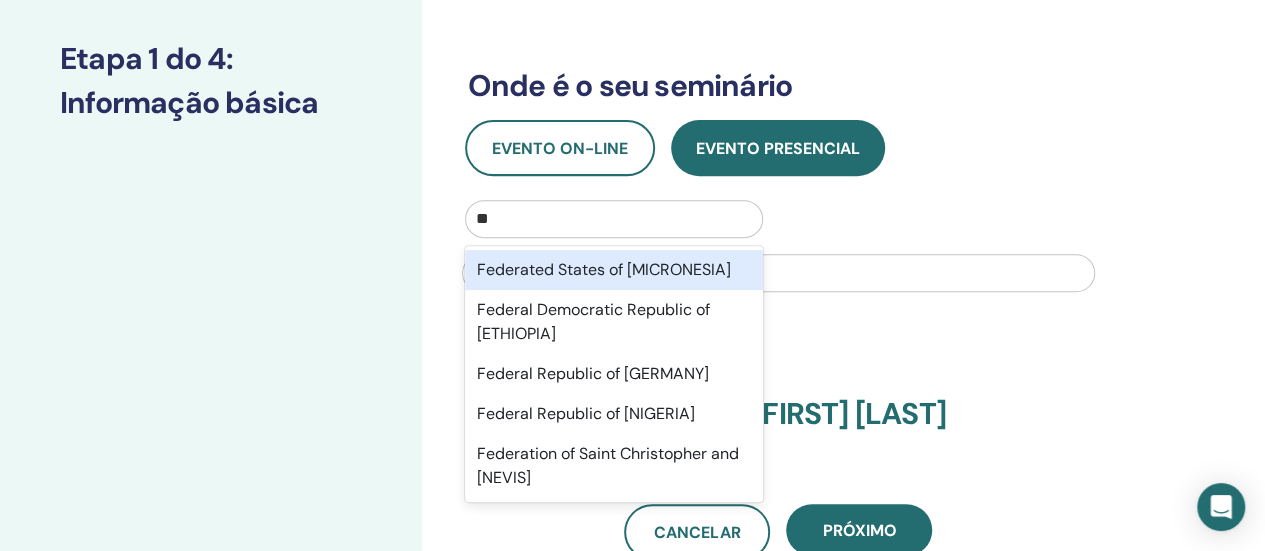 type on "***" 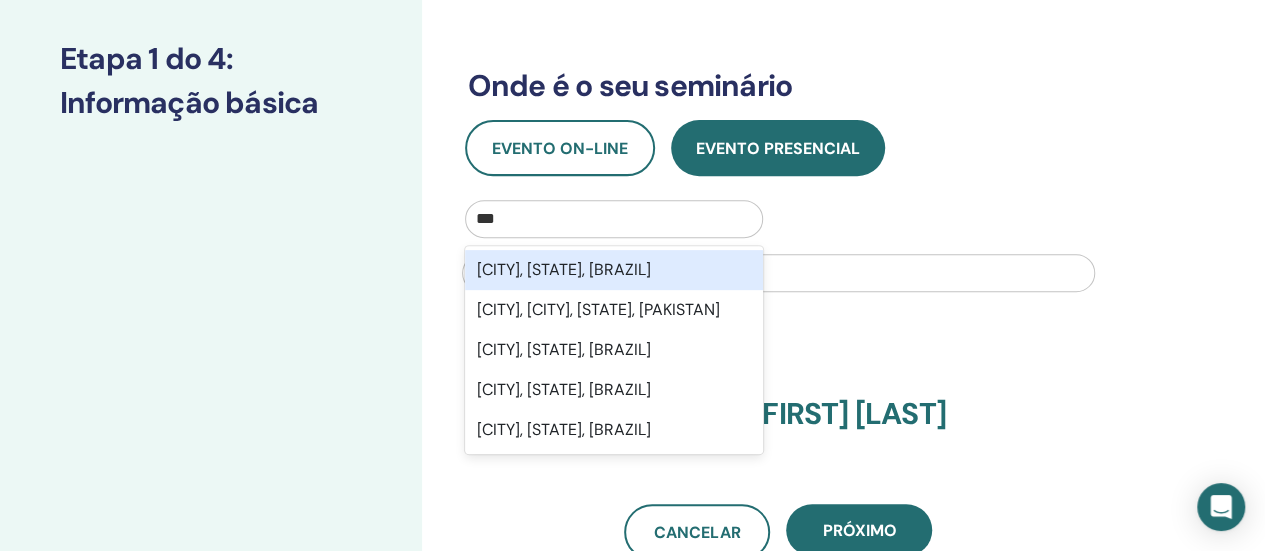 click on "[CITY], [STATE], [BRAZIL]" at bounding box center [614, 270] 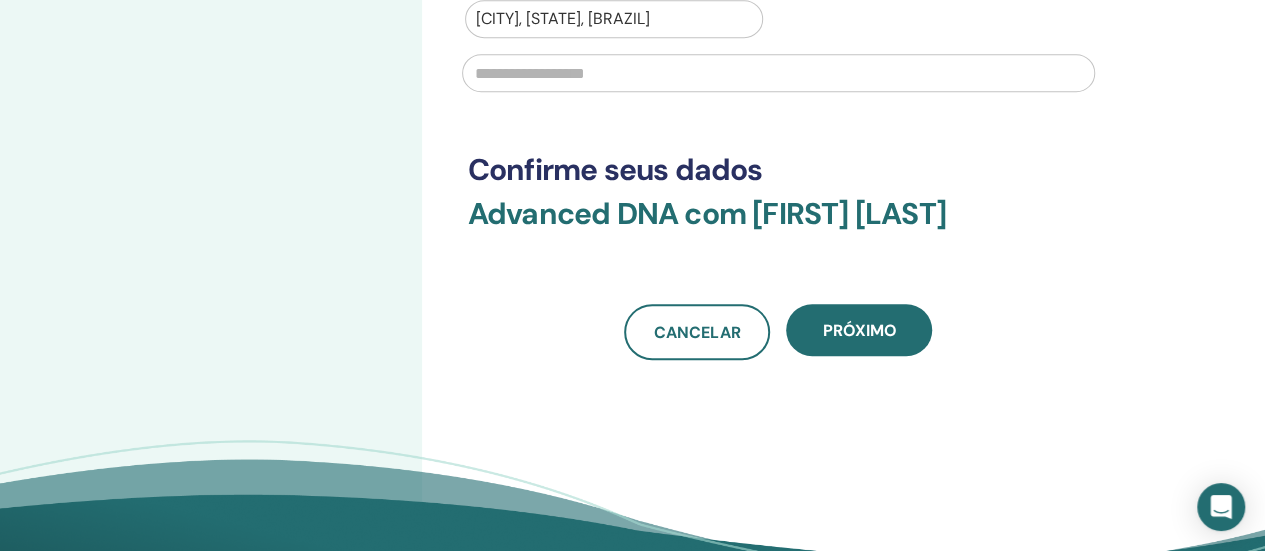 scroll, scrollTop: 700, scrollLeft: 0, axis: vertical 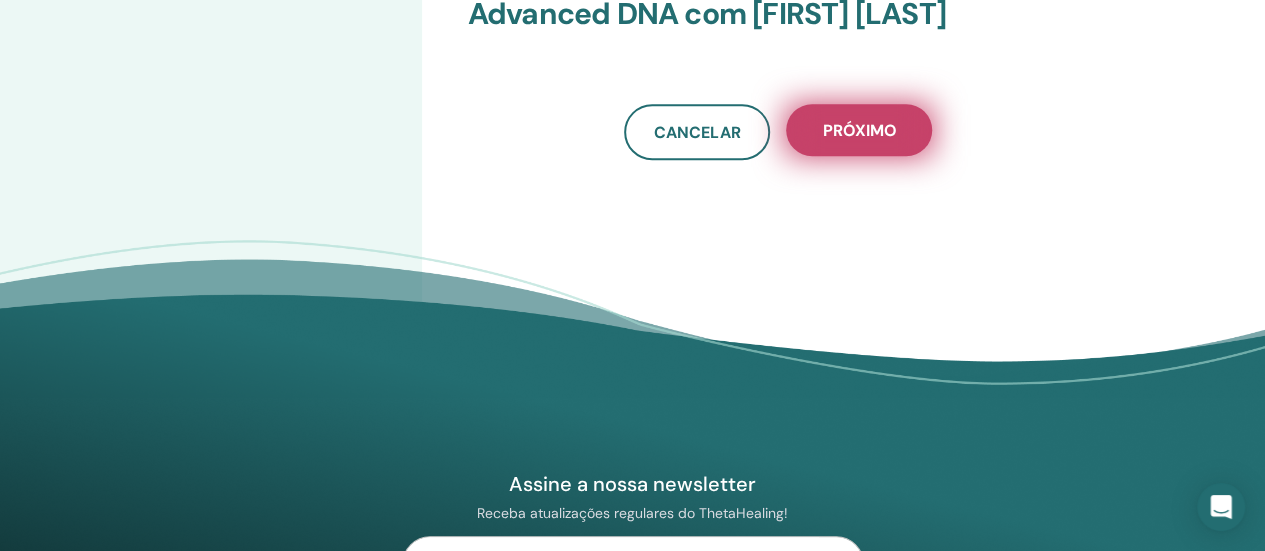click on "Próximo" at bounding box center (859, 130) 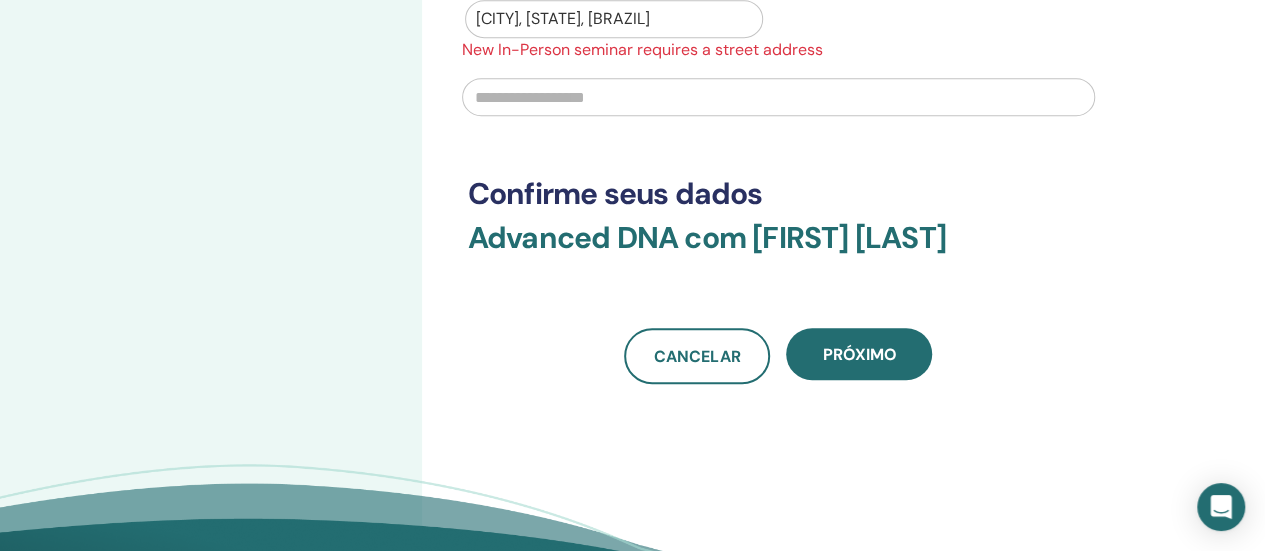 scroll, scrollTop: 400, scrollLeft: 0, axis: vertical 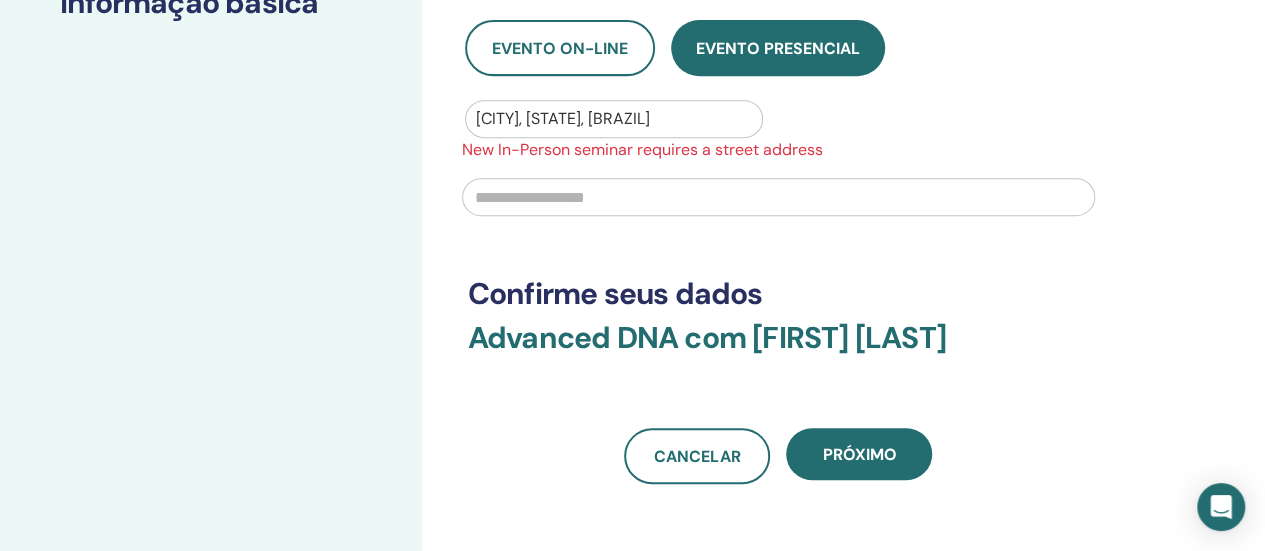 click at bounding box center (778, 197) 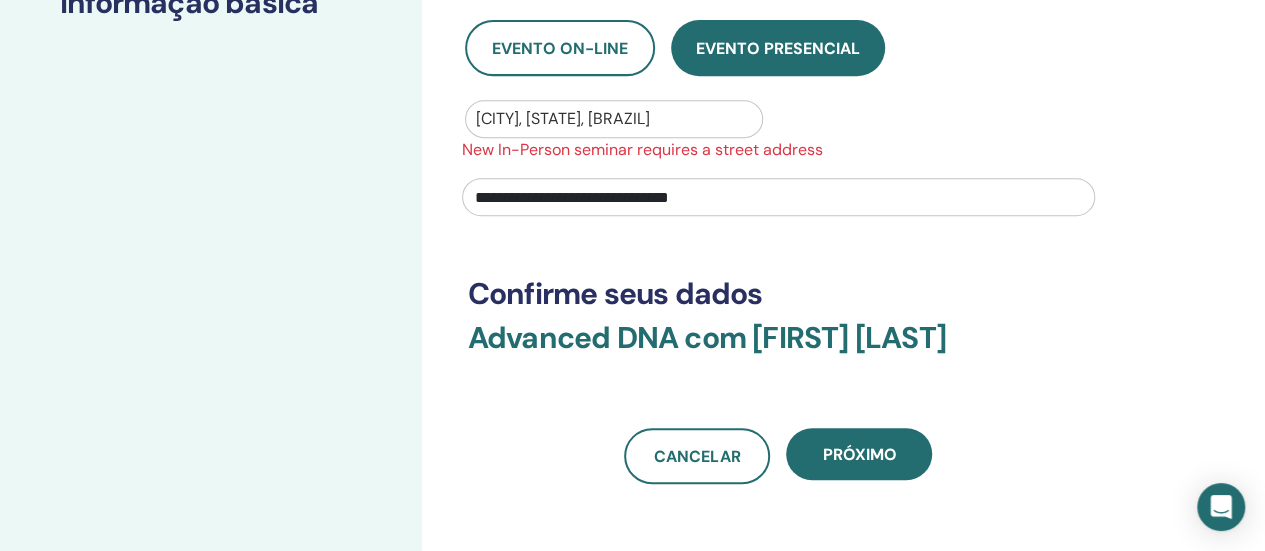 type on "**********" 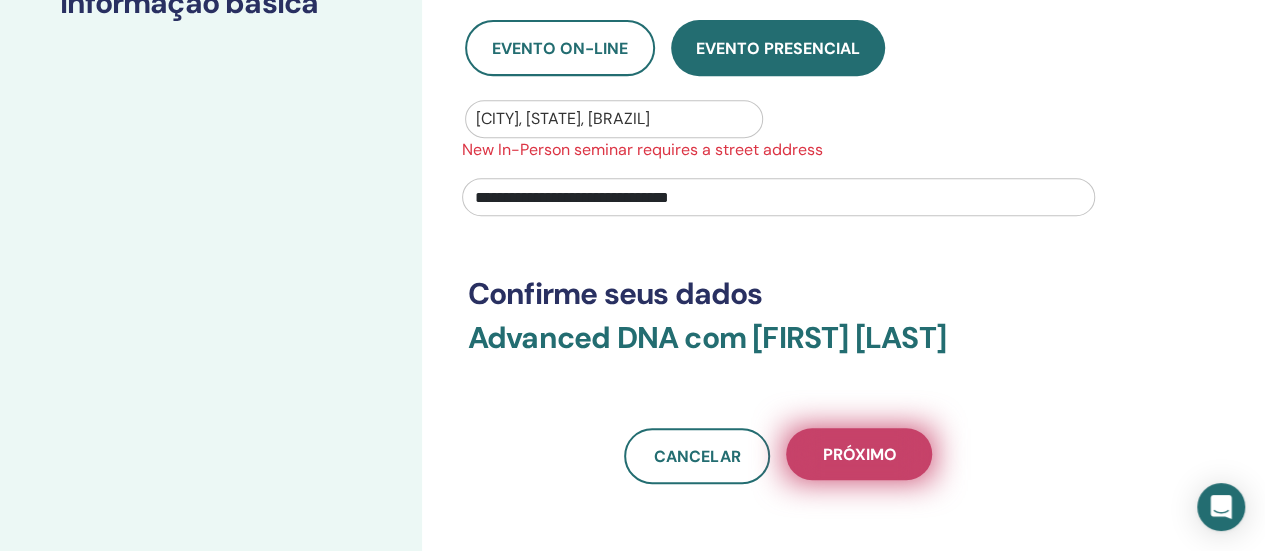 click on "Próximo" at bounding box center (859, 454) 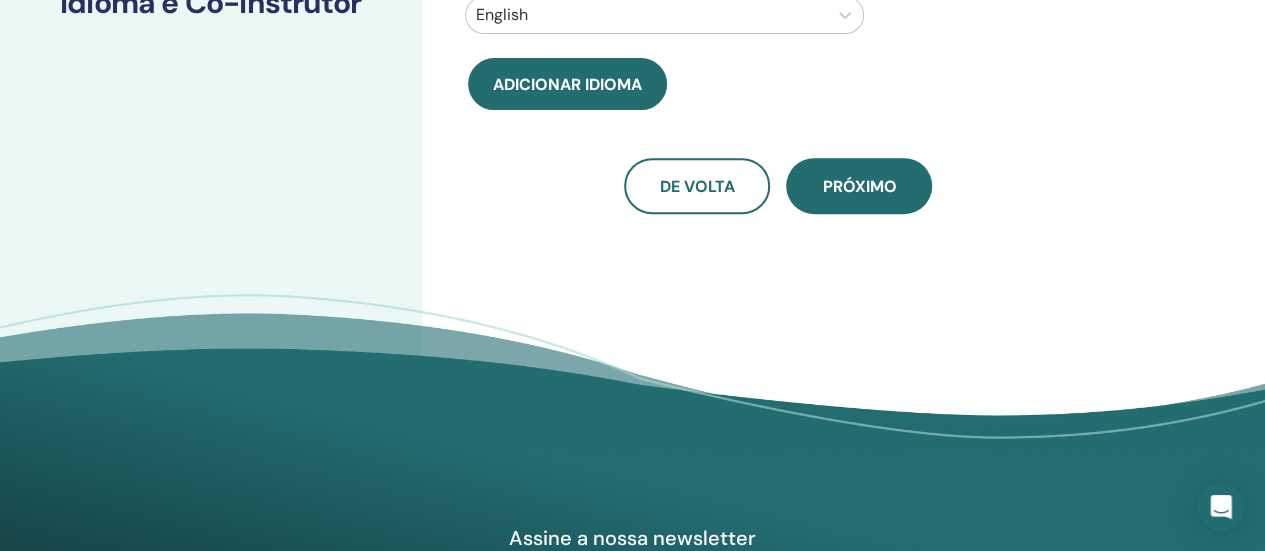 scroll, scrollTop: 54, scrollLeft: 0, axis: vertical 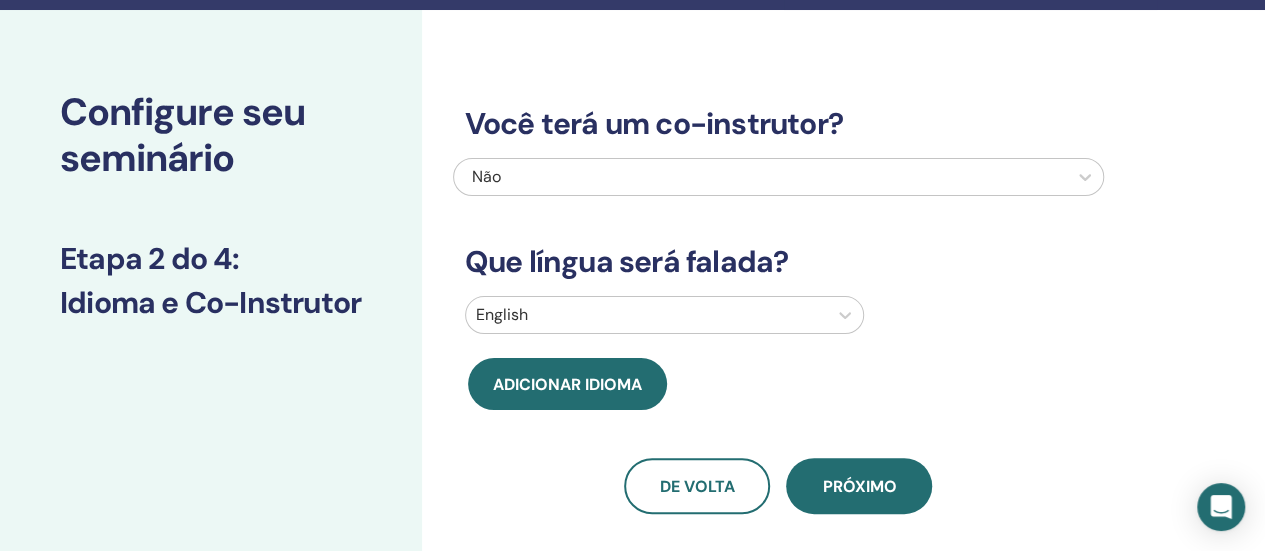 click on "English" at bounding box center (664, 315) 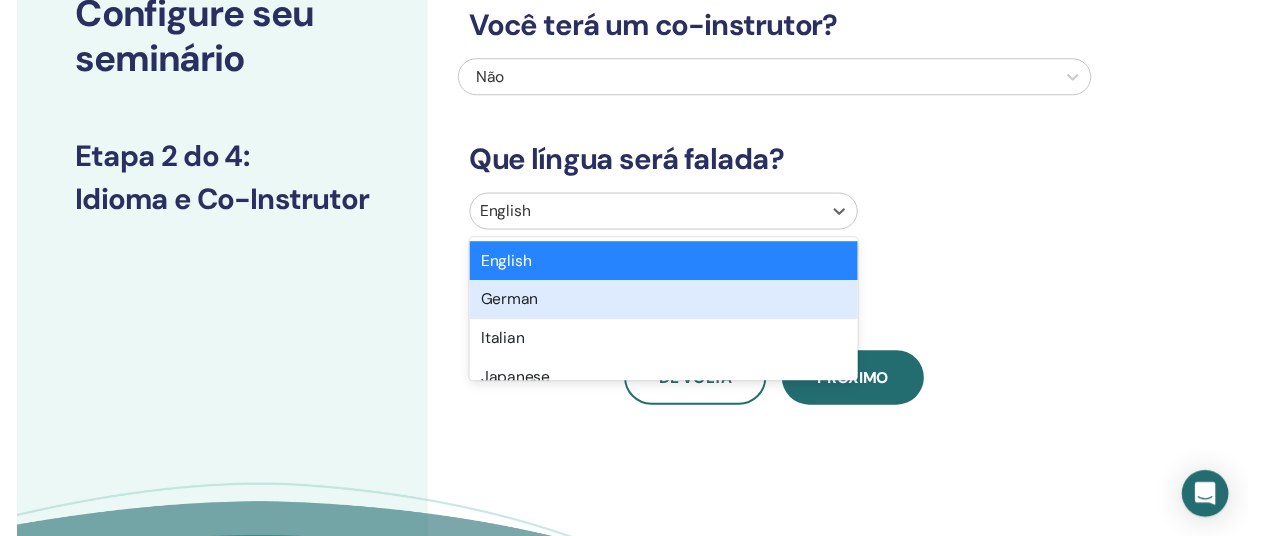 scroll, scrollTop: 153, scrollLeft: 0, axis: vertical 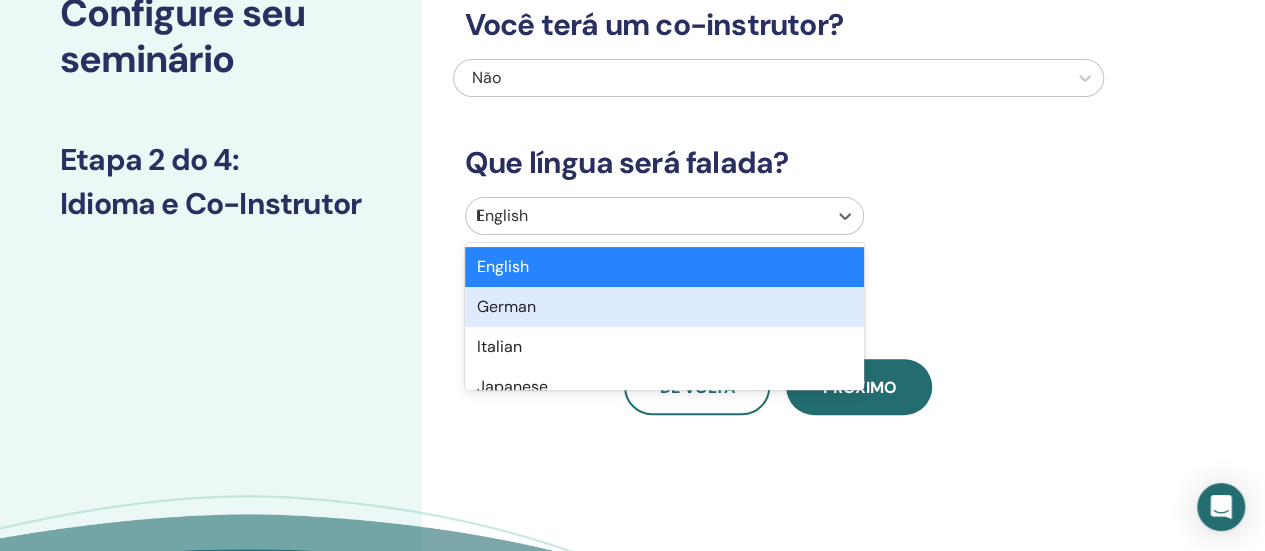 type on "**" 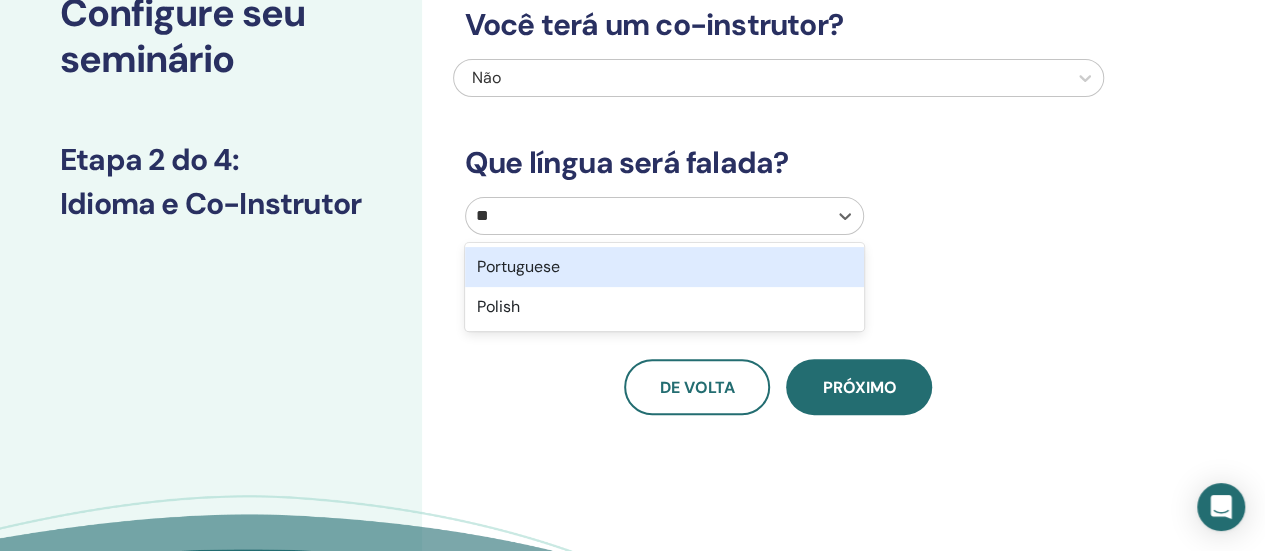 click on "Portuguese" at bounding box center [664, 267] 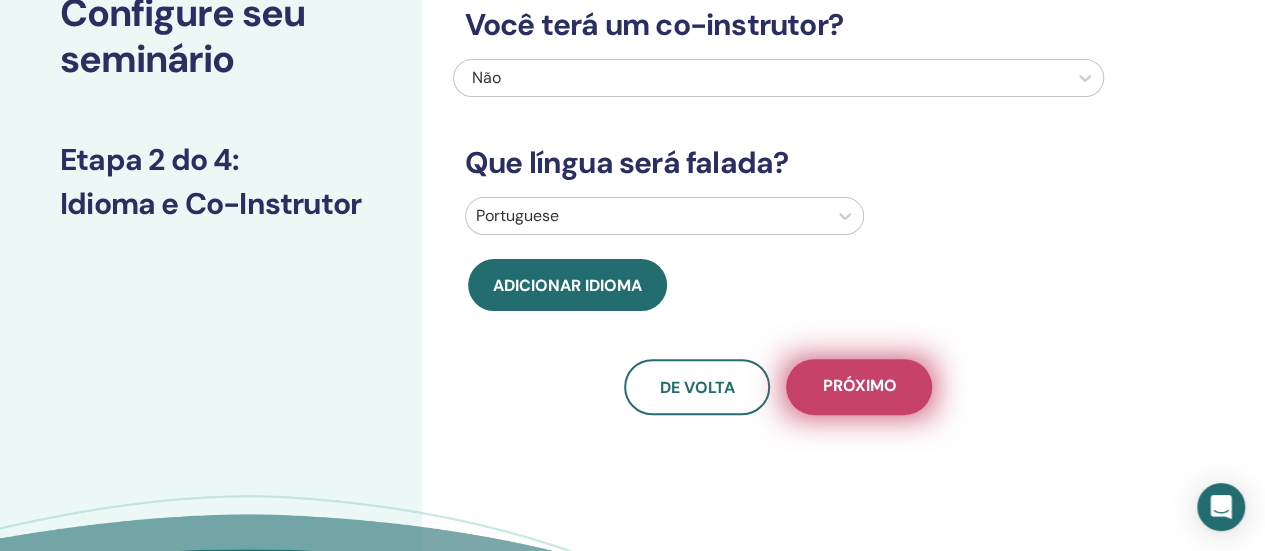 click on "Próximo" at bounding box center (859, 387) 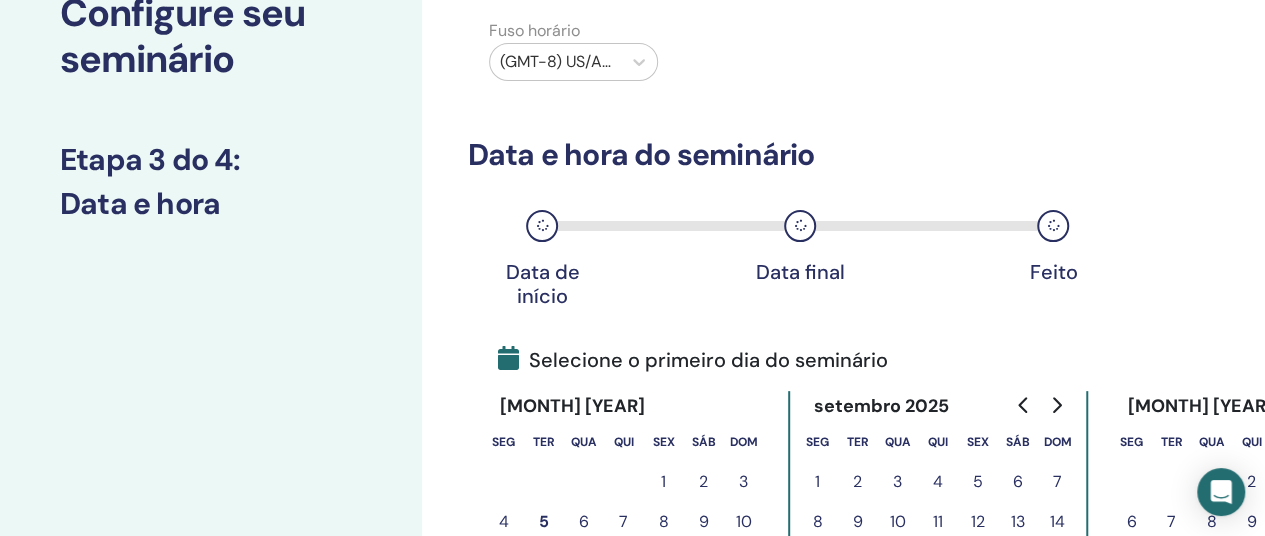 scroll, scrollTop: 353, scrollLeft: 0, axis: vertical 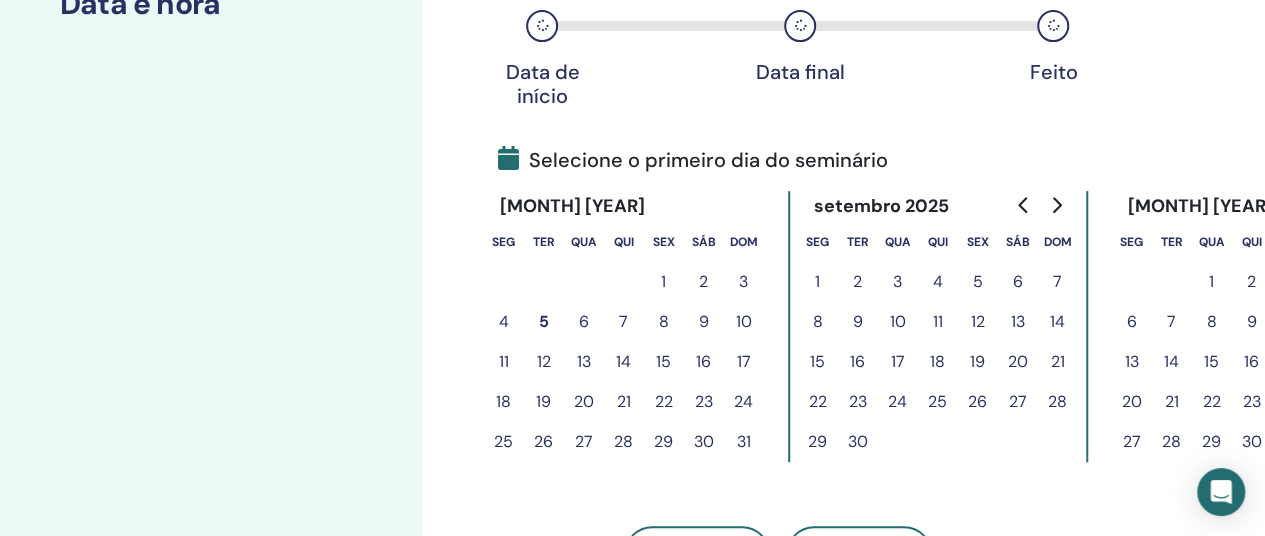 click on "8" at bounding box center [664, 322] 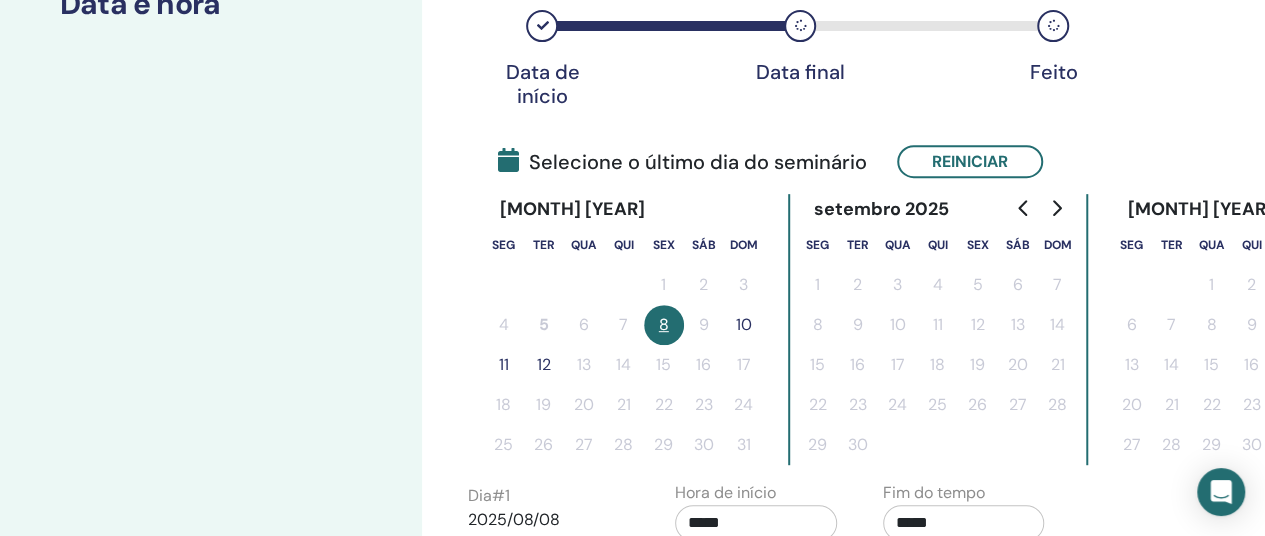 click on "10" at bounding box center (744, 325) 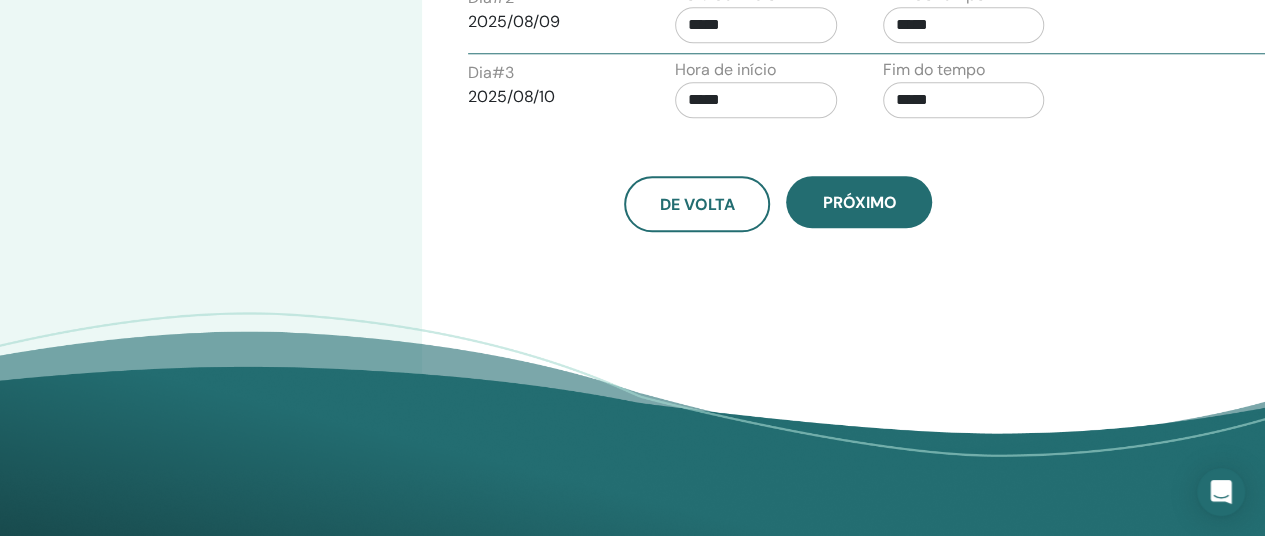 scroll, scrollTop: 653, scrollLeft: 0, axis: vertical 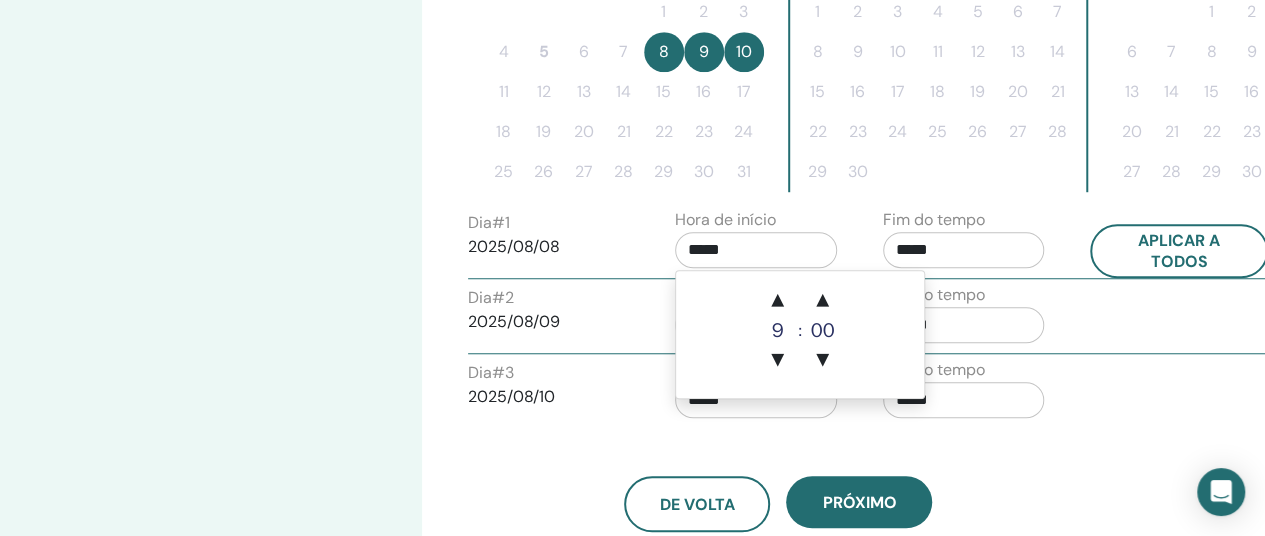 click on "*****" at bounding box center (756, 250) 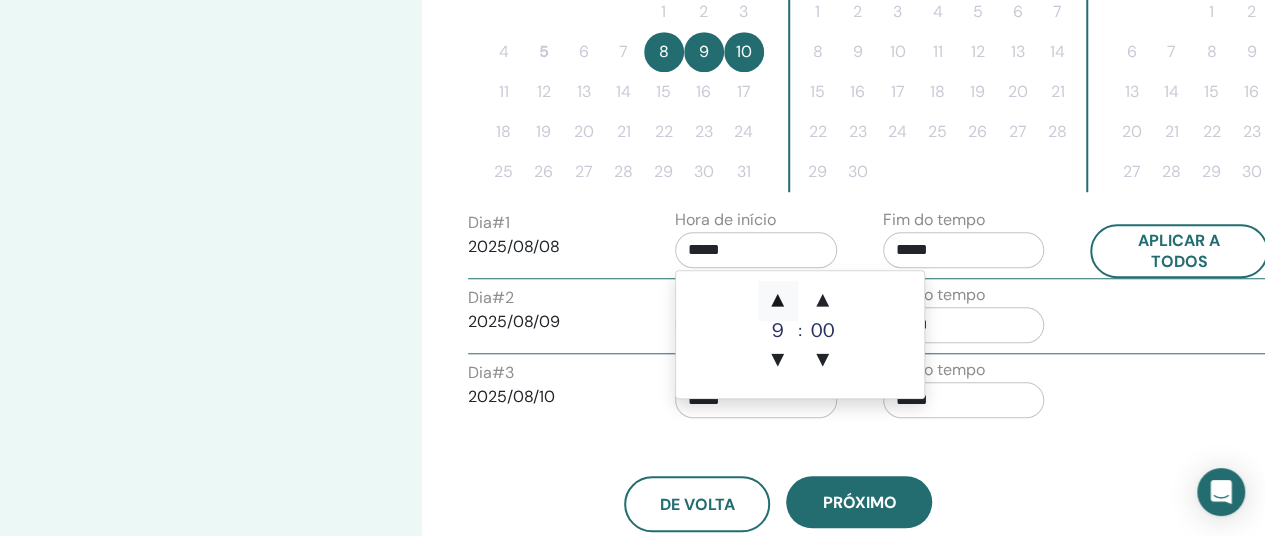 click on "▲" at bounding box center [778, 301] 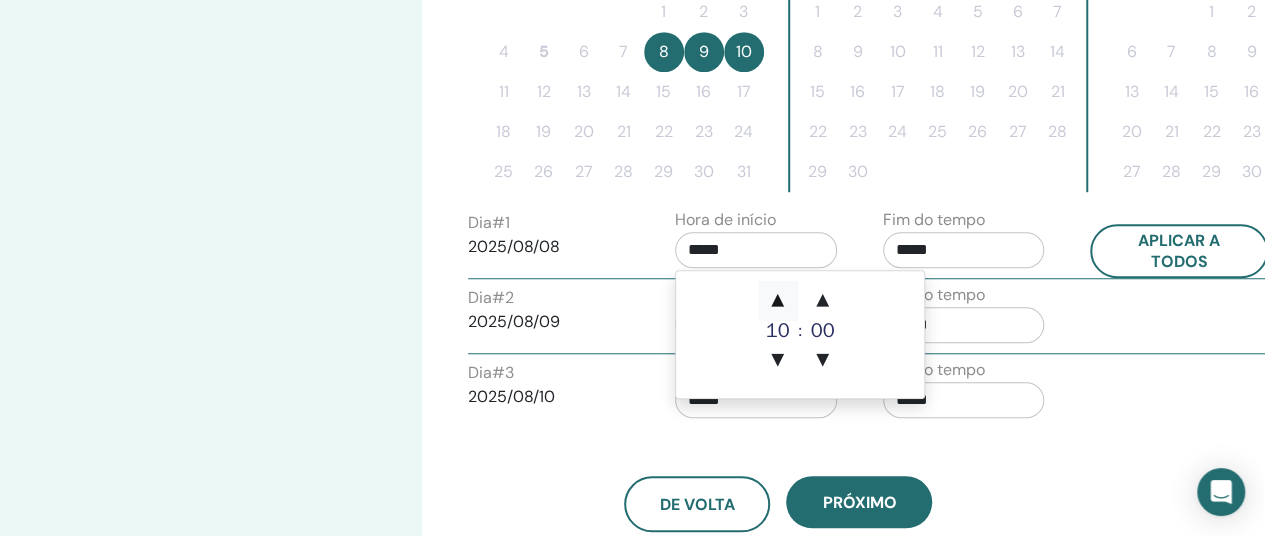 click on "▲" at bounding box center [778, 301] 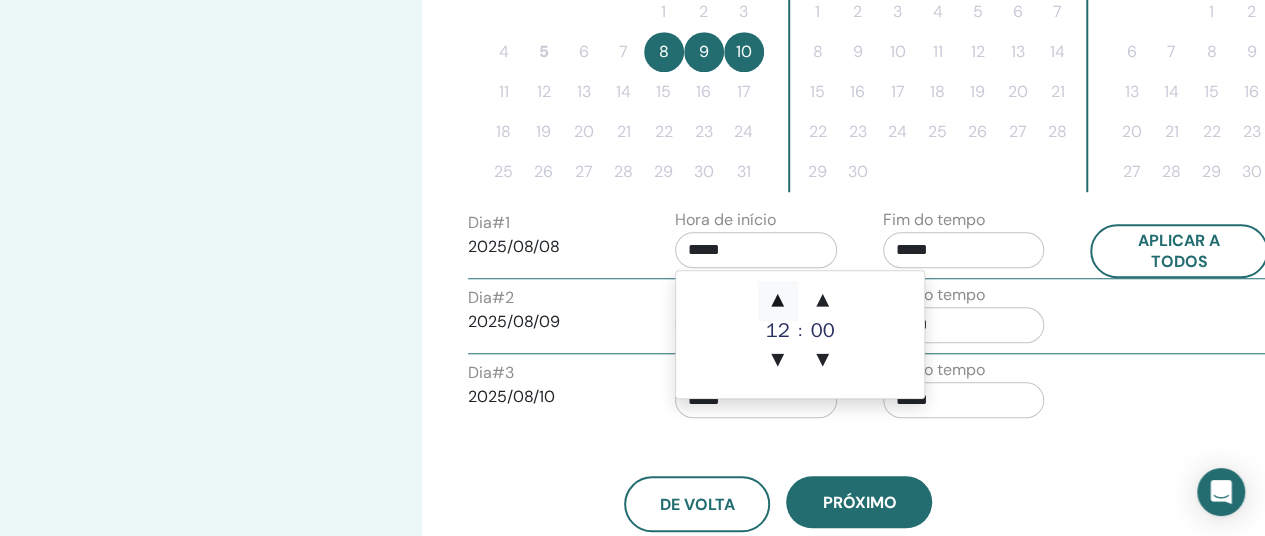 click on "▲" at bounding box center (778, 301) 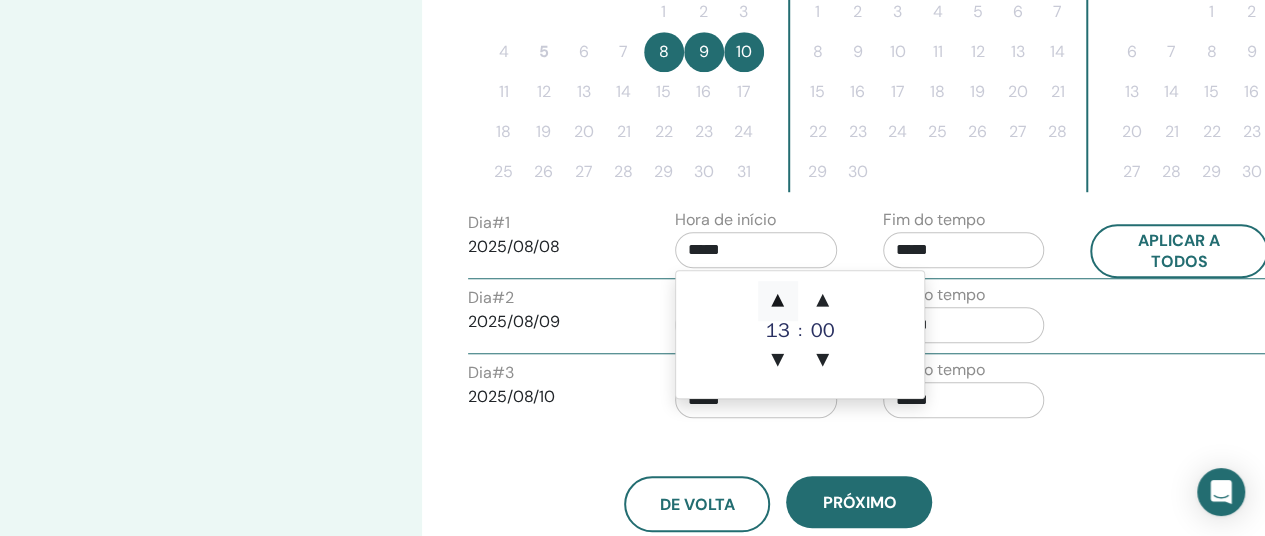 click on "▲" at bounding box center [778, 301] 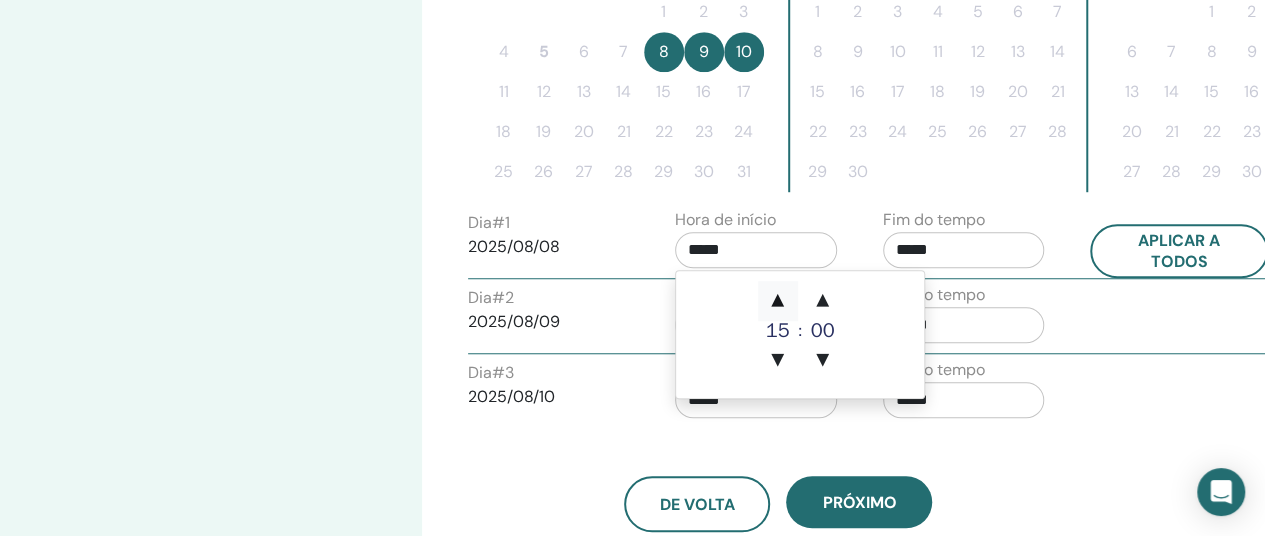 click on "▲" at bounding box center [778, 301] 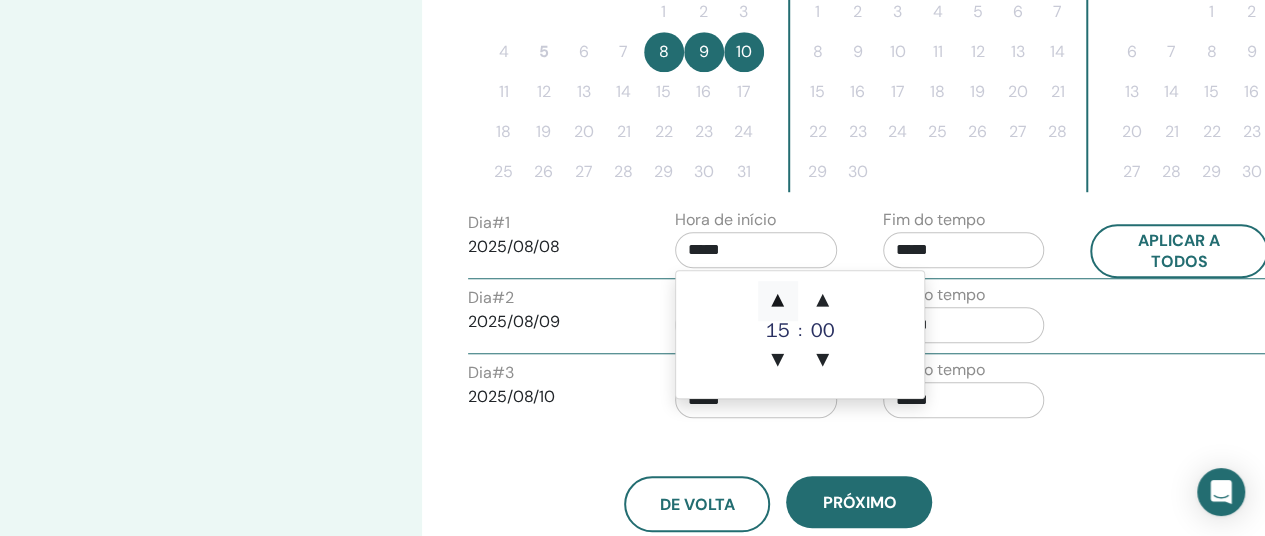 click on "▲" at bounding box center (778, 301) 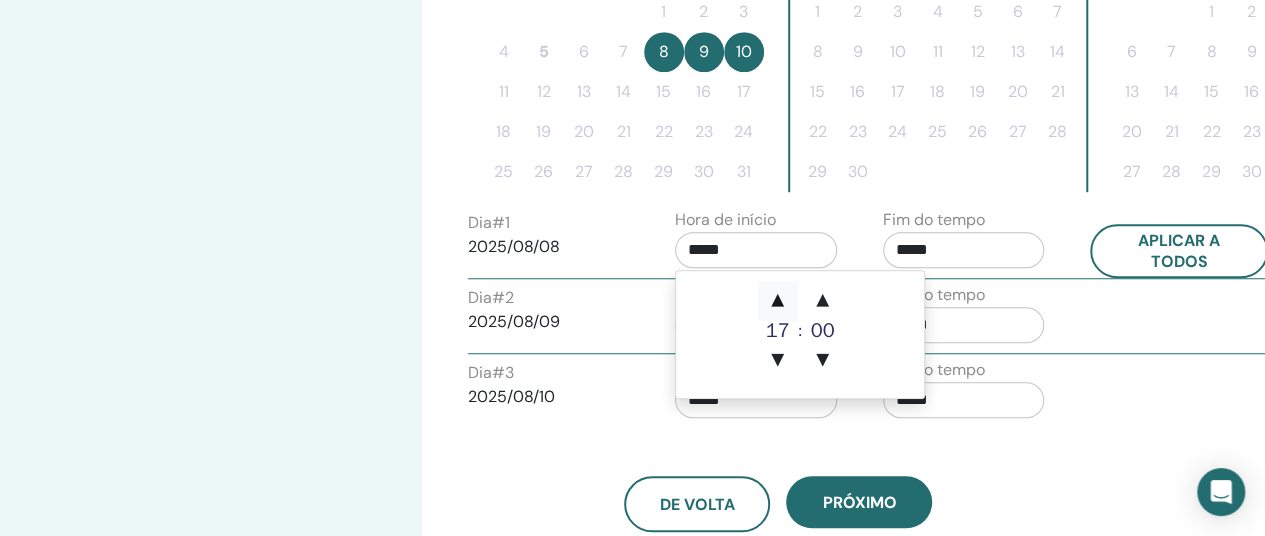click on "▲" at bounding box center [778, 301] 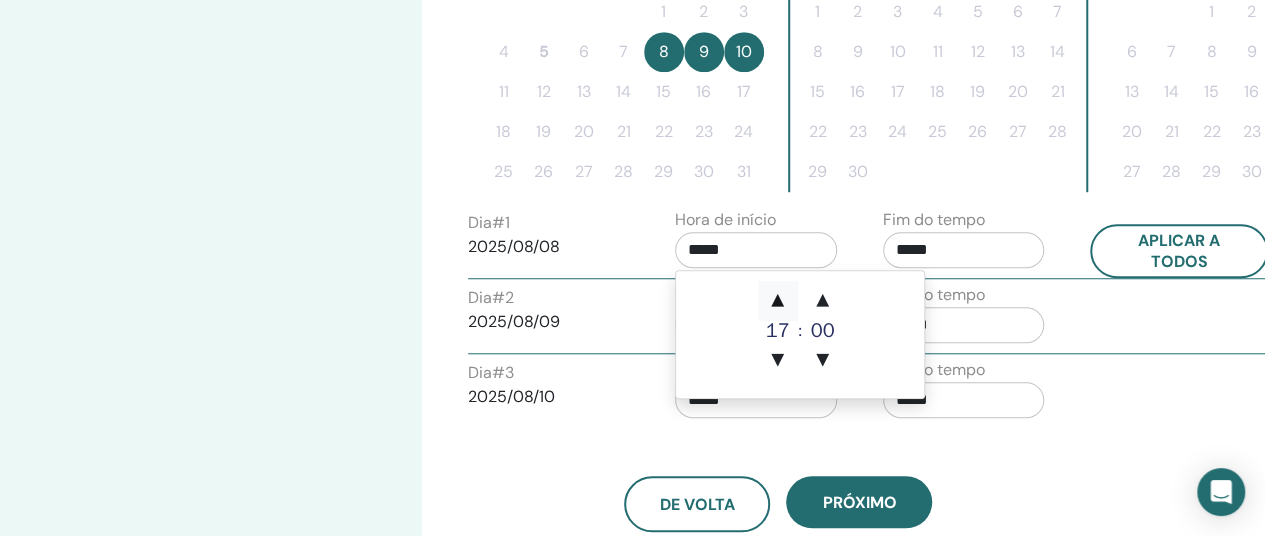 click on "▲" at bounding box center [778, 301] 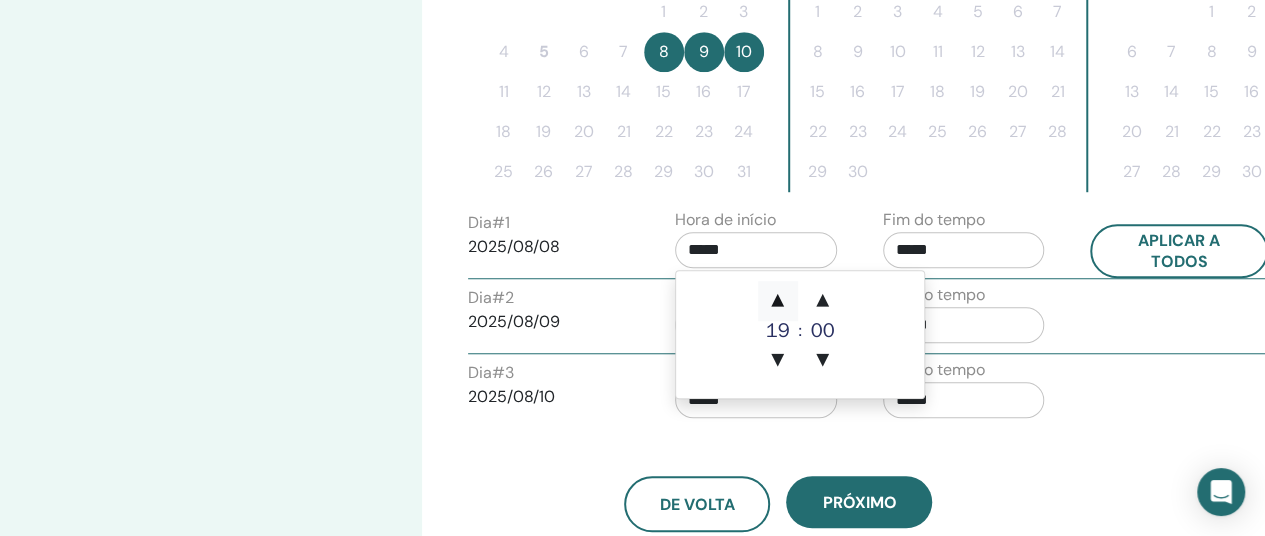click on "▲" at bounding box center [778, 301] 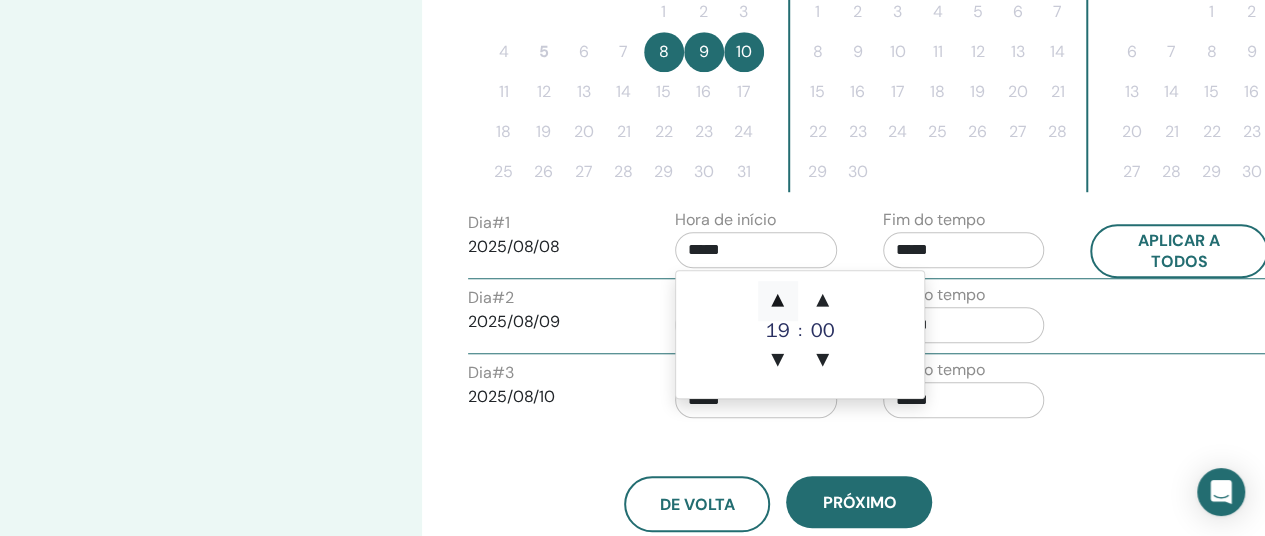 click on "▲" at bounding box center [778, 301] 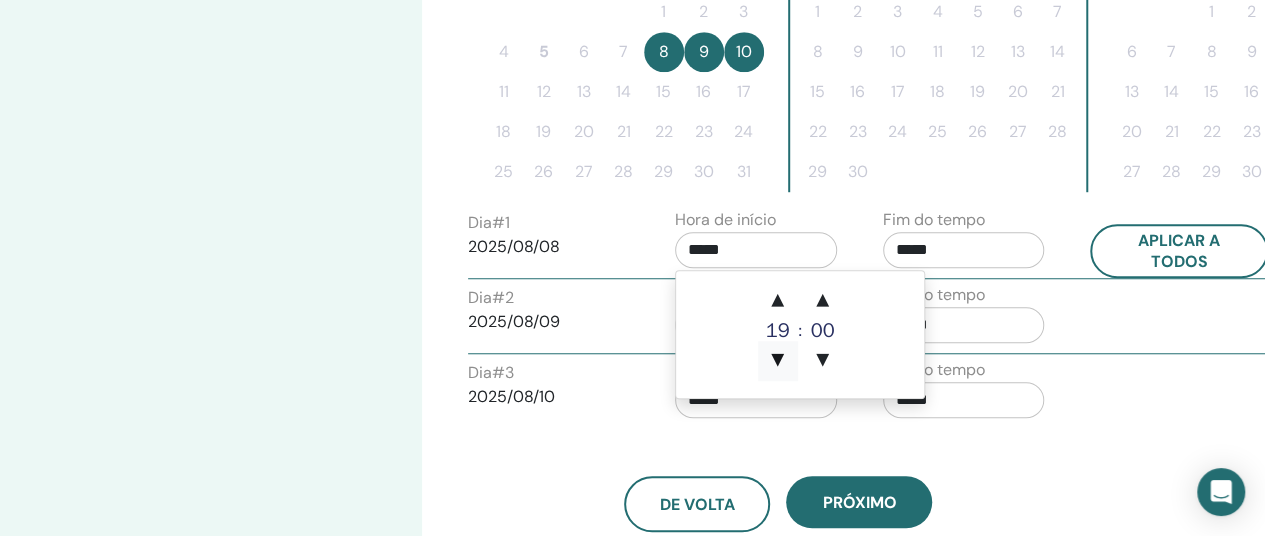 click on "▼" at bounding box center (778, 361) 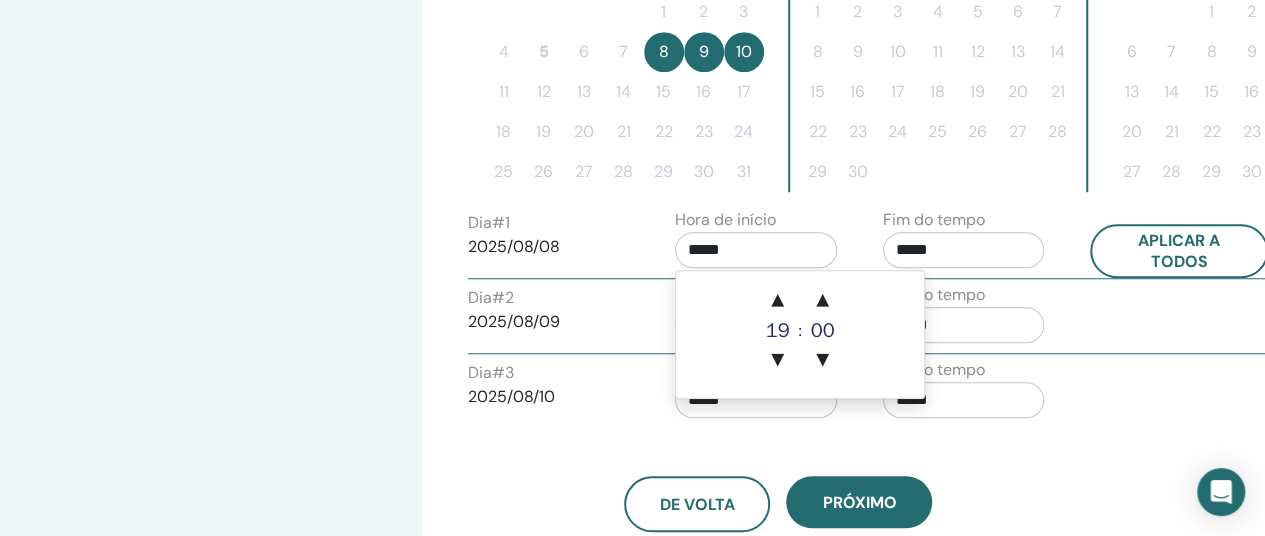 click on "*****" at bounding box center [964, 250] 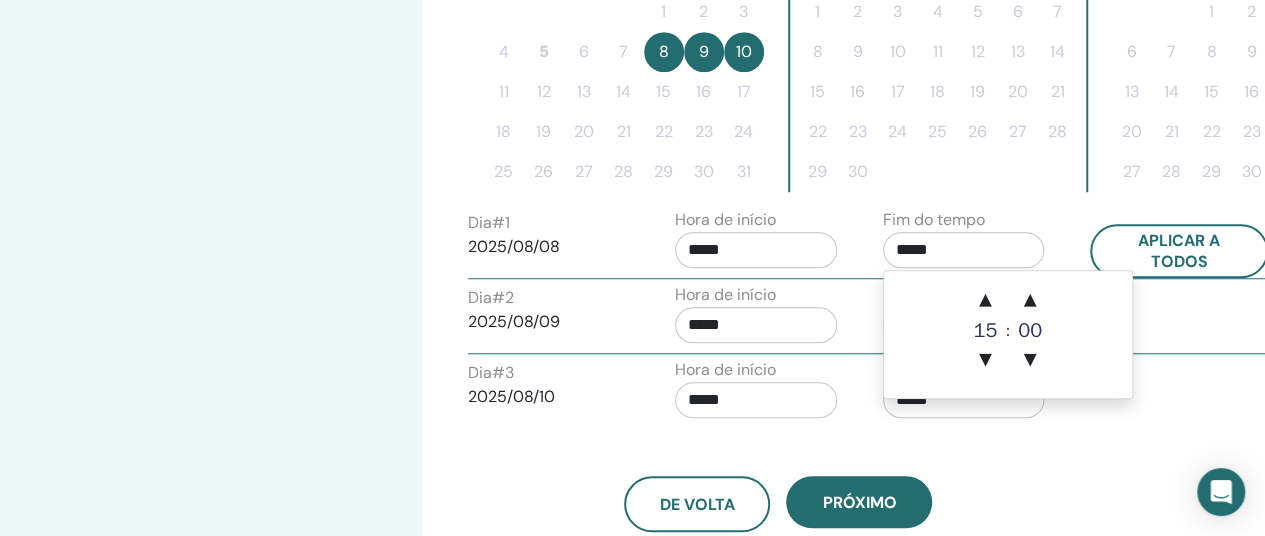 click on "*****" at bounding box center (756, 250) 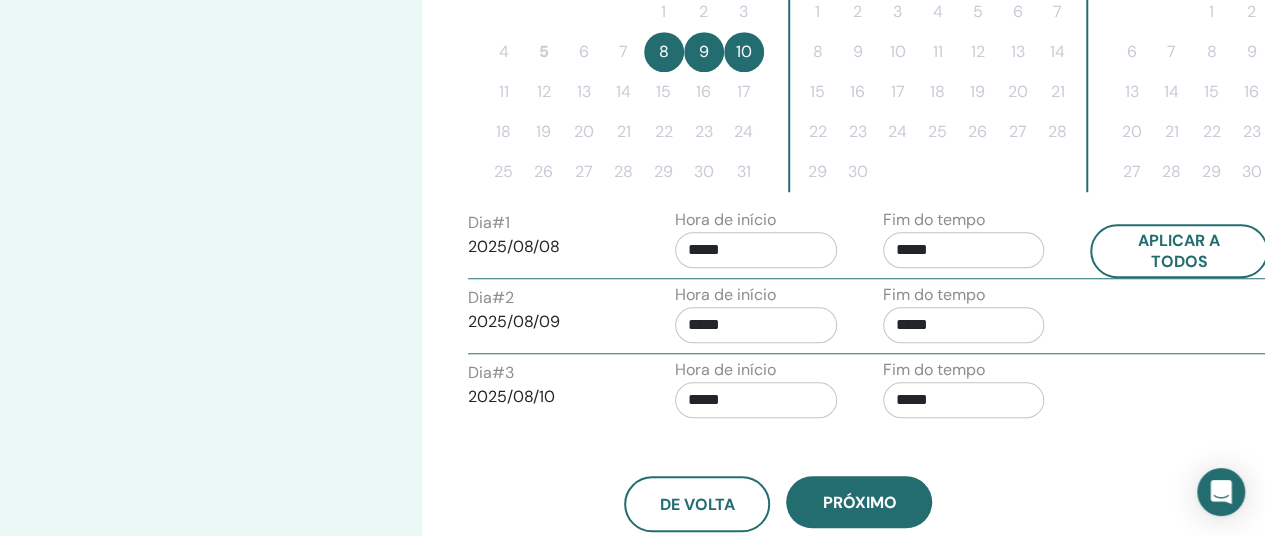 click on "*****" at bounding box center (756, 250) 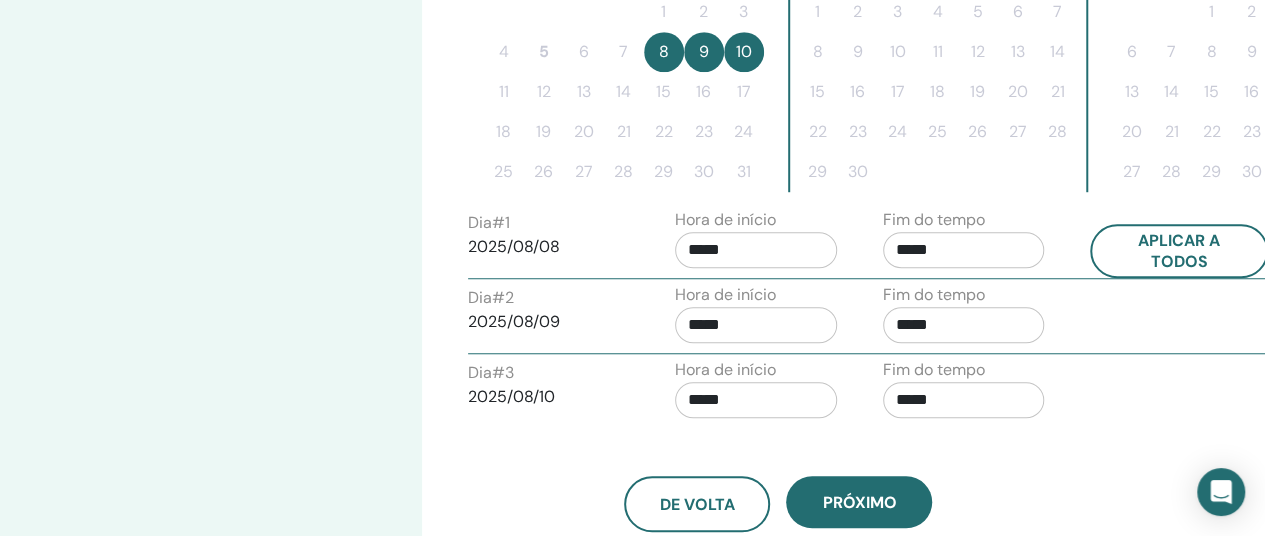 click on "*****" at bounding box center (756, 250) 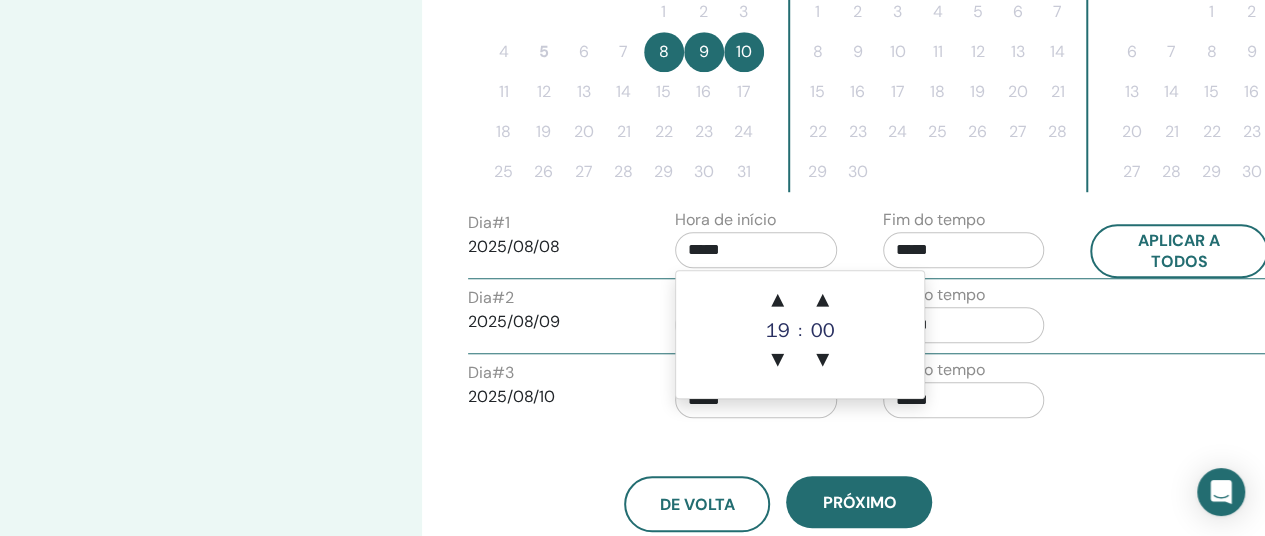 type on "*****" 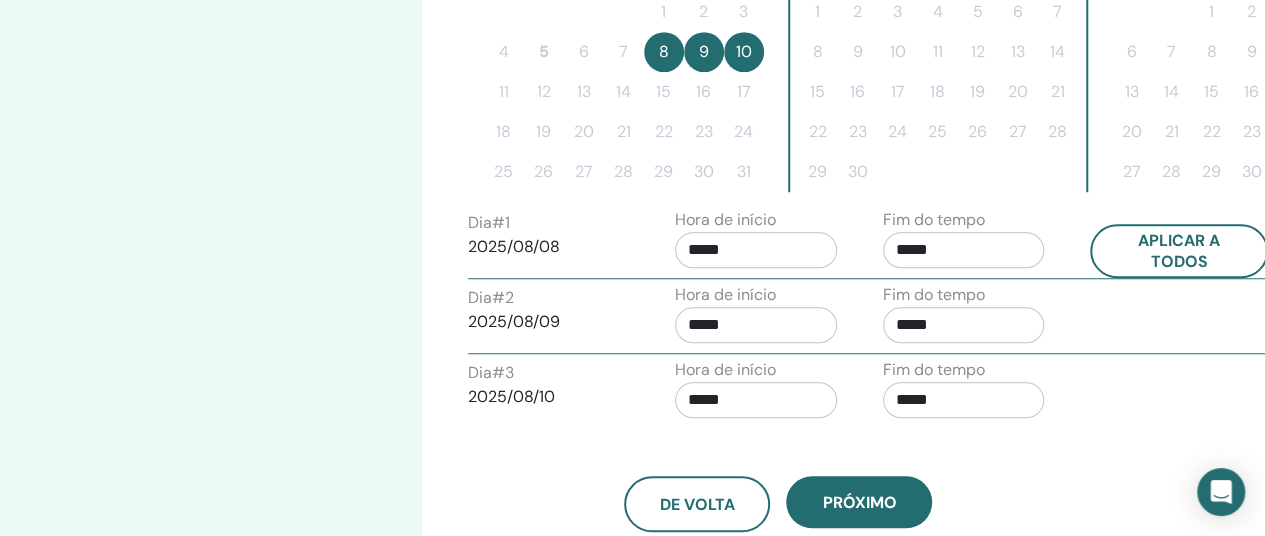 click on "*****" at bounding box center (964, 250) 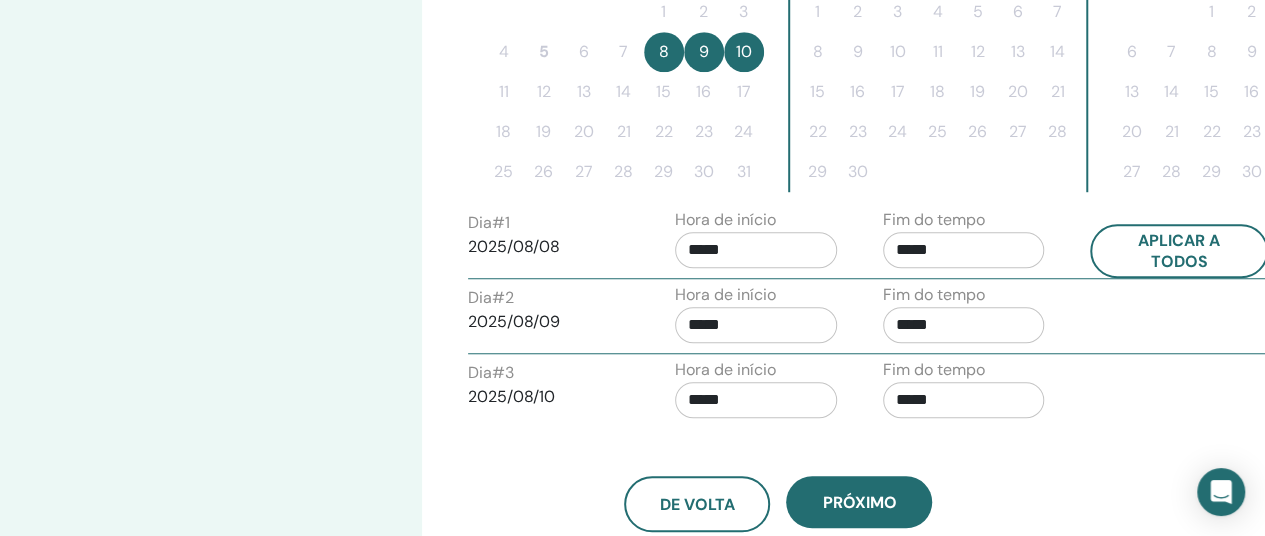click on "*****" at bounding box center (964, 250) 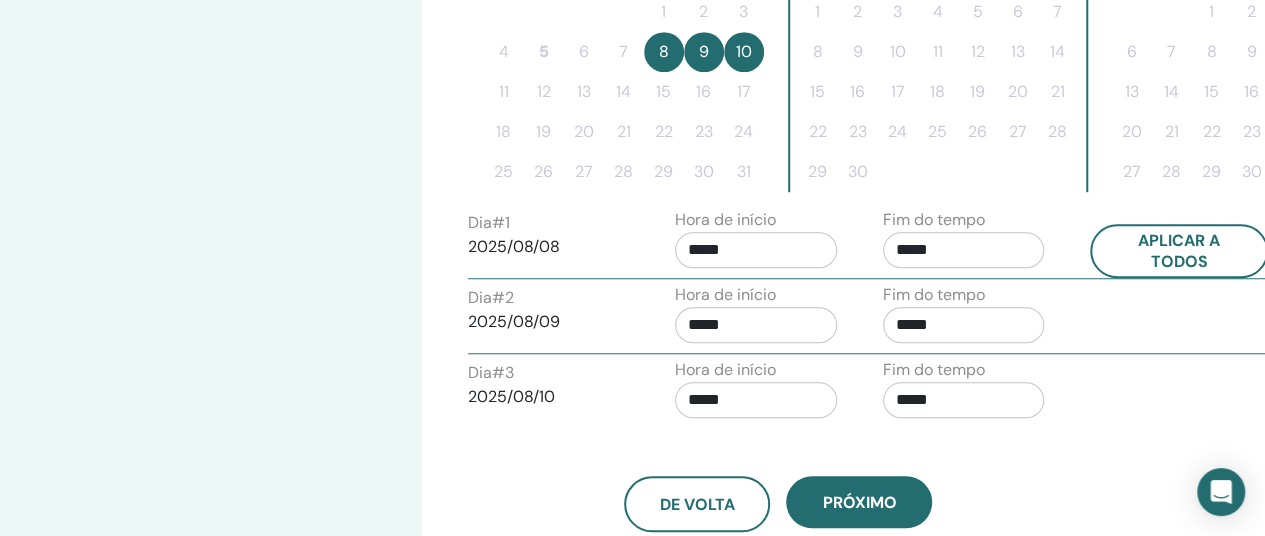 click on "*****" at bounding box center [964, 250] 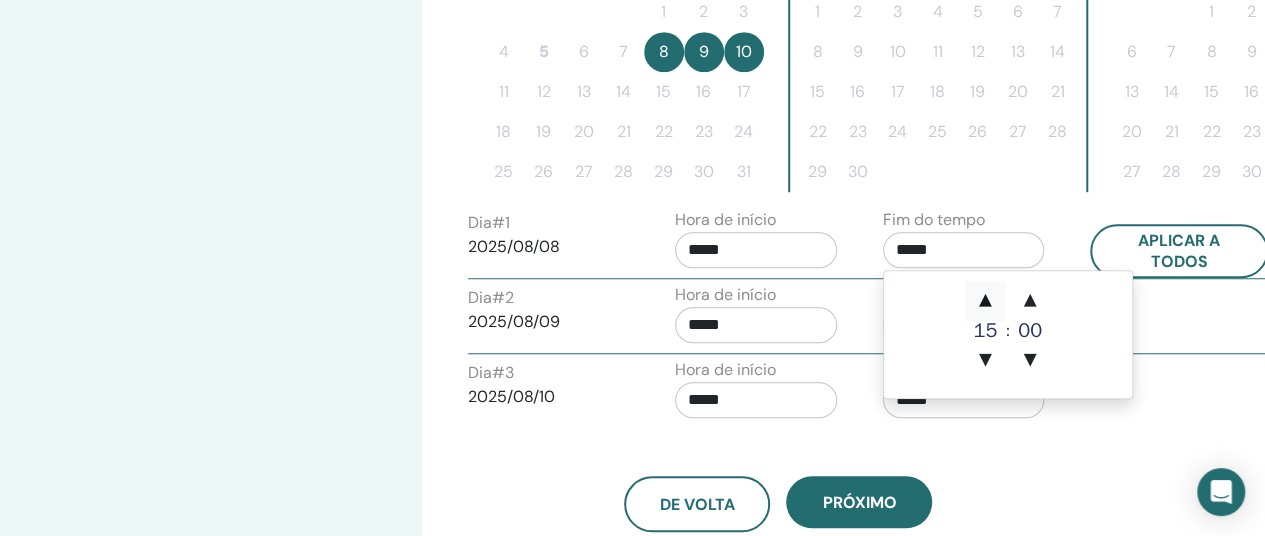 click on "▲" at bounding box center [985, 301] 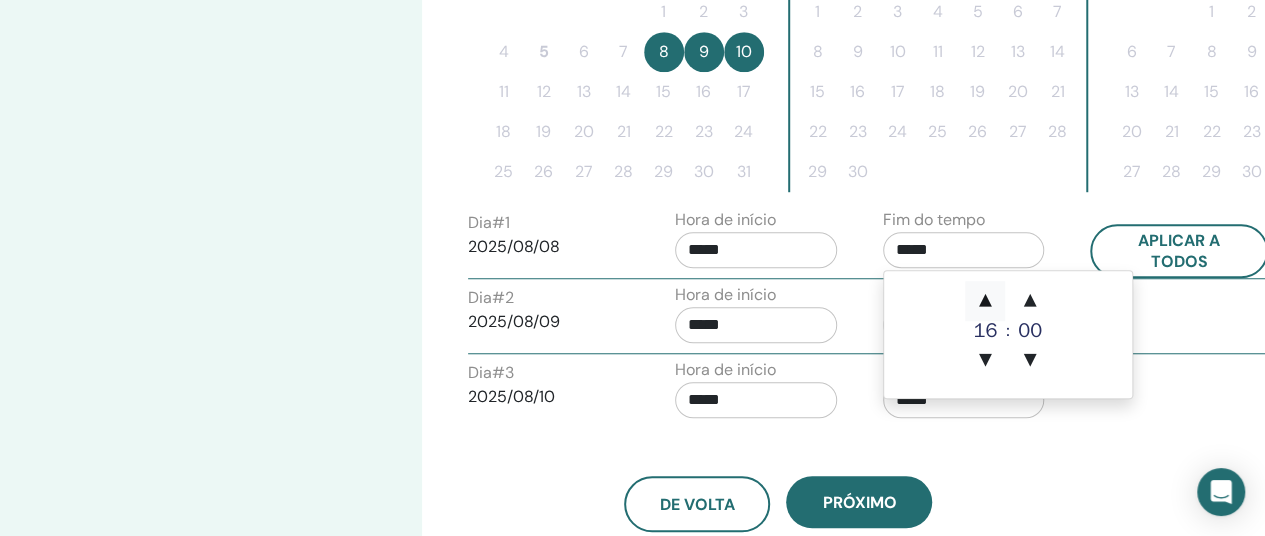 click on "▲" at bounding box center (985, 301) 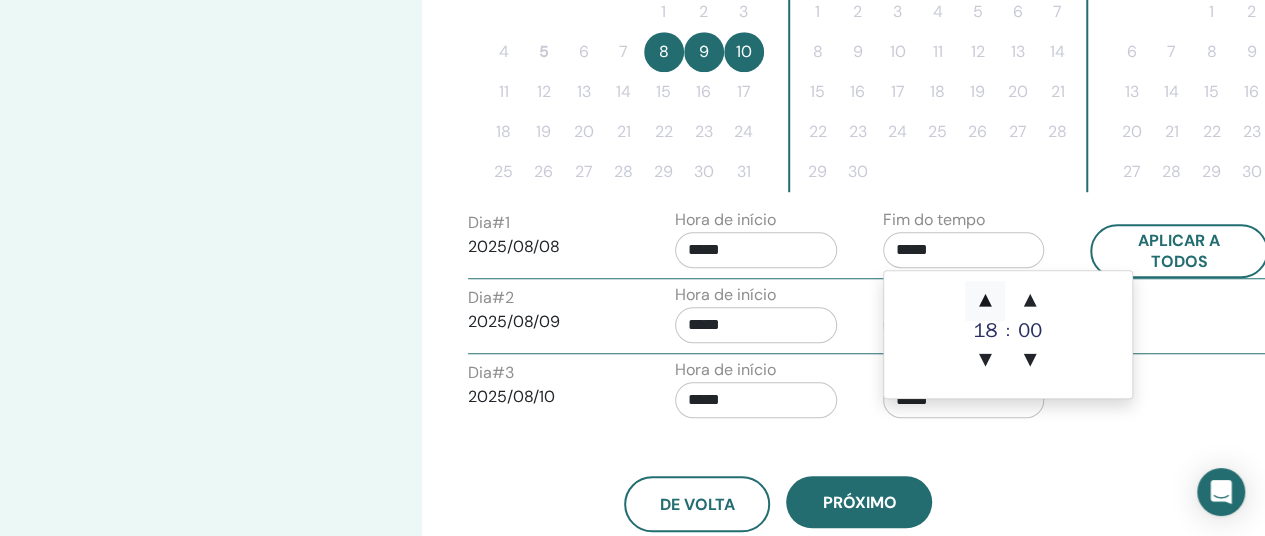 click on "▲" at bounding box center (985, 301) 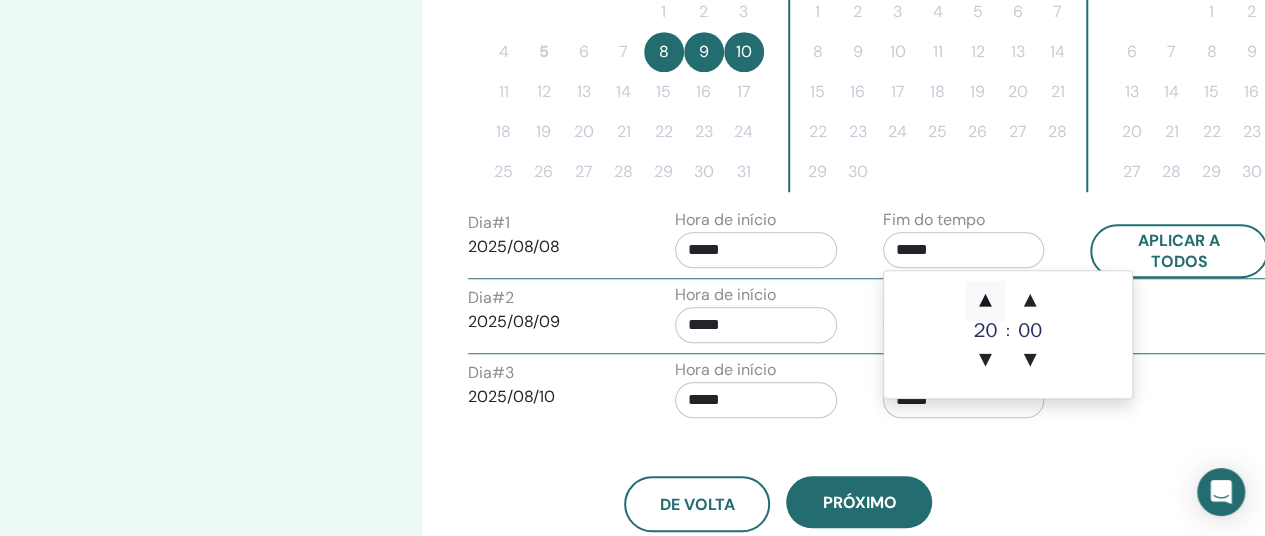 click on "▲" at bounding box center [985, 301] 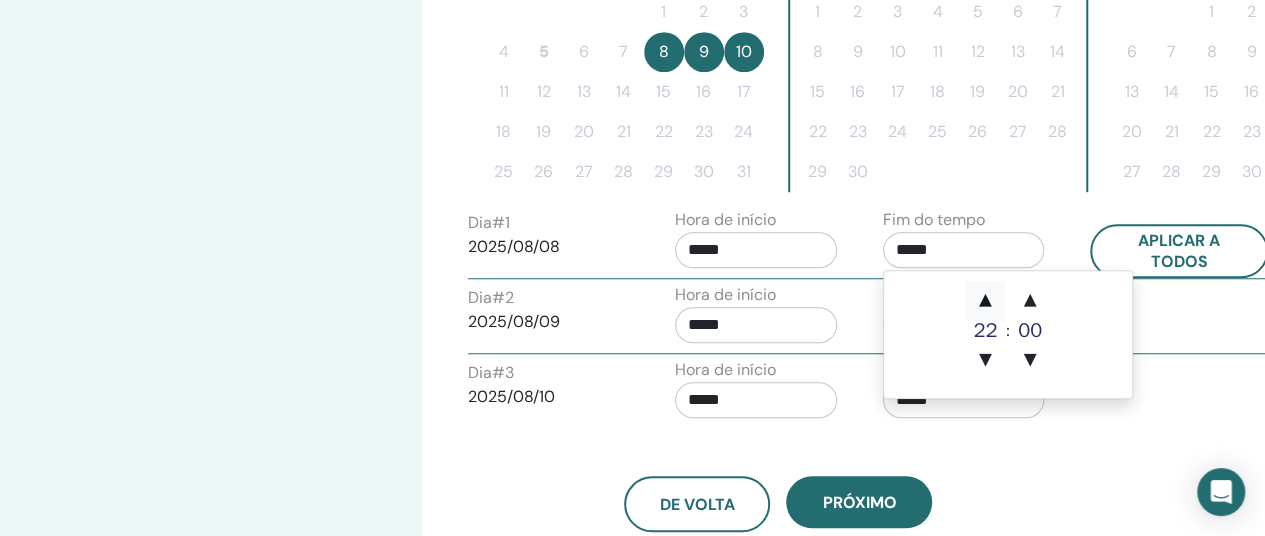 click on "▲" at bounding box center [985, 301] 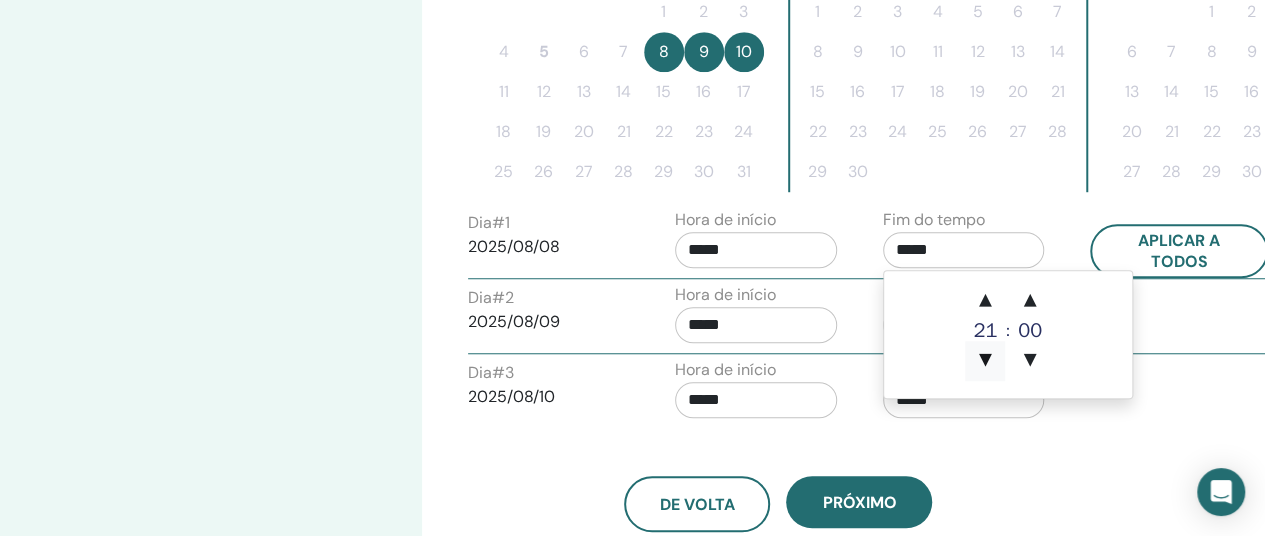 click on "▼" at bounding box center (985, 361) 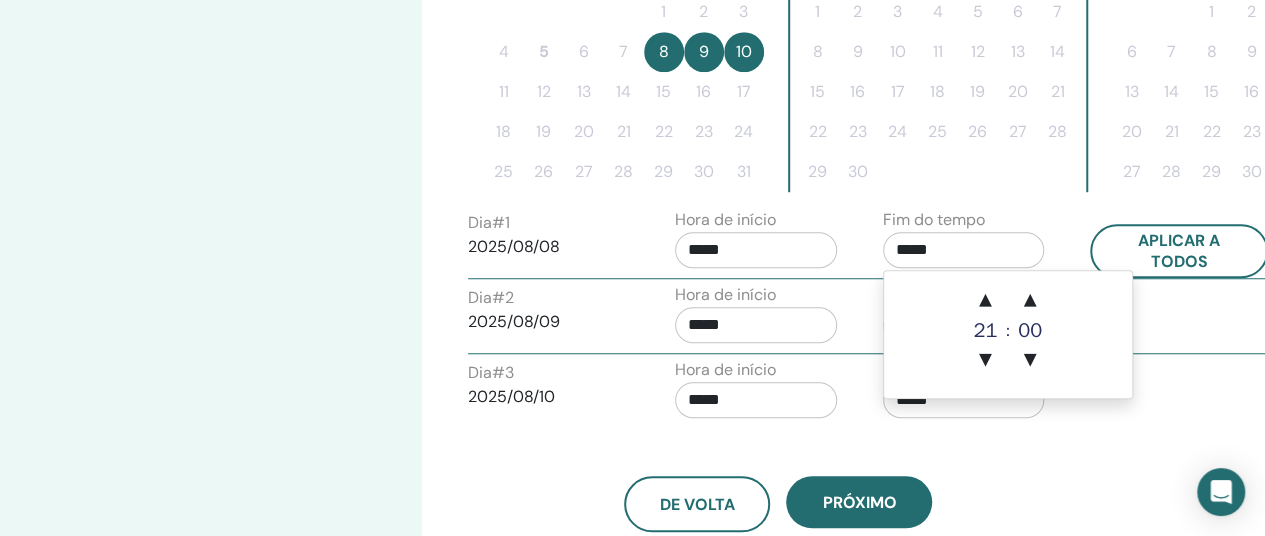 click on "De volta Próximo" at bounding box center [778, 480] 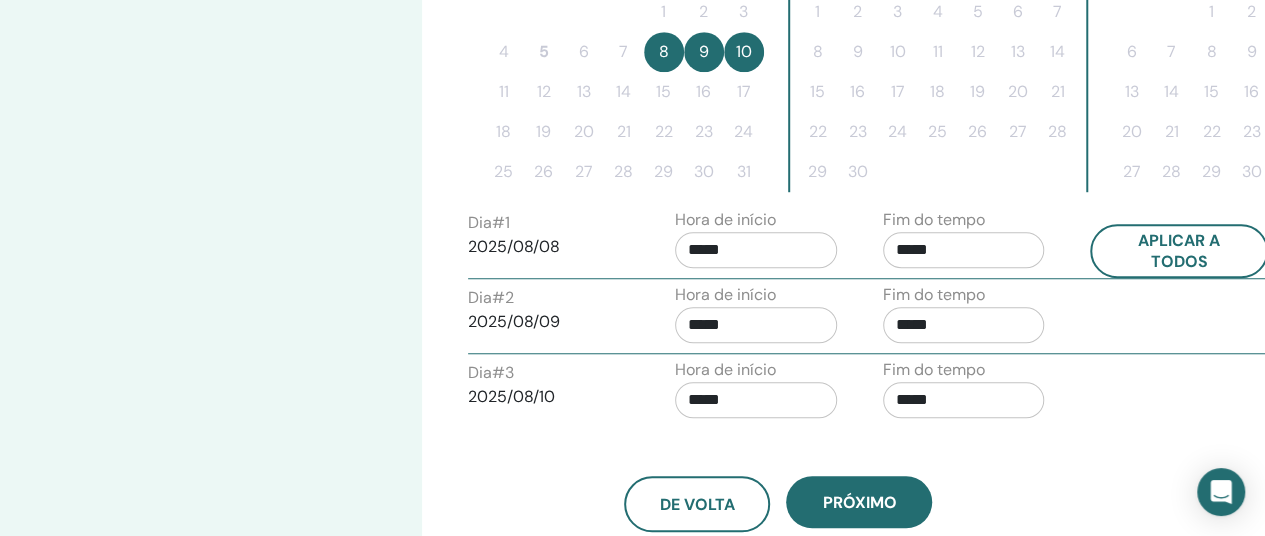 click on "*****" at bounding box center [756, 250] 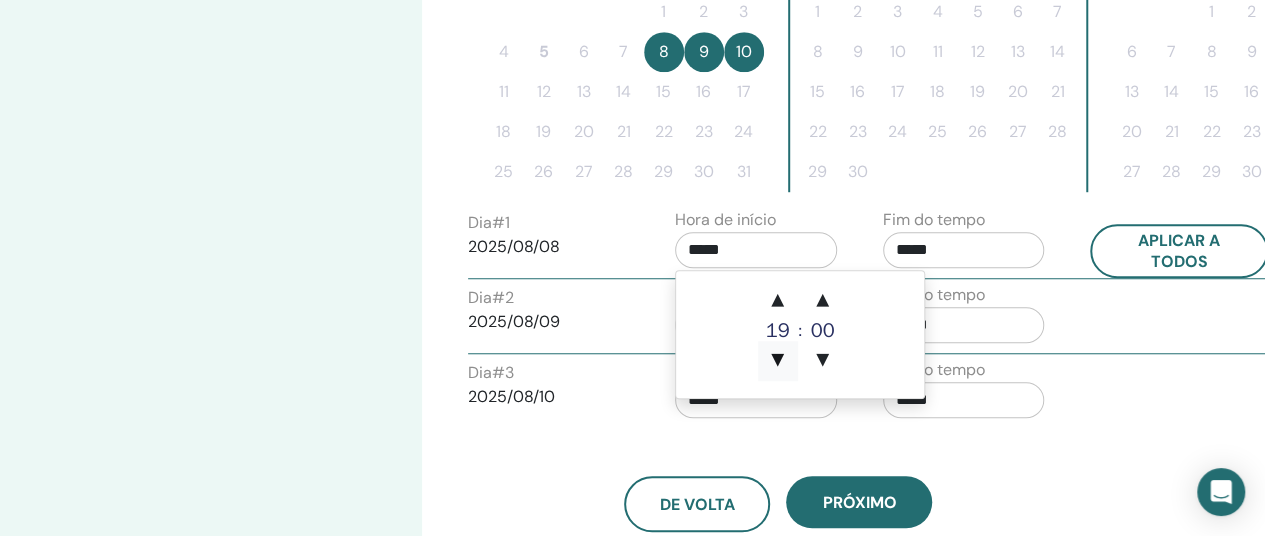 click on "▼" at bounding box center [778, 361] 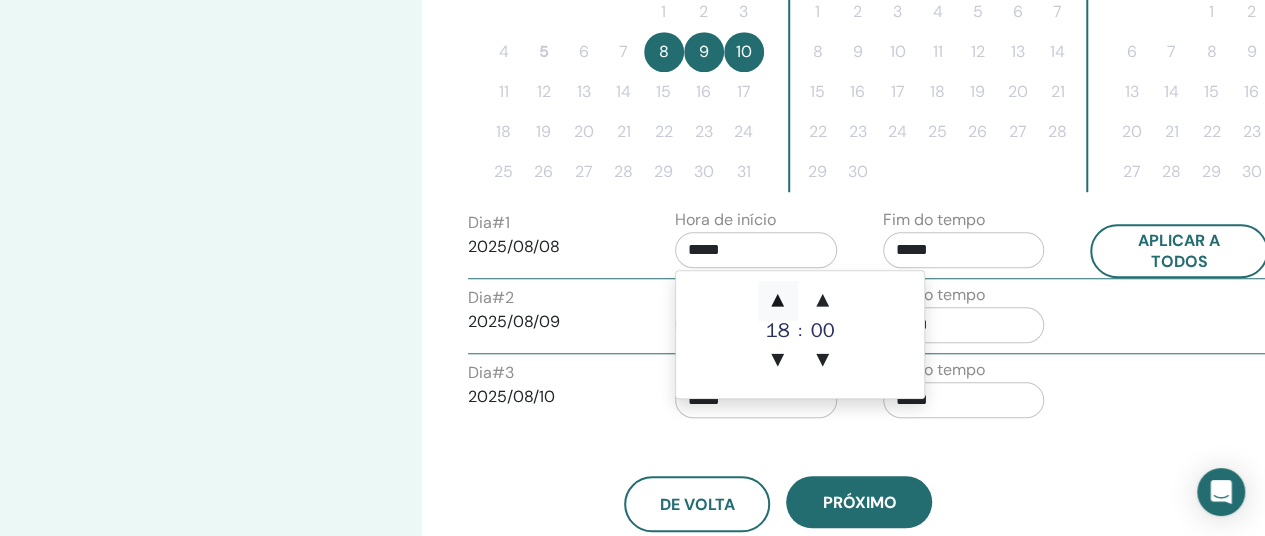 click on "▲" at bounding box center [778, 301] 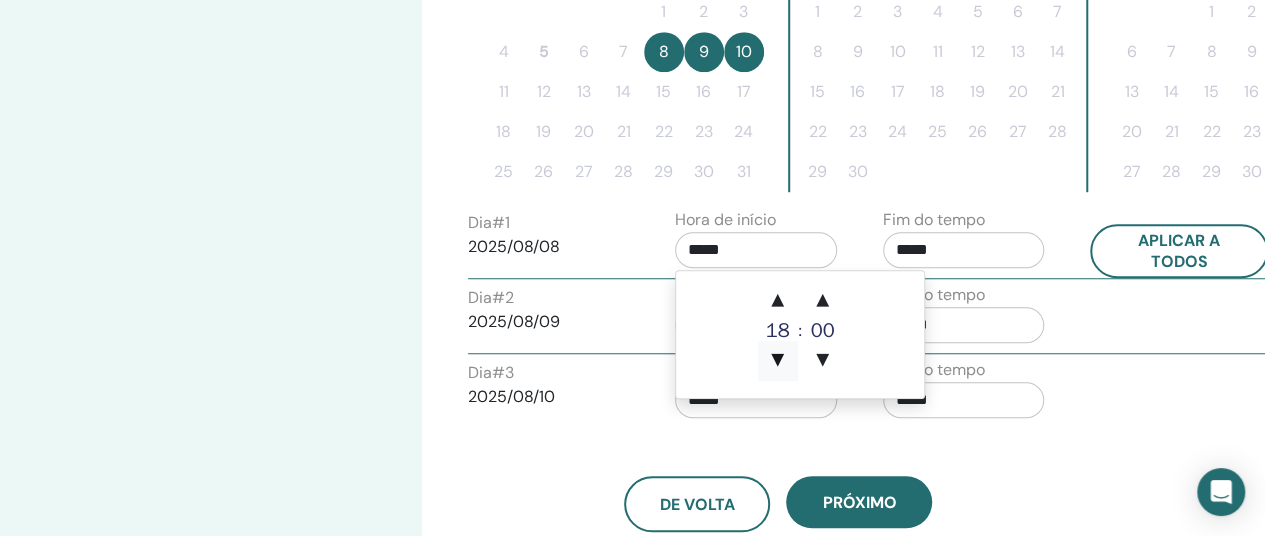 click on "▼" at bounding box center (778, 361) 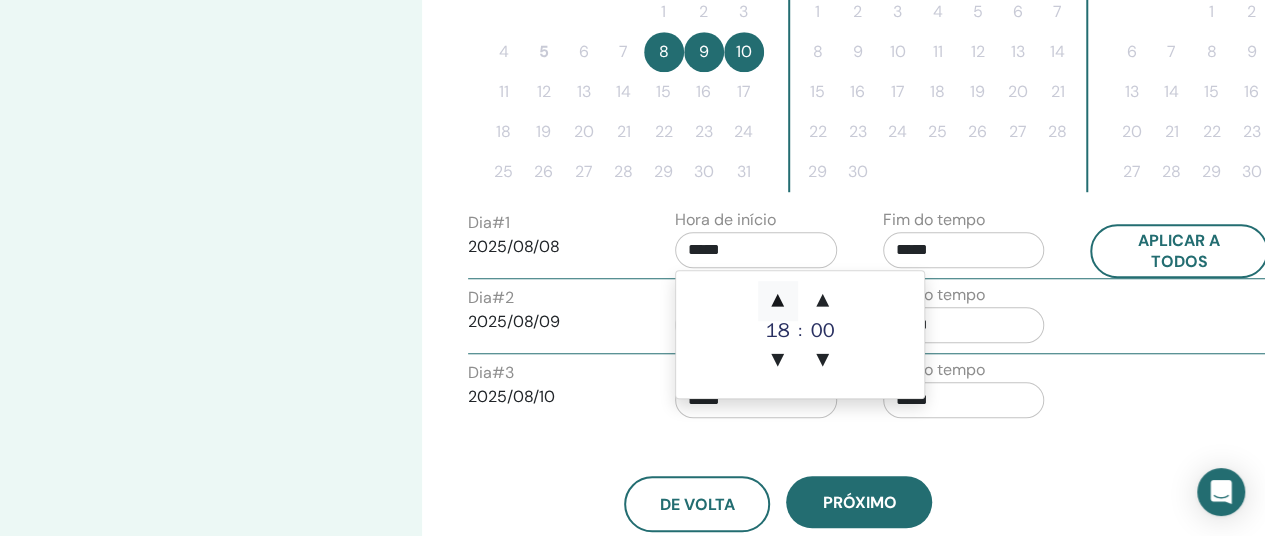 click on "▲" at bounding box center [778, 301] 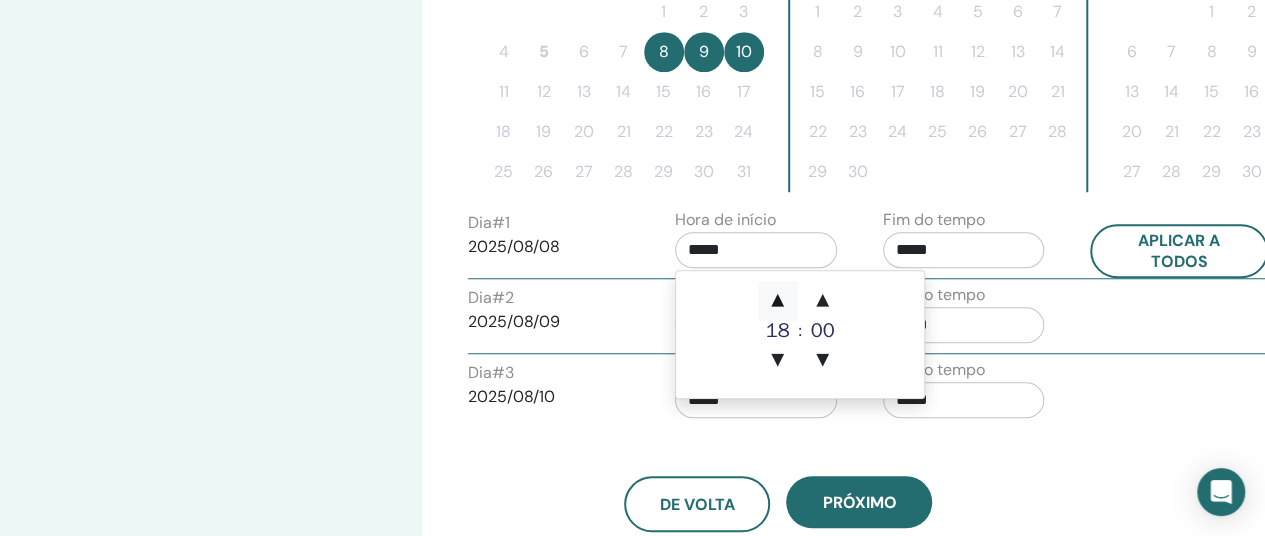 type on "*****" 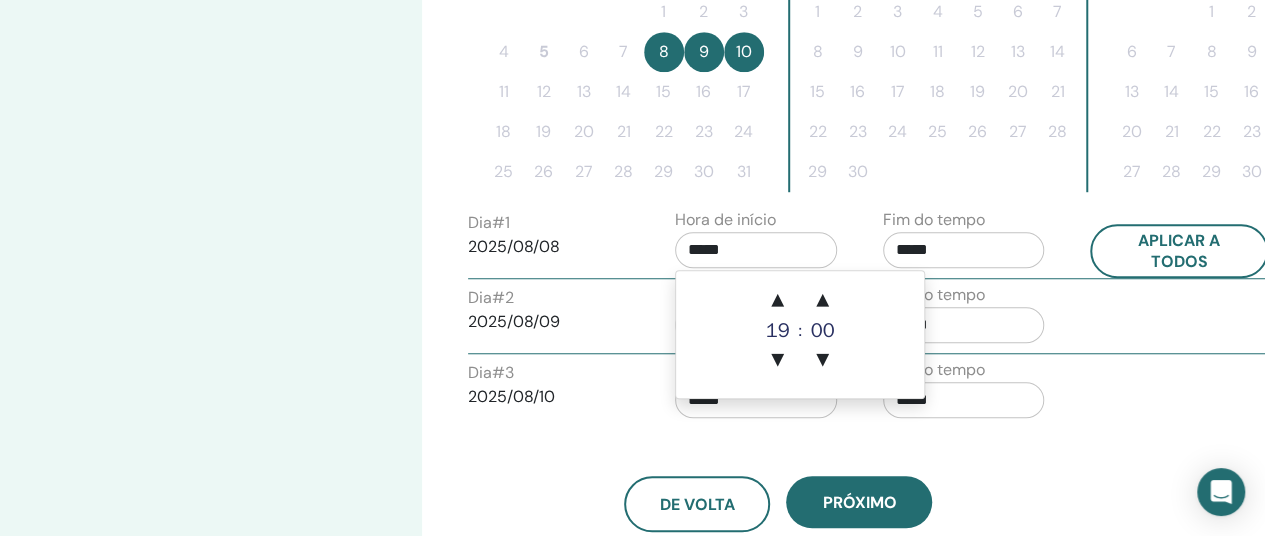 click on "De volta Próximo" at bounding box center [778, 480] 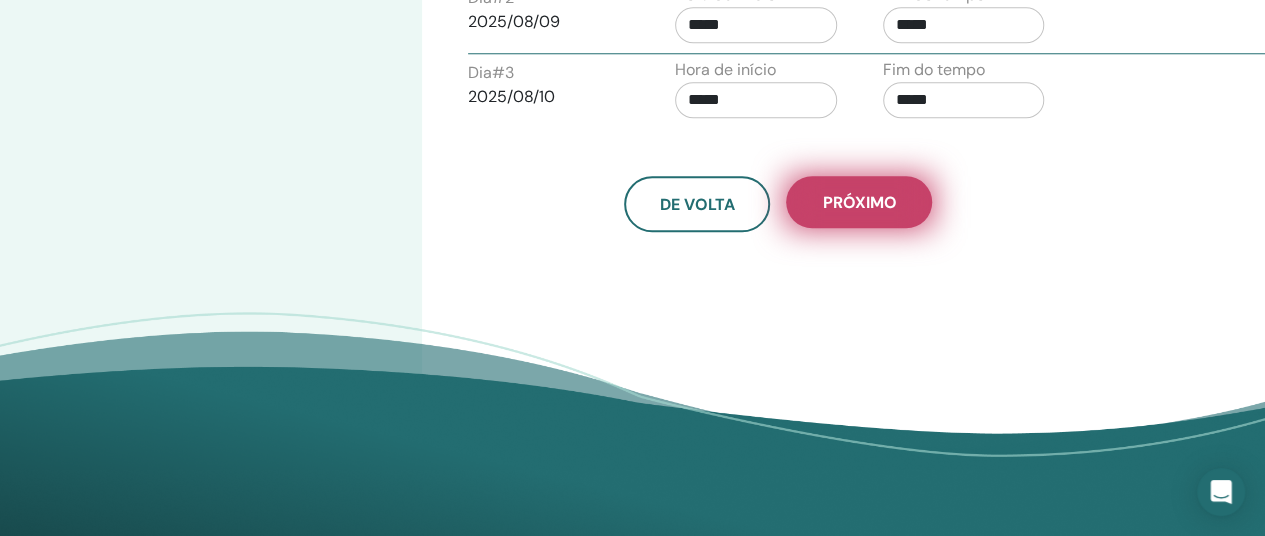 click on "Próximo" at bounding box center [859, 202] 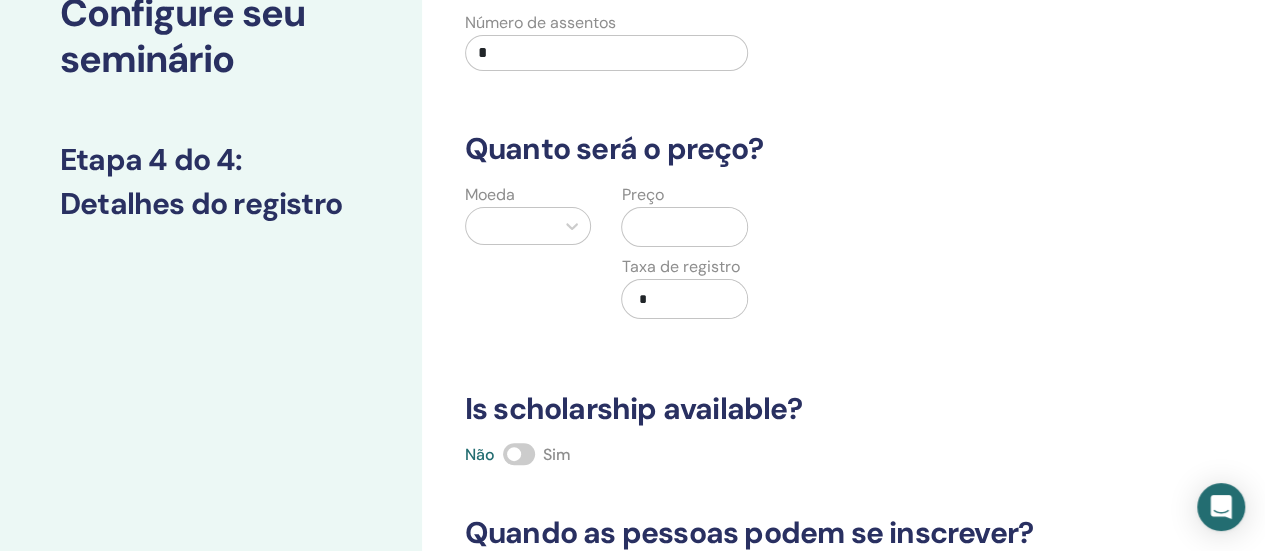 scroll, scrollTop: 0, scrollLeft: 0, axis: both 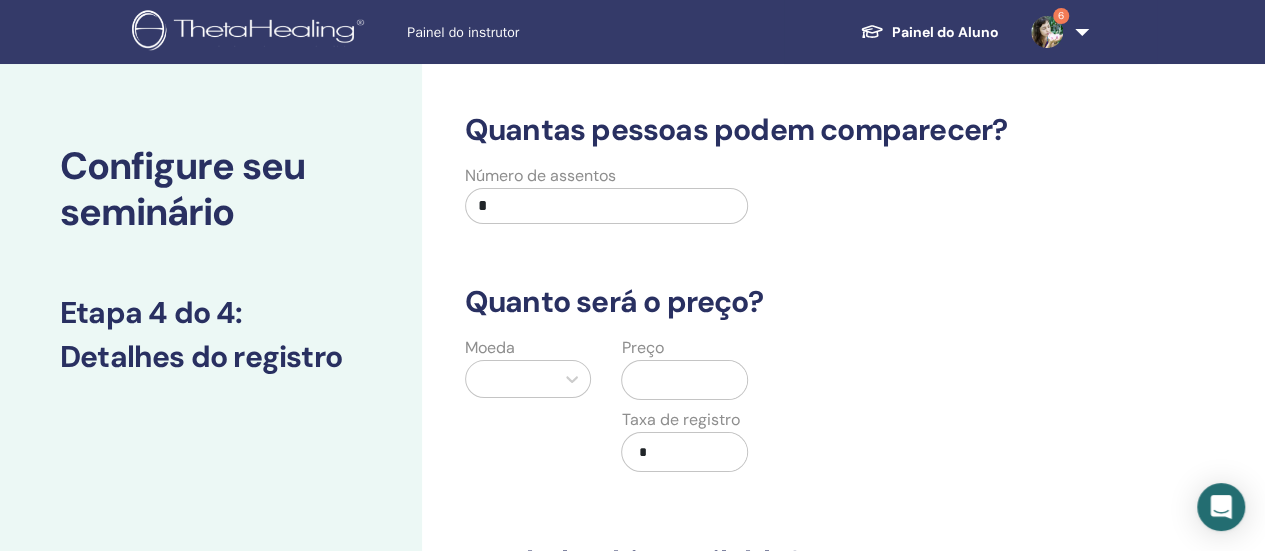 click on "*" at bounding box center (607, 206) 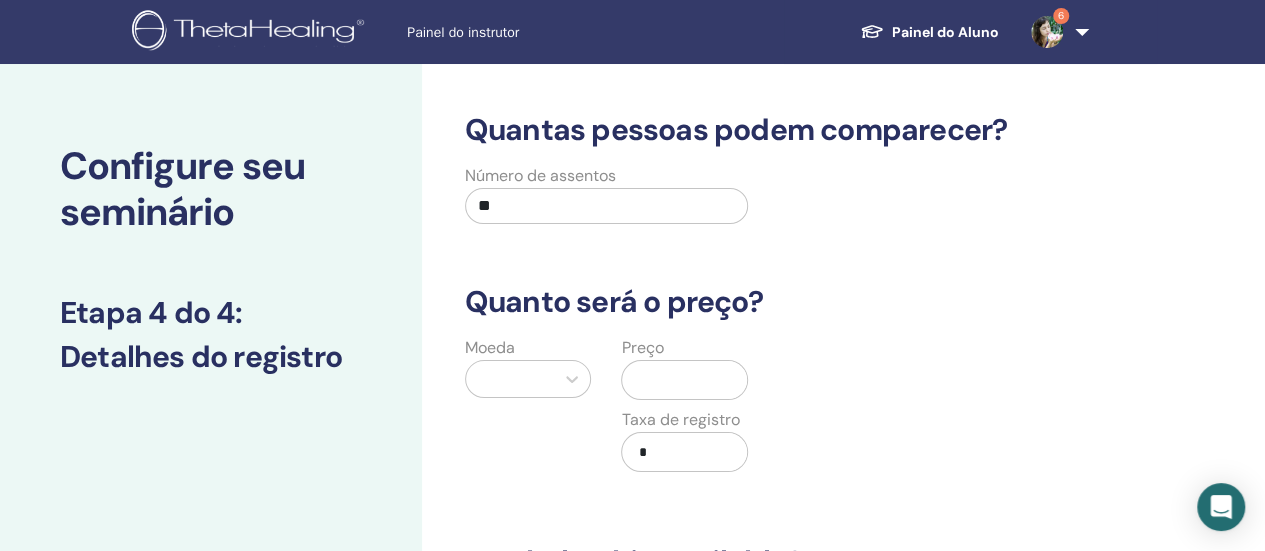 type on "**" 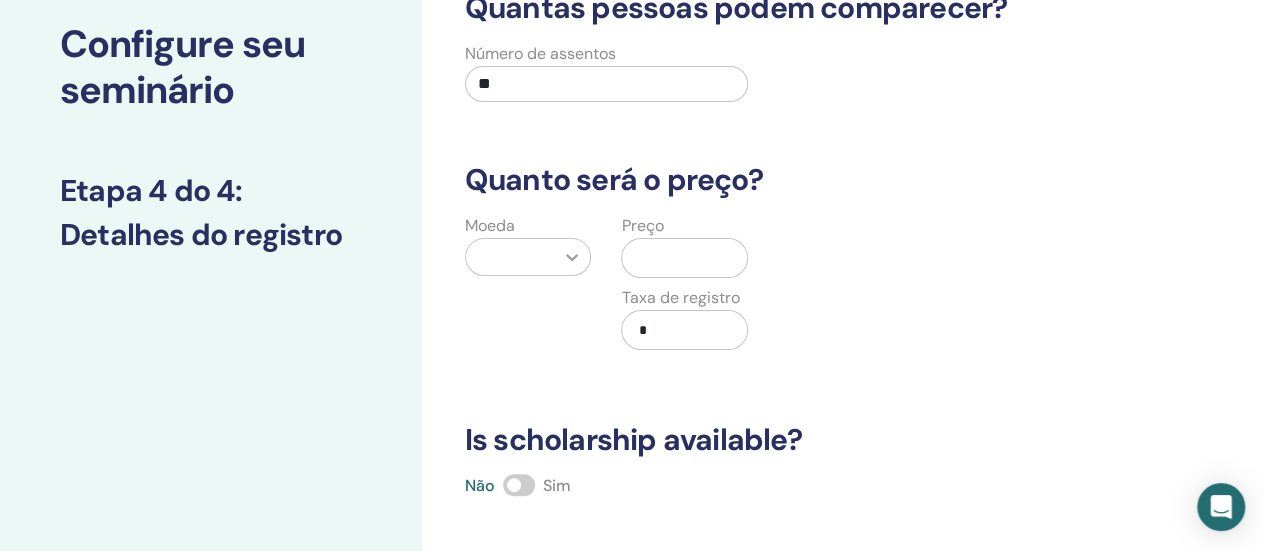 click at bounding box center [528, 257] 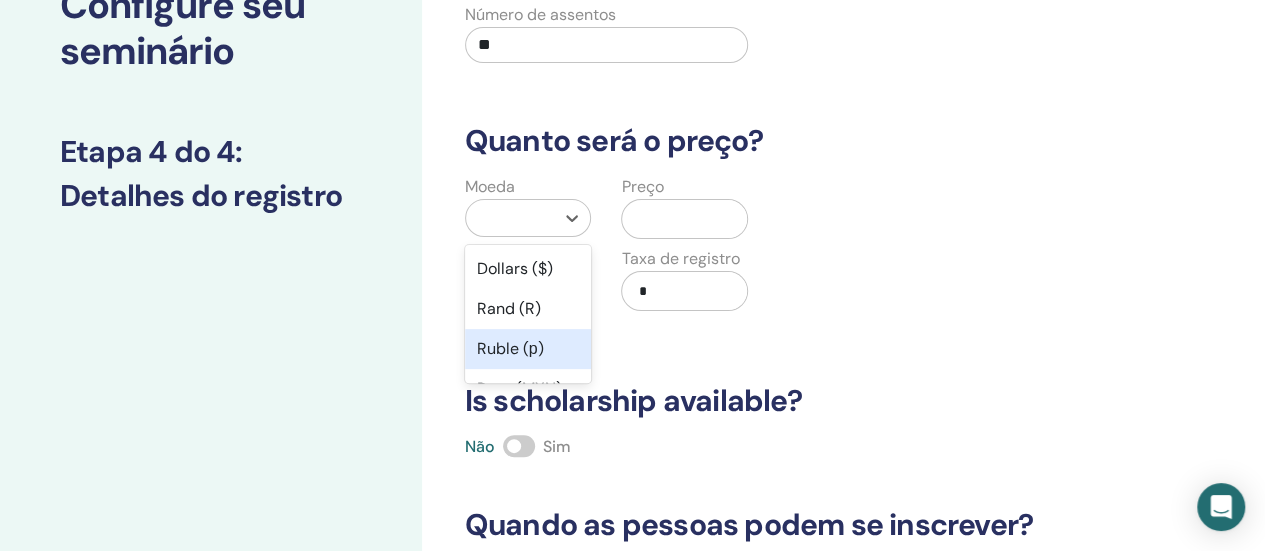scroll, scrollTop: 162, scrollLeft: 0, axis: vertical 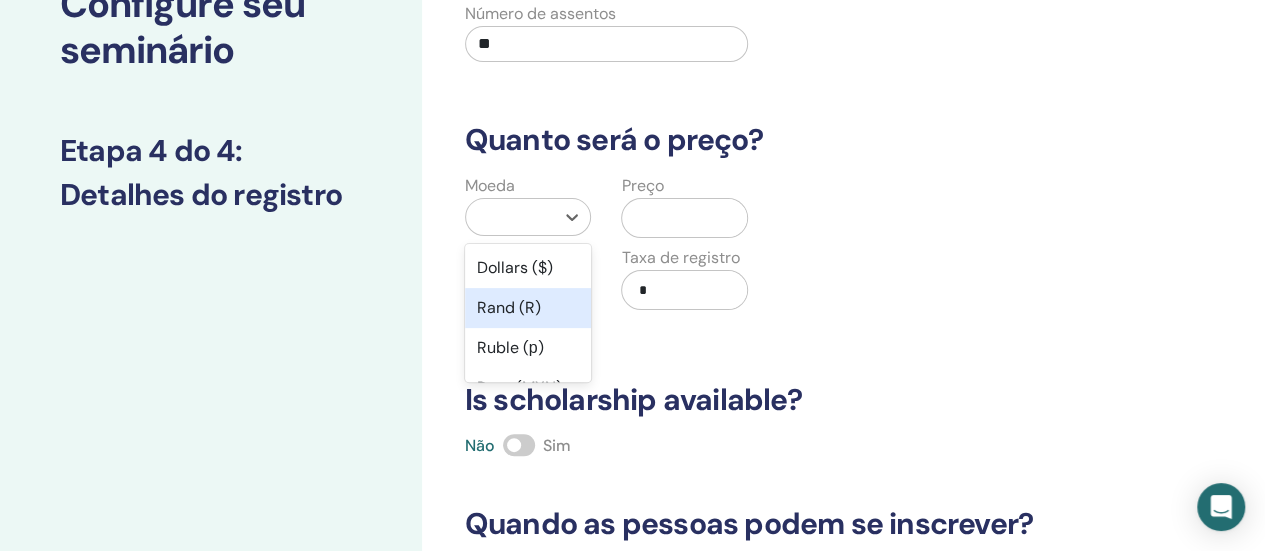 type on "*" 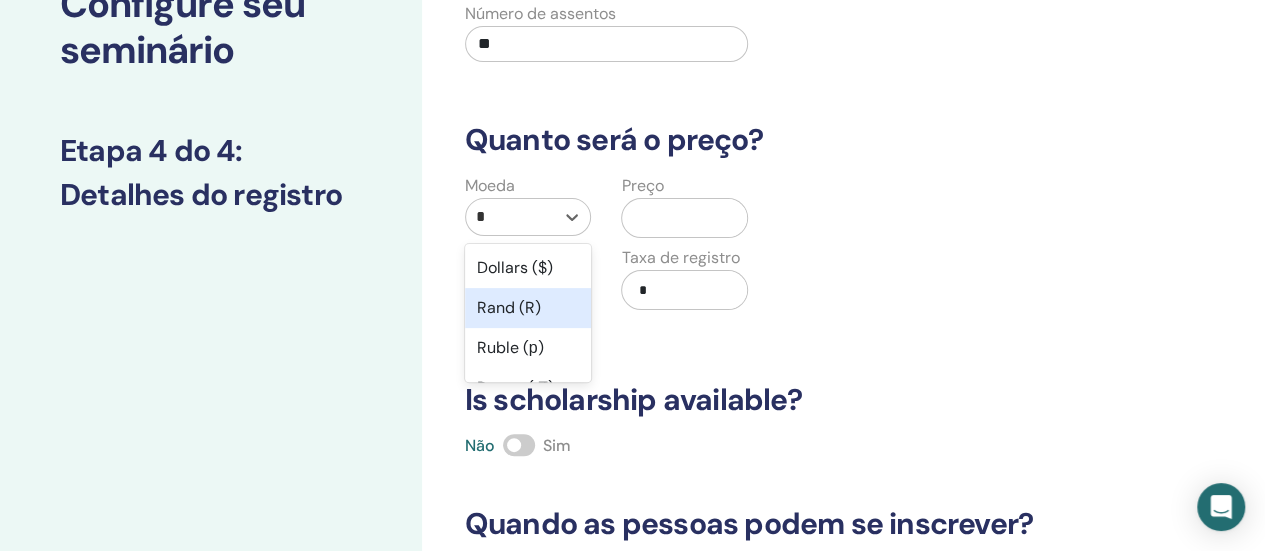 scroll, scrollTop: 100, scrollLeft: 0, axis: vertical 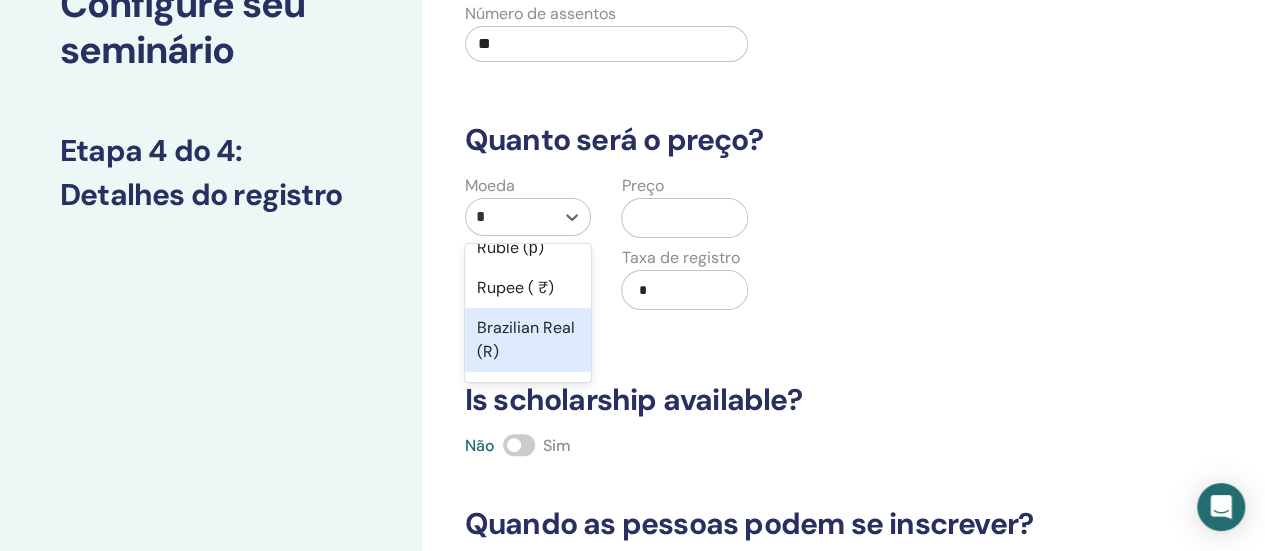 click on "Brazilian Real (R)" at bounding box center (528, 340) 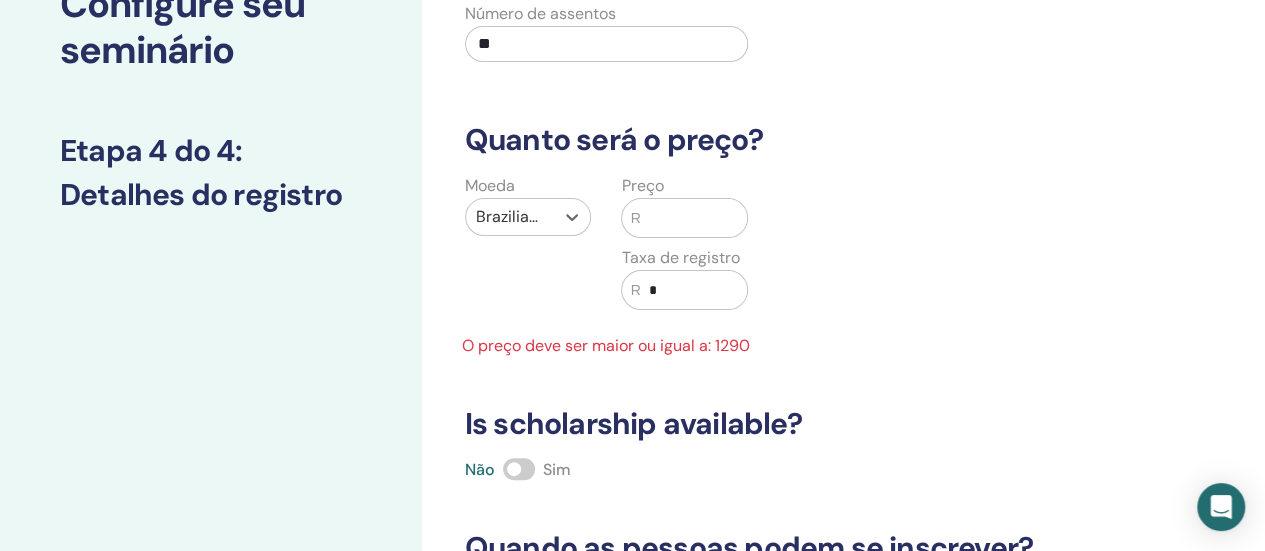 click at bounding box center [694, 218] 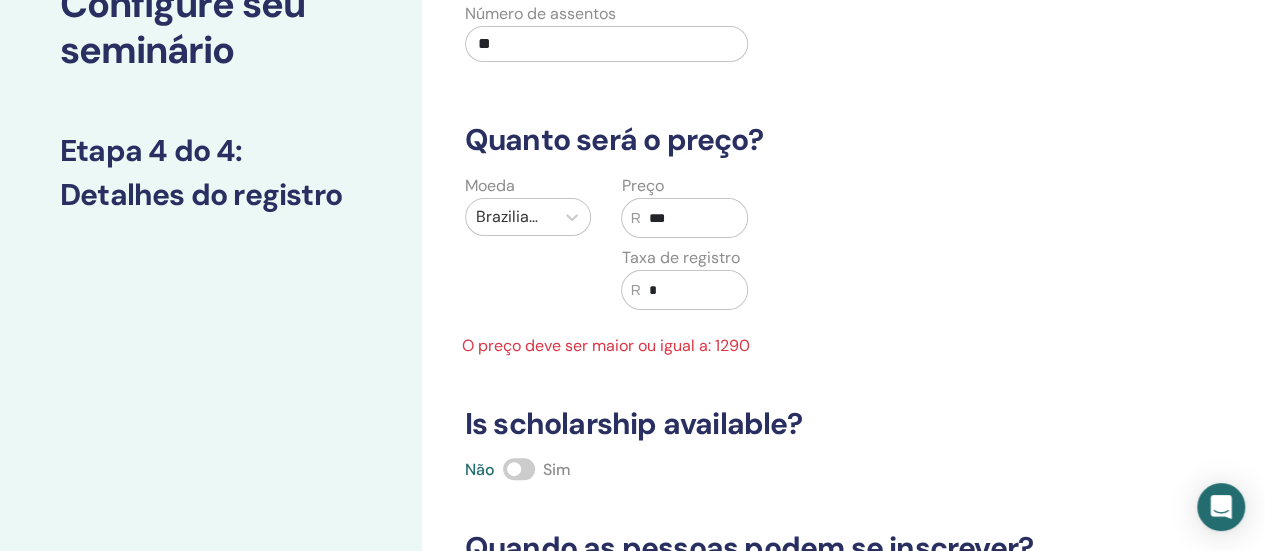 type on "***" 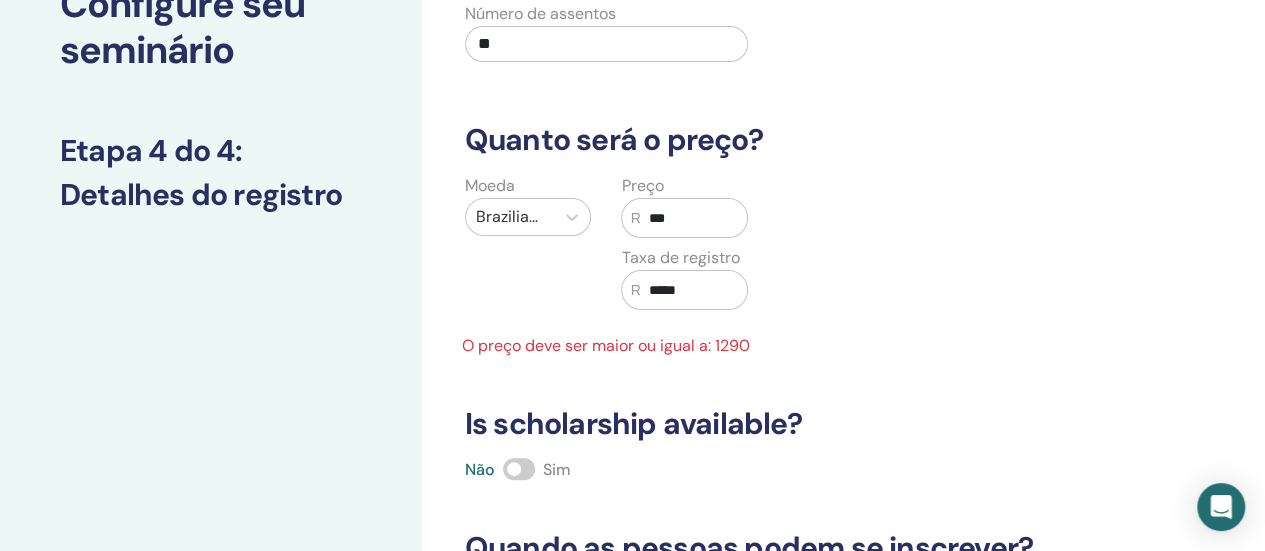 type on "*****" 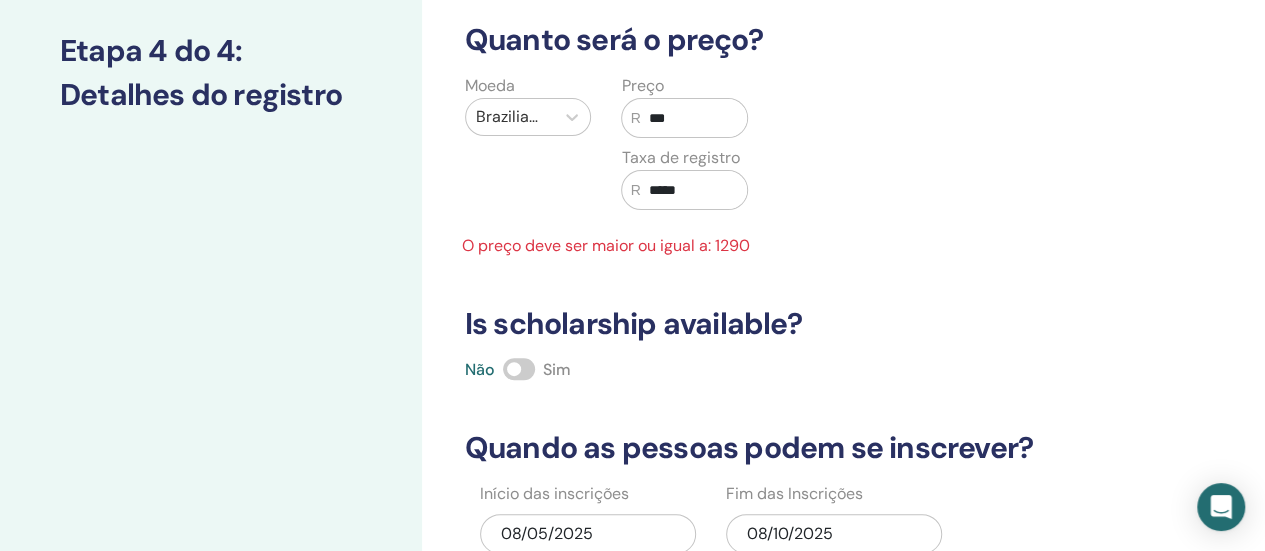 scroll, scrollTop: 162, scrollLeft: 0, axis: vertical 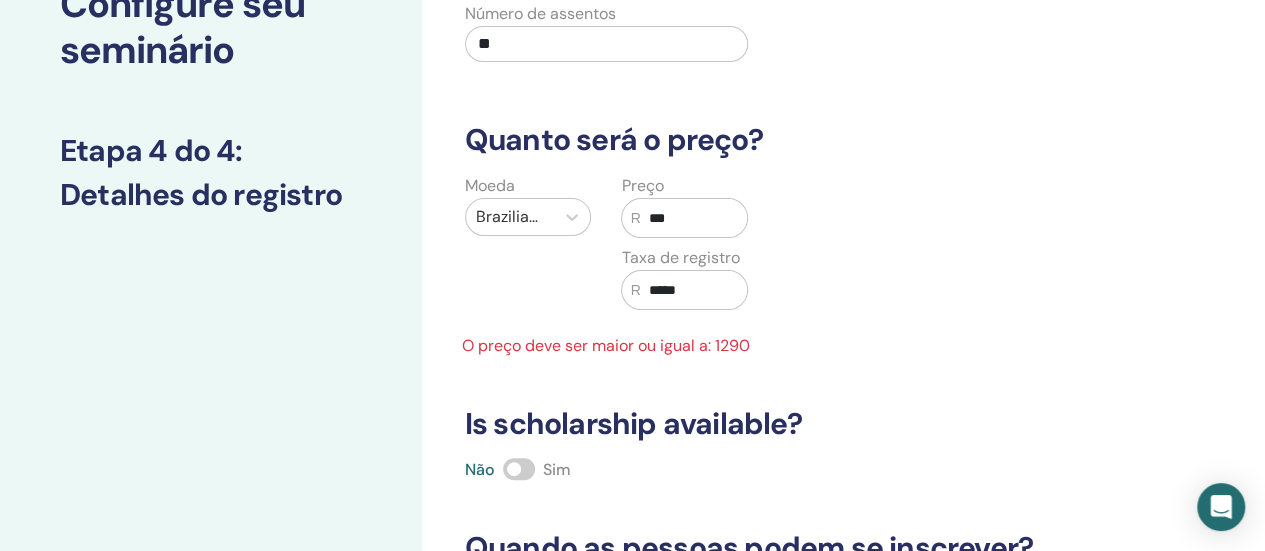 click on "Quanto será o preço?" at bounding box center [778, 140] 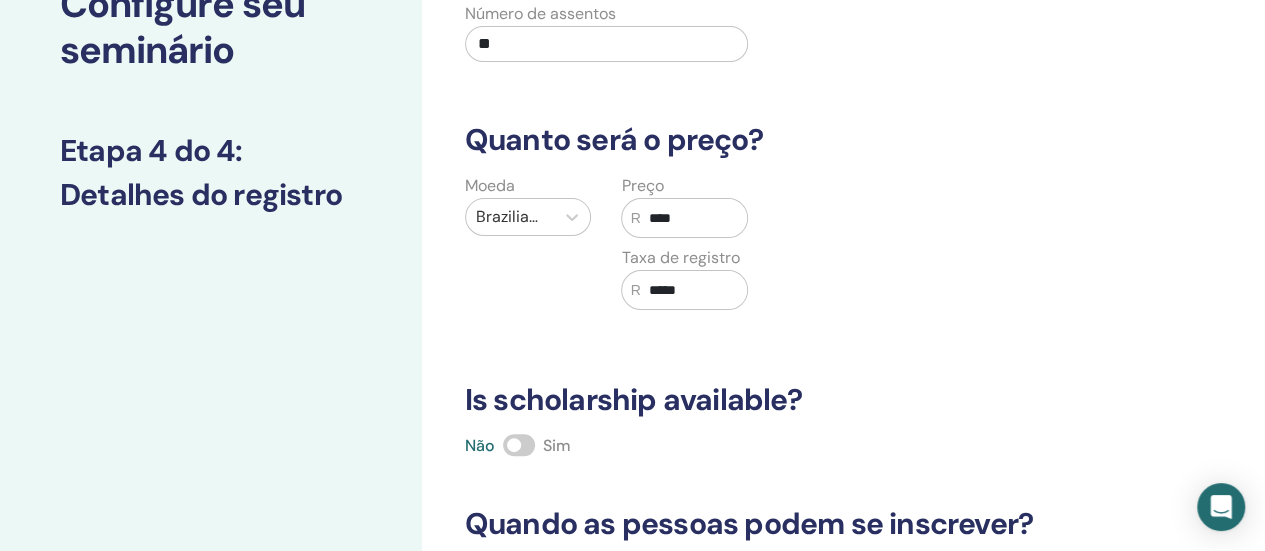 type on "****" 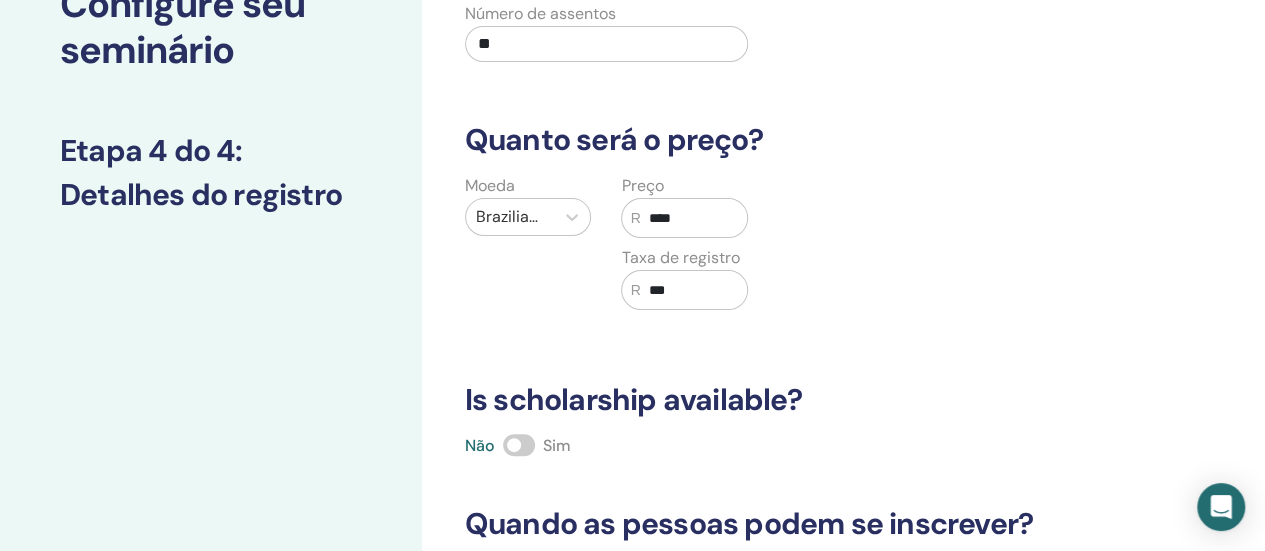 type on "***" 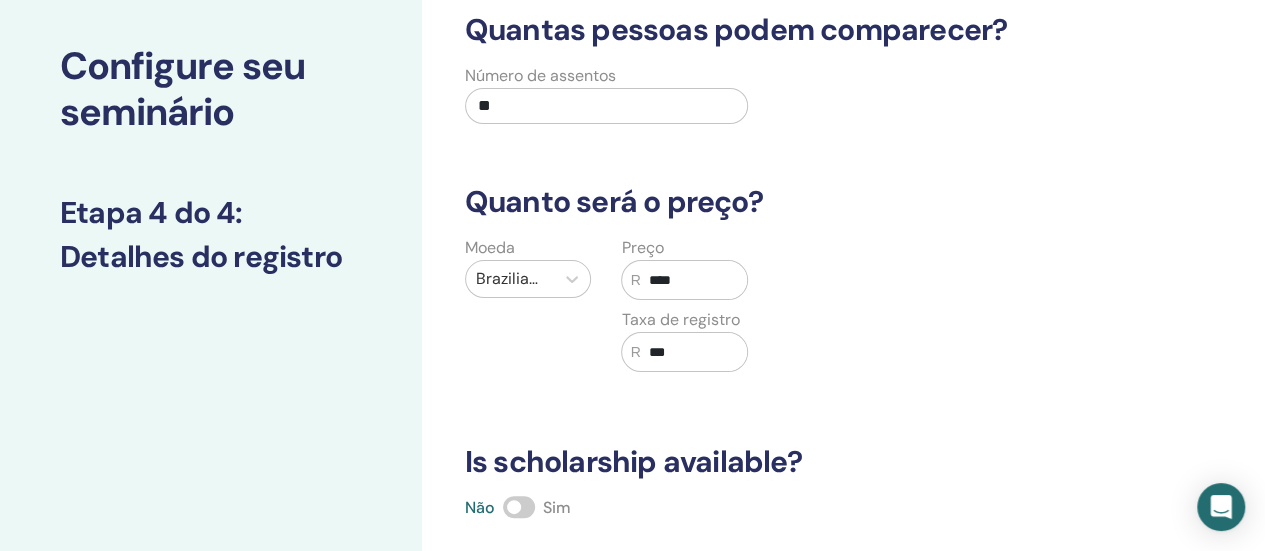 scroll, scrollTop: 400, scrollLeft: 0, axis: vertical 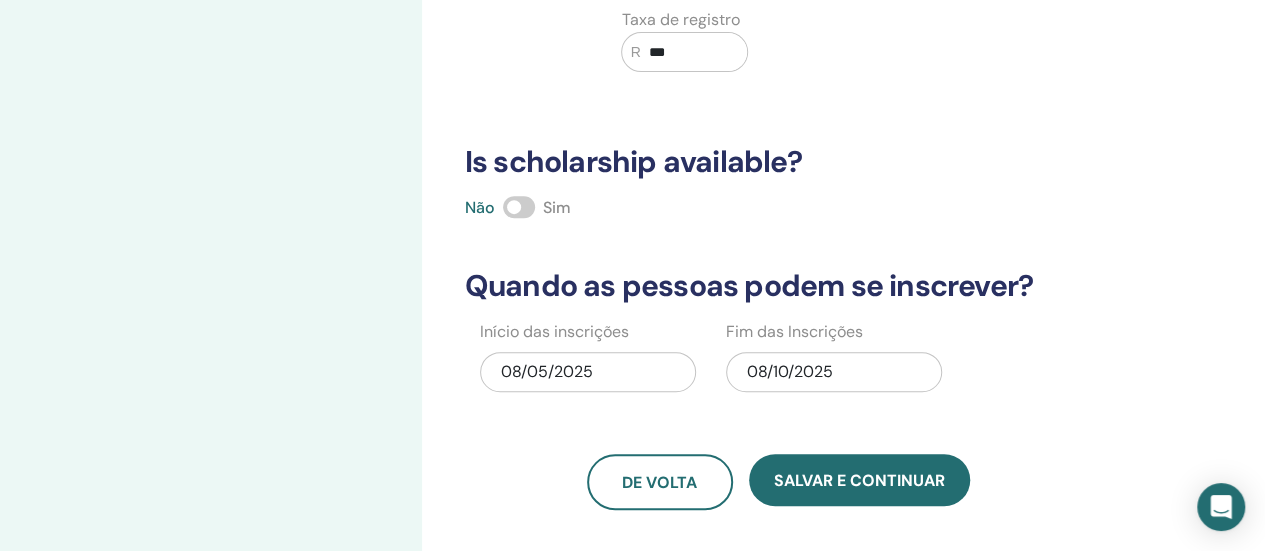 click on "08/10/2025" at bounding box center [834, 372] 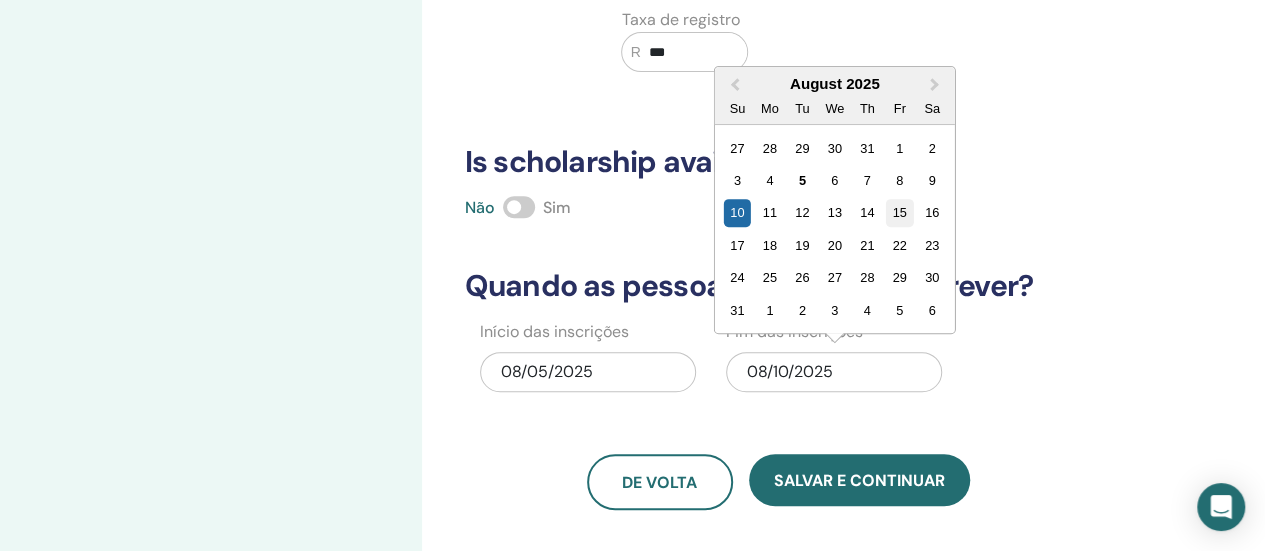 click on "15" at bounding box center [899, 212] 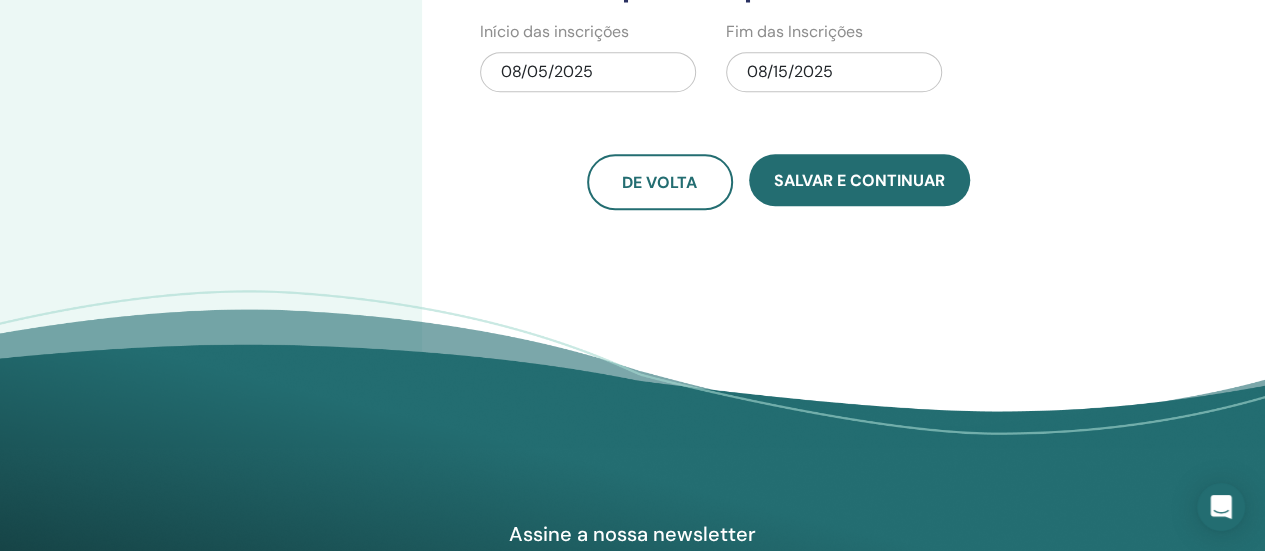 scroll, scrollTop: 400, scrollLeft: 0, axis: vertical 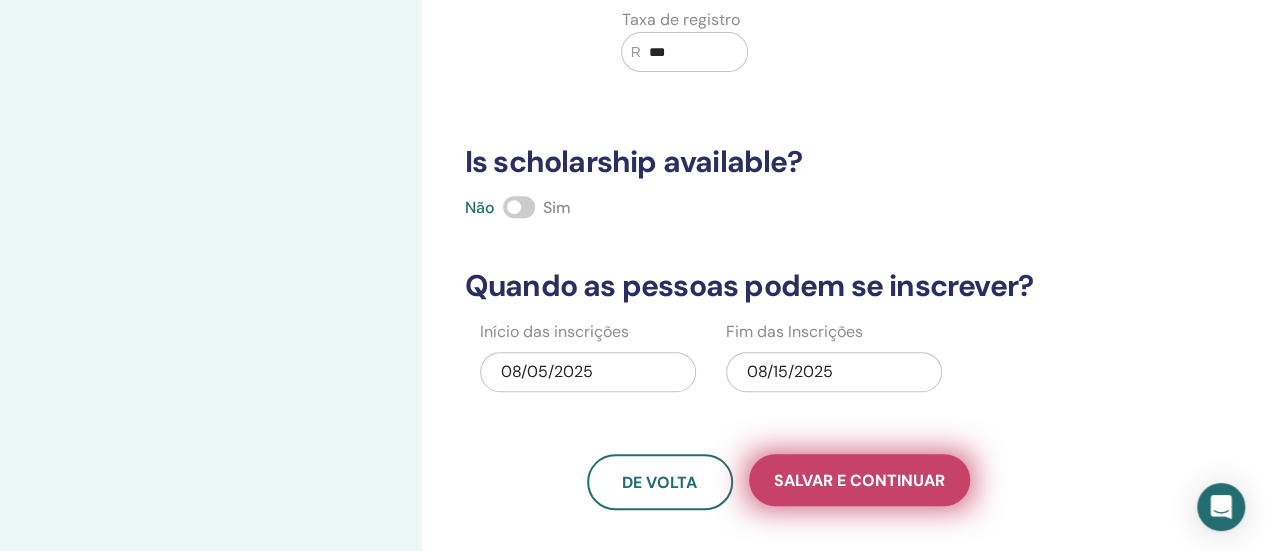 click on "Salvar e continuar" at bounding box center [859, 480] 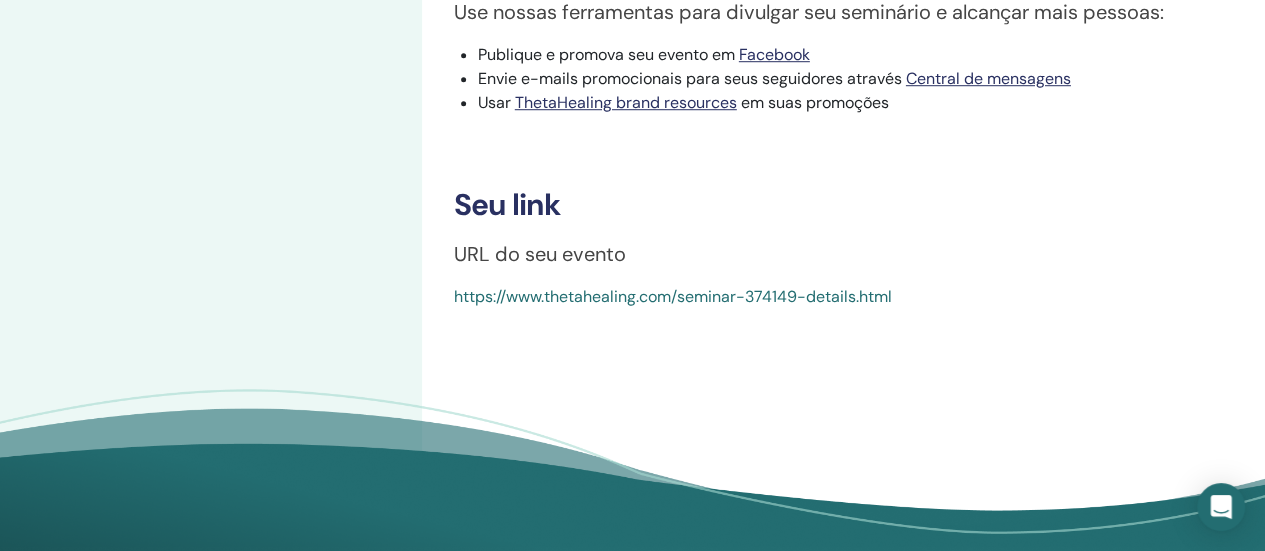 scroll, scrollTop: 300, scrollLeft: 0, axis: vertical 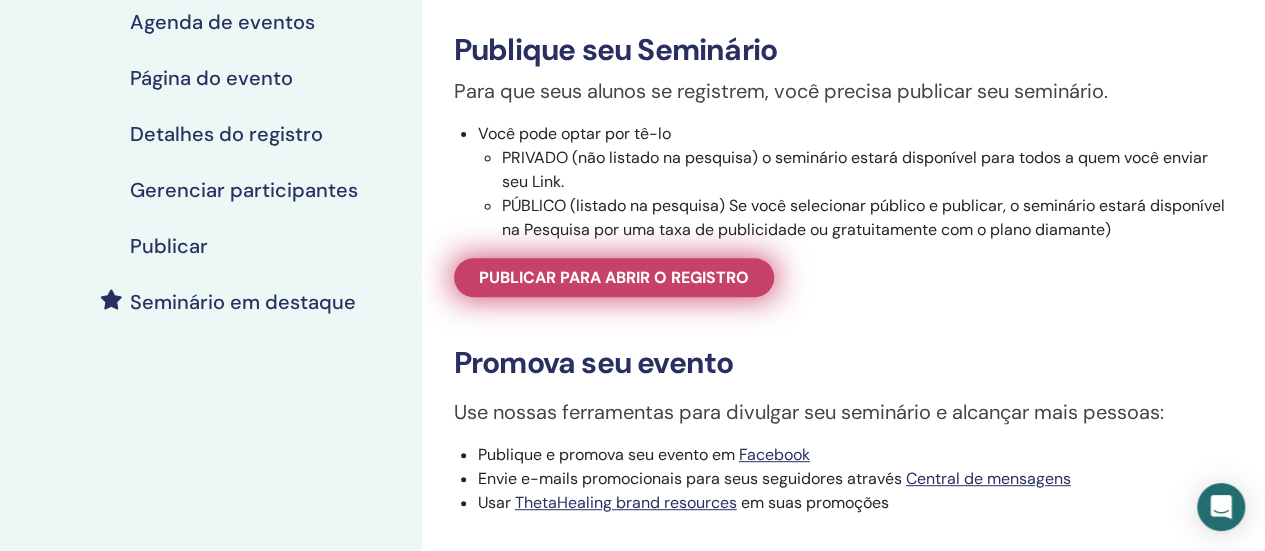click on "Publicar para abrir o registro" at bounding box center (614, 277) 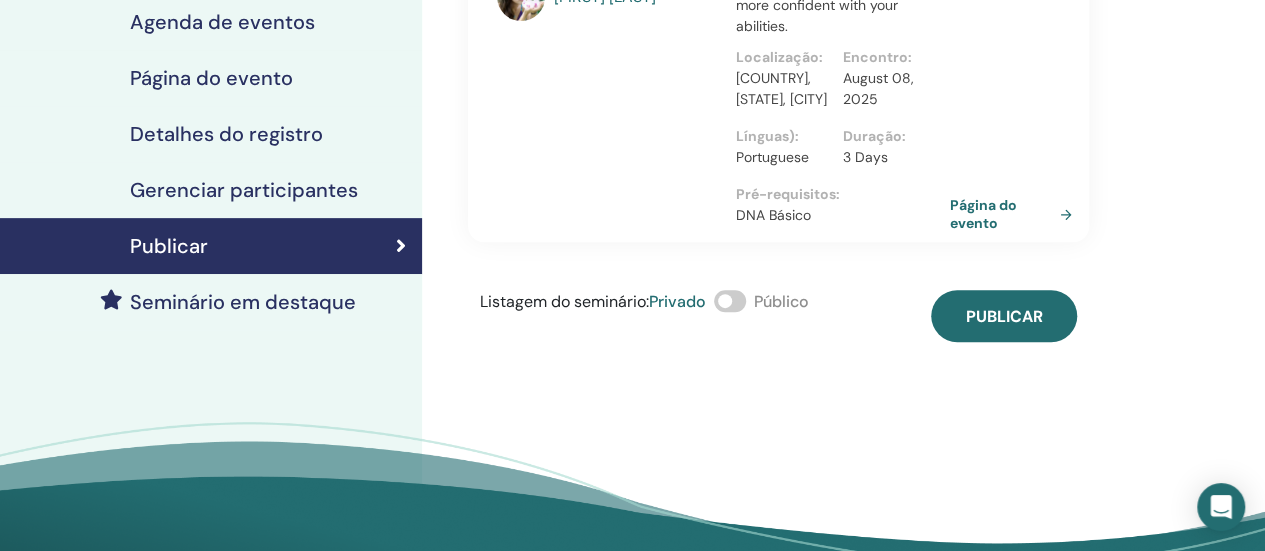 click at bounding box center (730, 301) 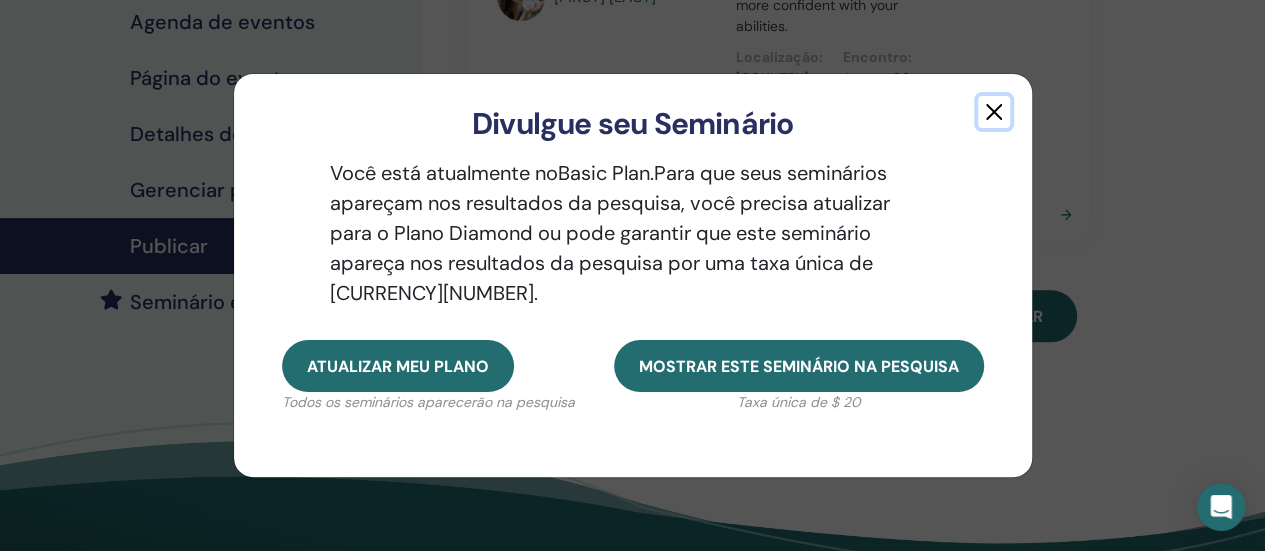 click at bounding box center (994, 112) 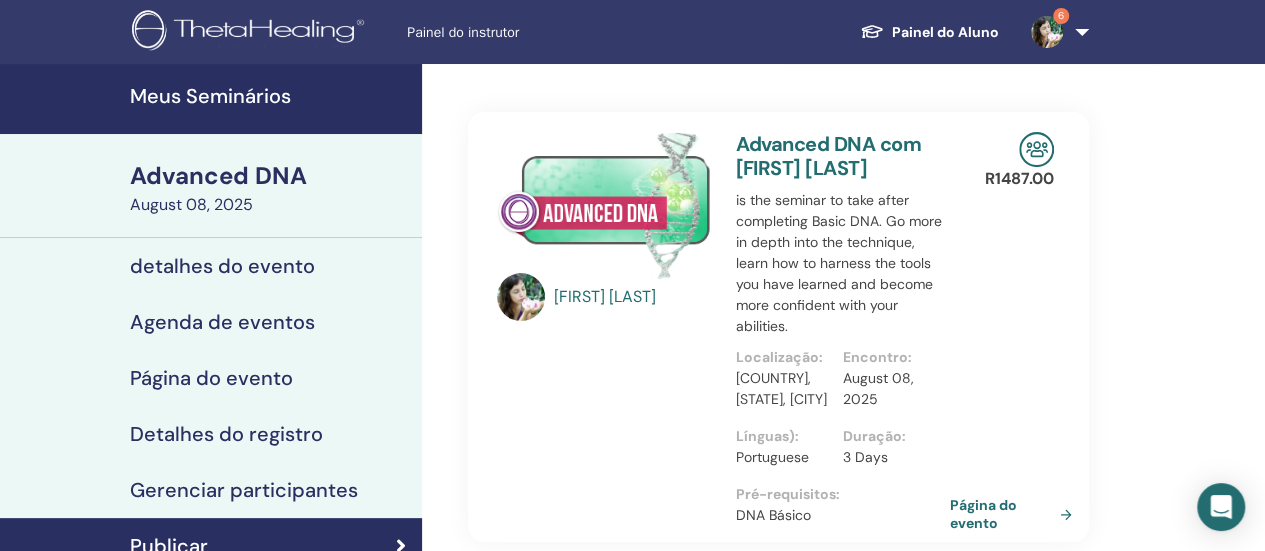 scroll, scrollTop: 300, scrollLeft: 0, axis: vertical 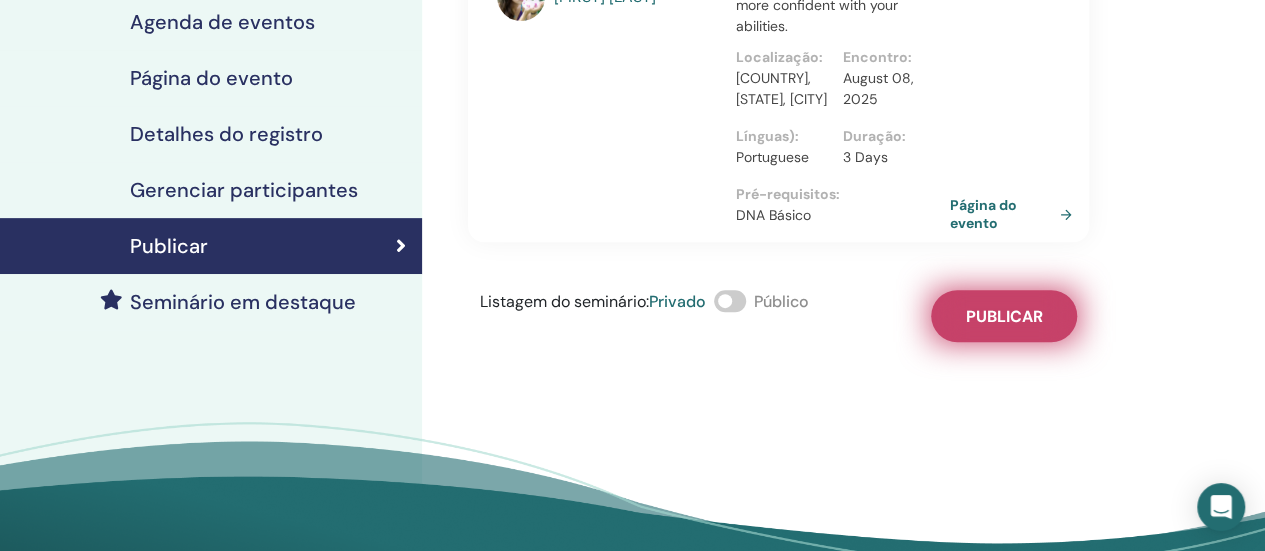 click on "Publicar" at bounding box center [1003, 316] 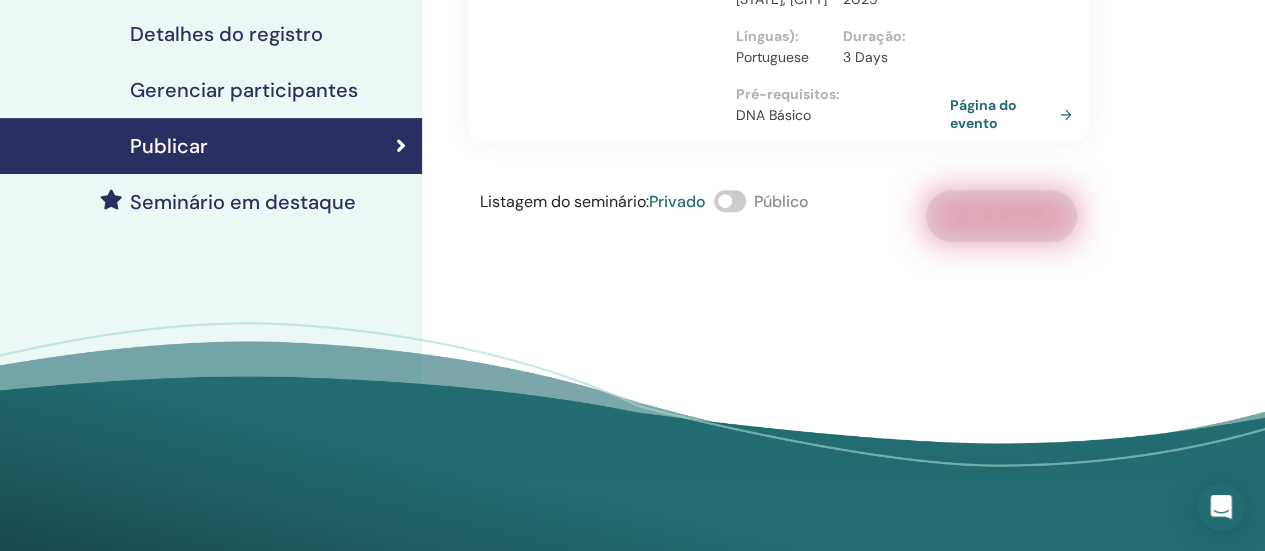 scroll, scrollTop: 100, scrollLeft: 0, axis: vertical 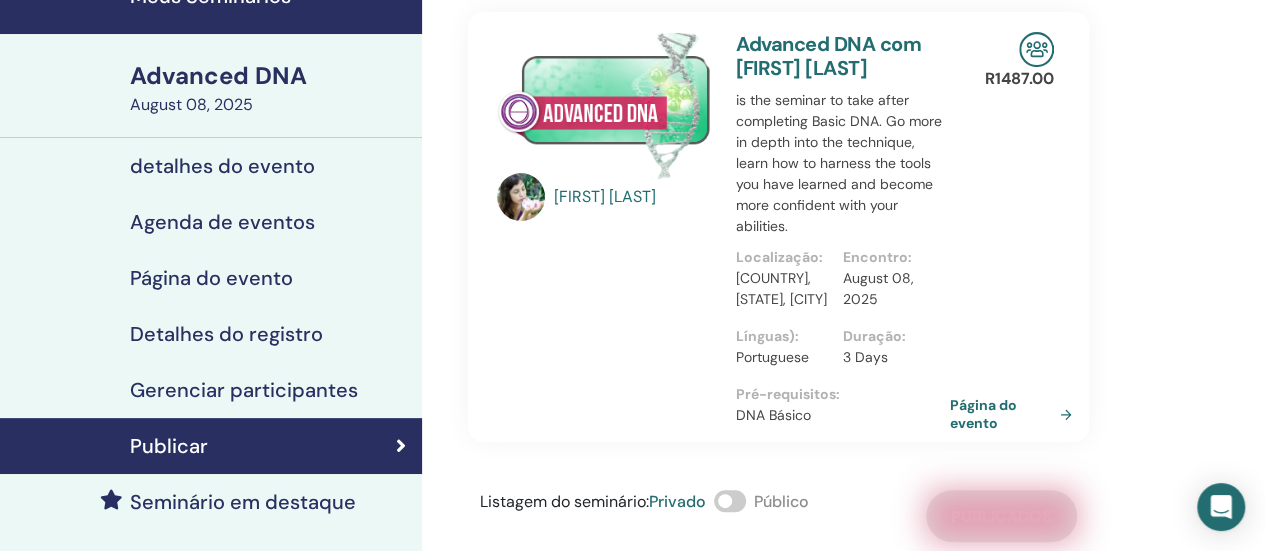 click on "detalhes do evento" at bounding box center (222, 166) 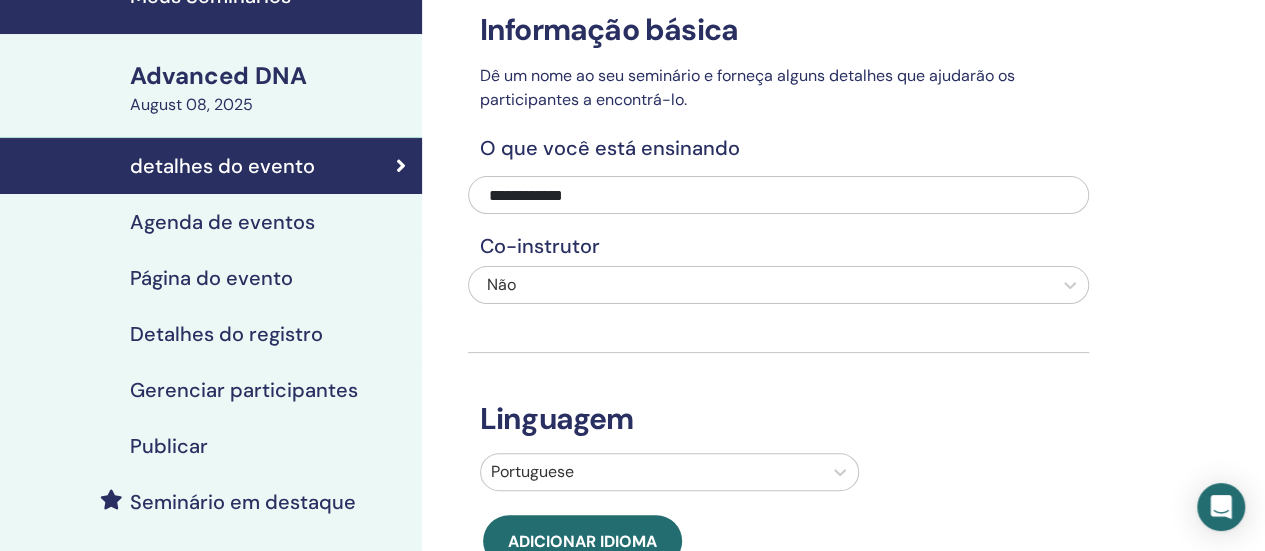 click on "Publicar" at bounding box center [169, 446] 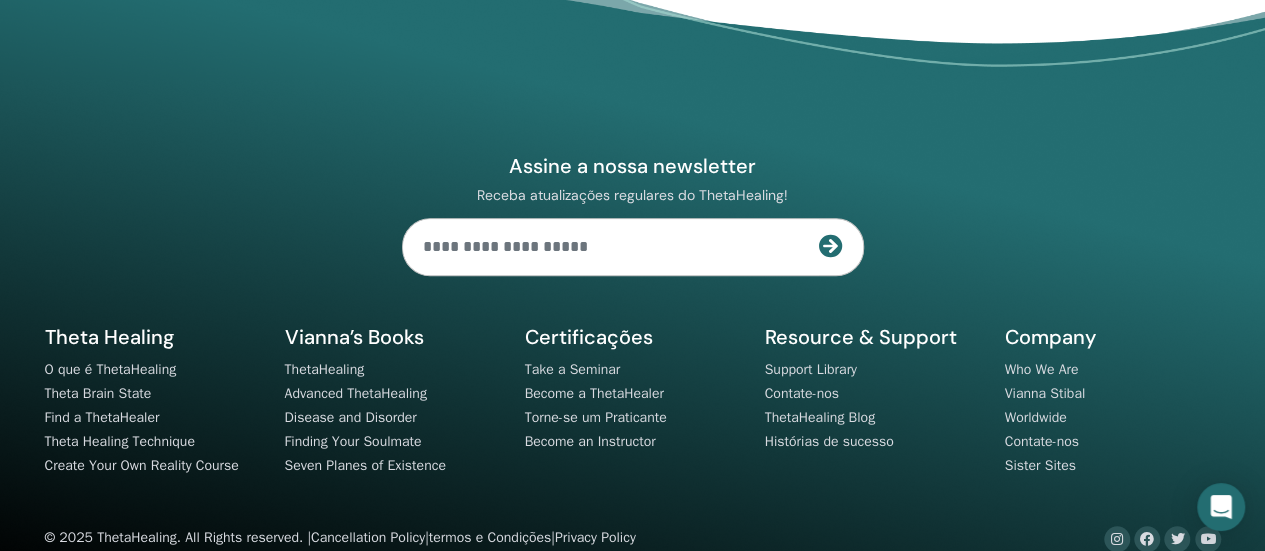scroll, scrollTop: 200, scrollLeft: 0, axis: vertical 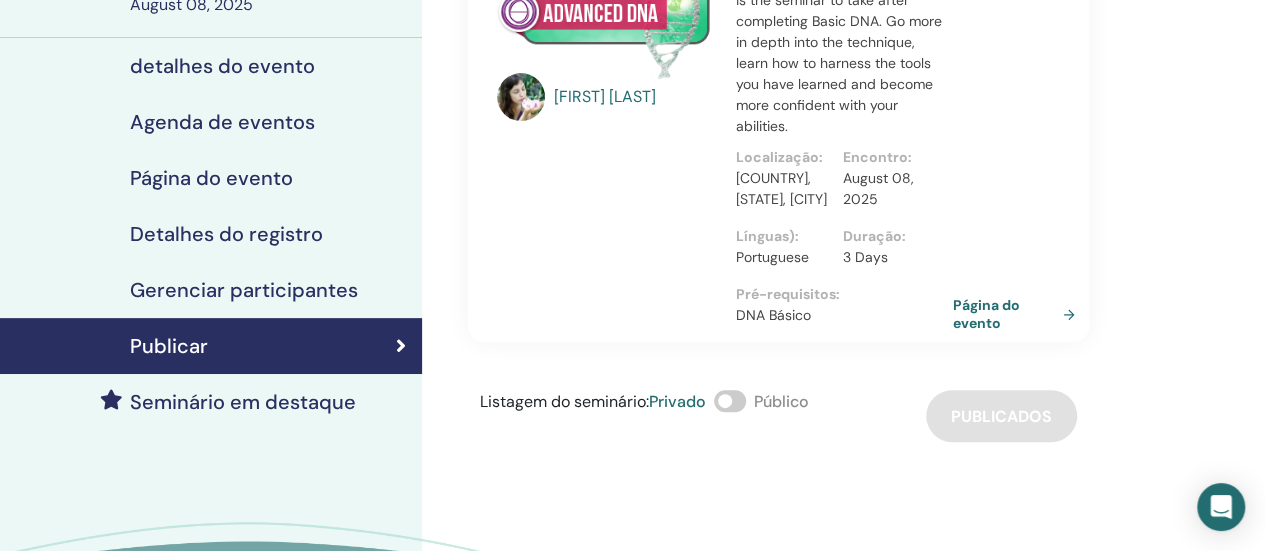 click on "Página do evento" at bounding box center (1018, 314) 